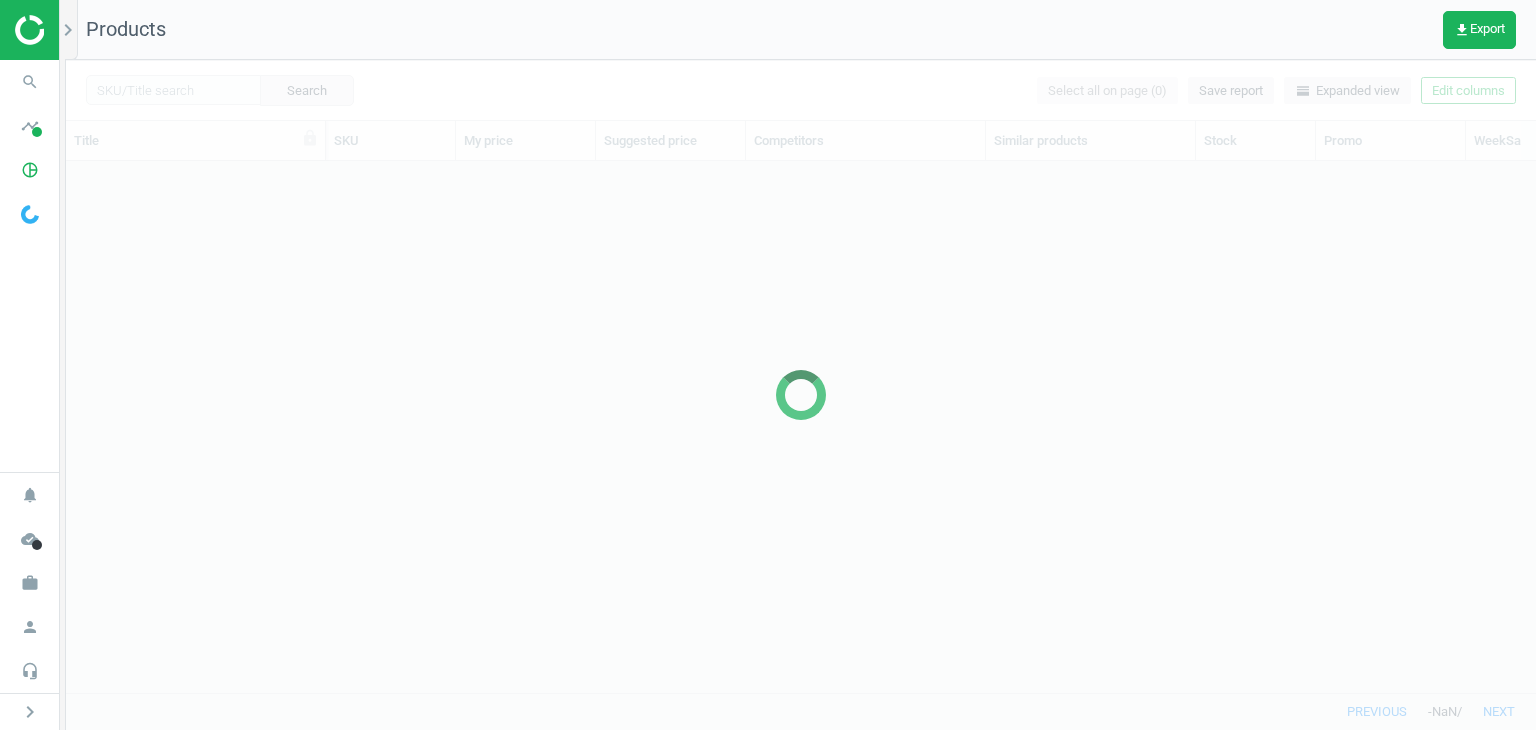 scroll, scrollTop: 0, scrollLeft: 0, axis: both 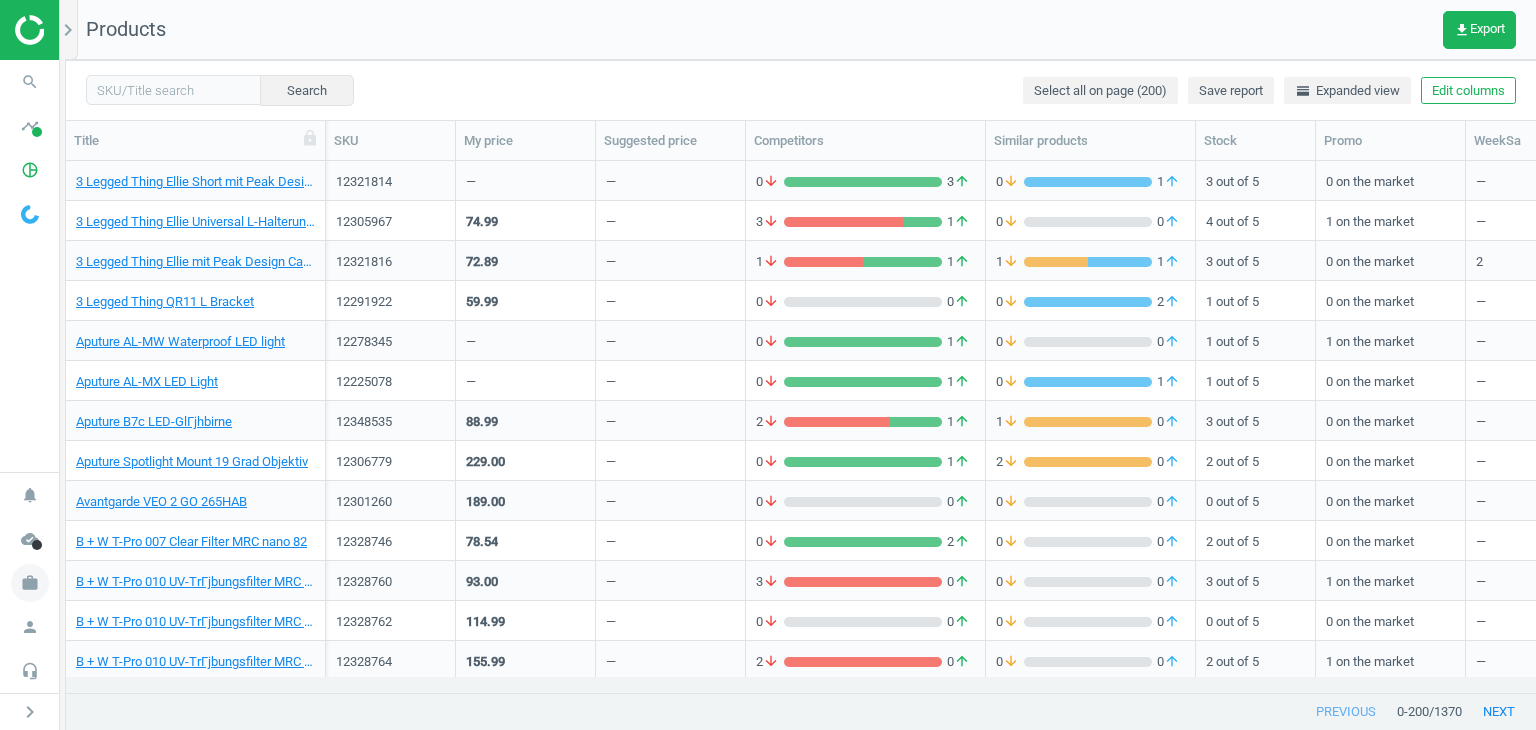 click on "work" at bounding box center (30, 583) 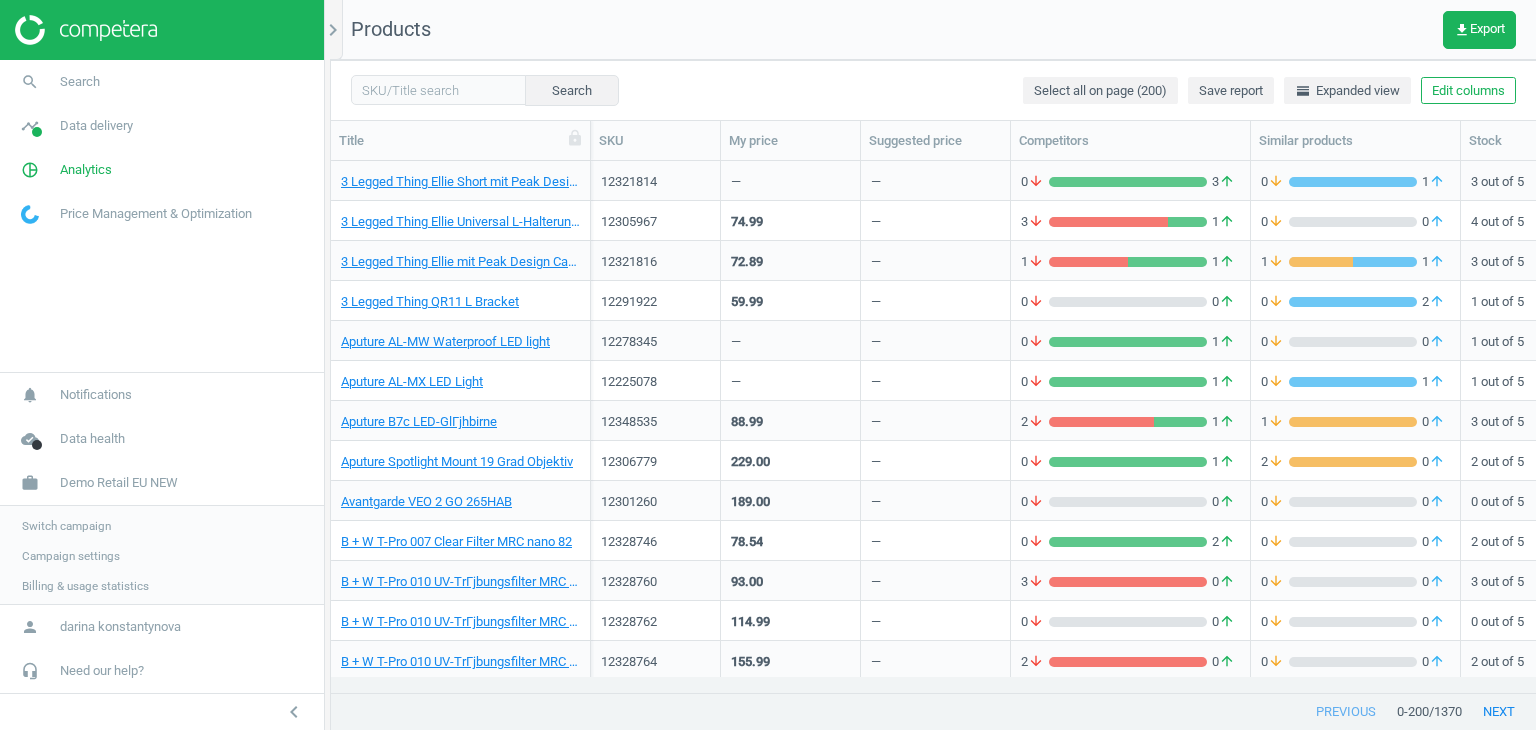 scroll, scrollTop: 16, scrollLeft: 16, axis: both 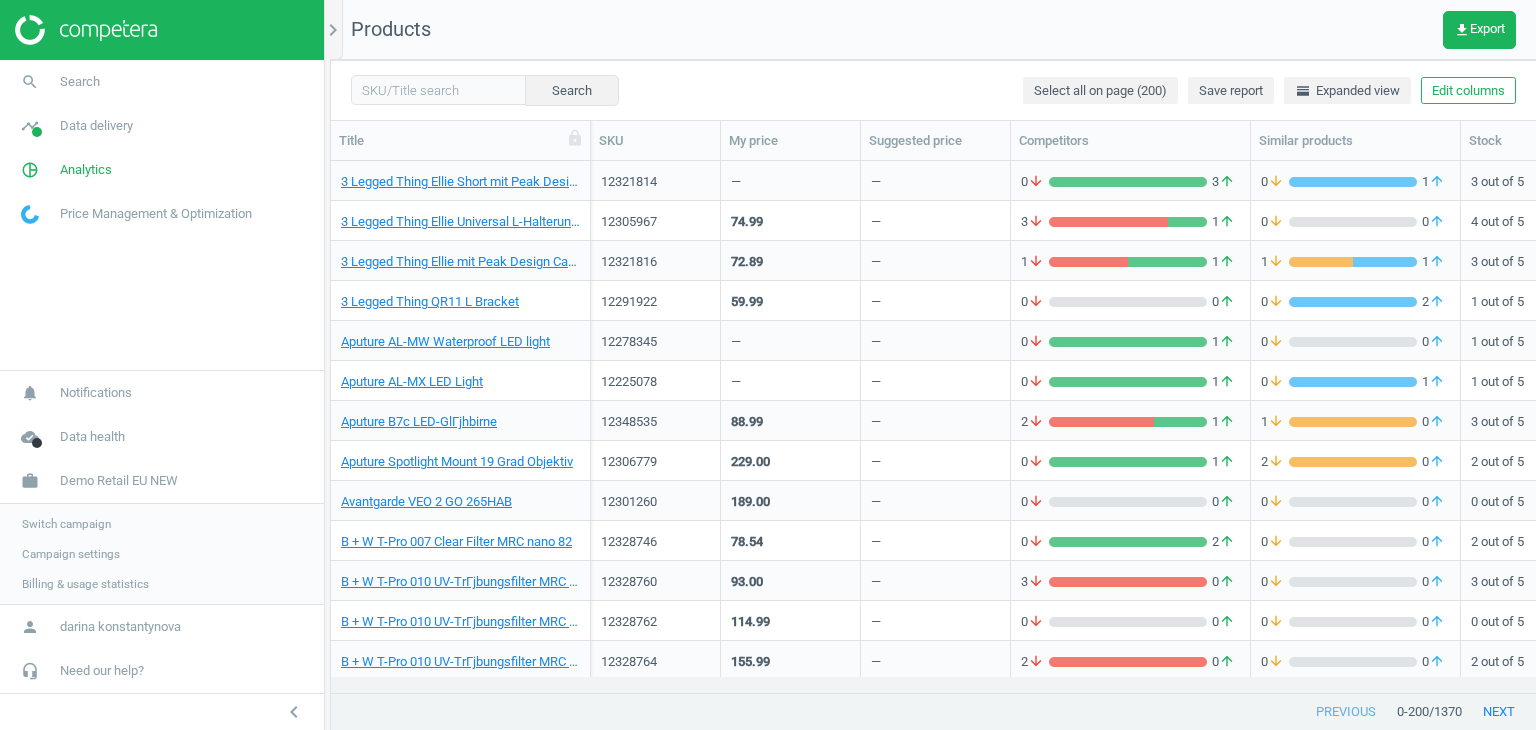 click on "Campaign settings" at bounding box center [71, 554] 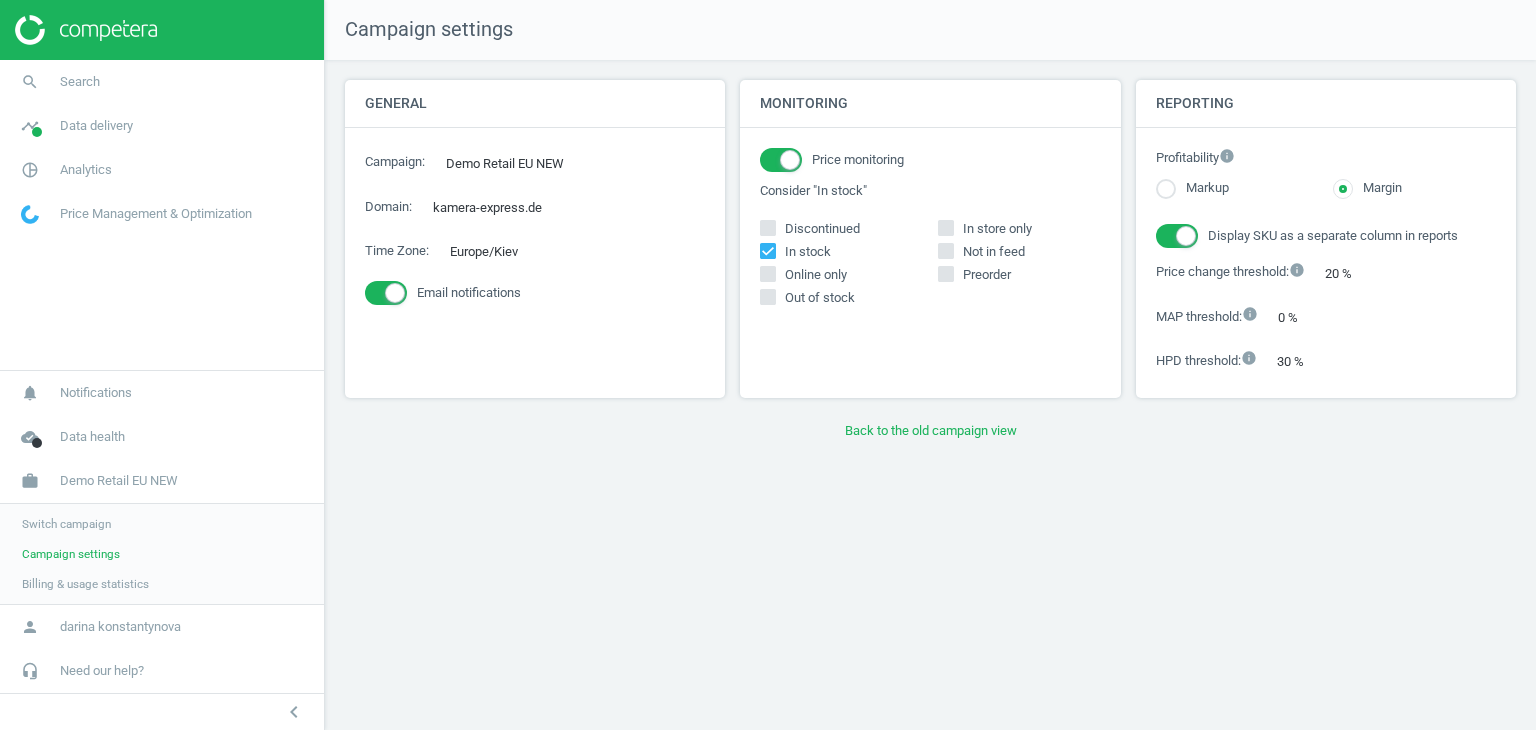 click on "Switch campaign" at bounding box center (66, 524) 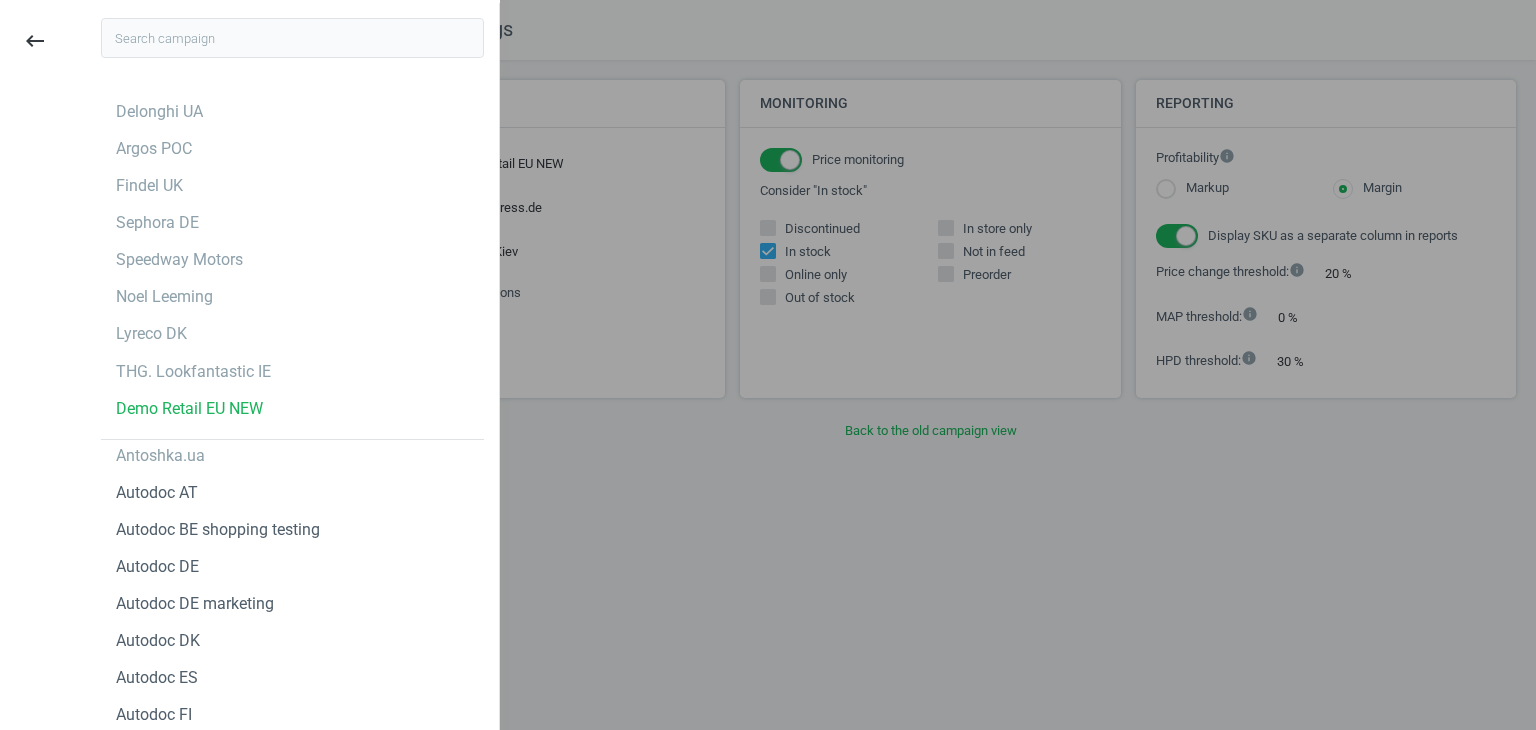 click at bounding box center [292, 38] 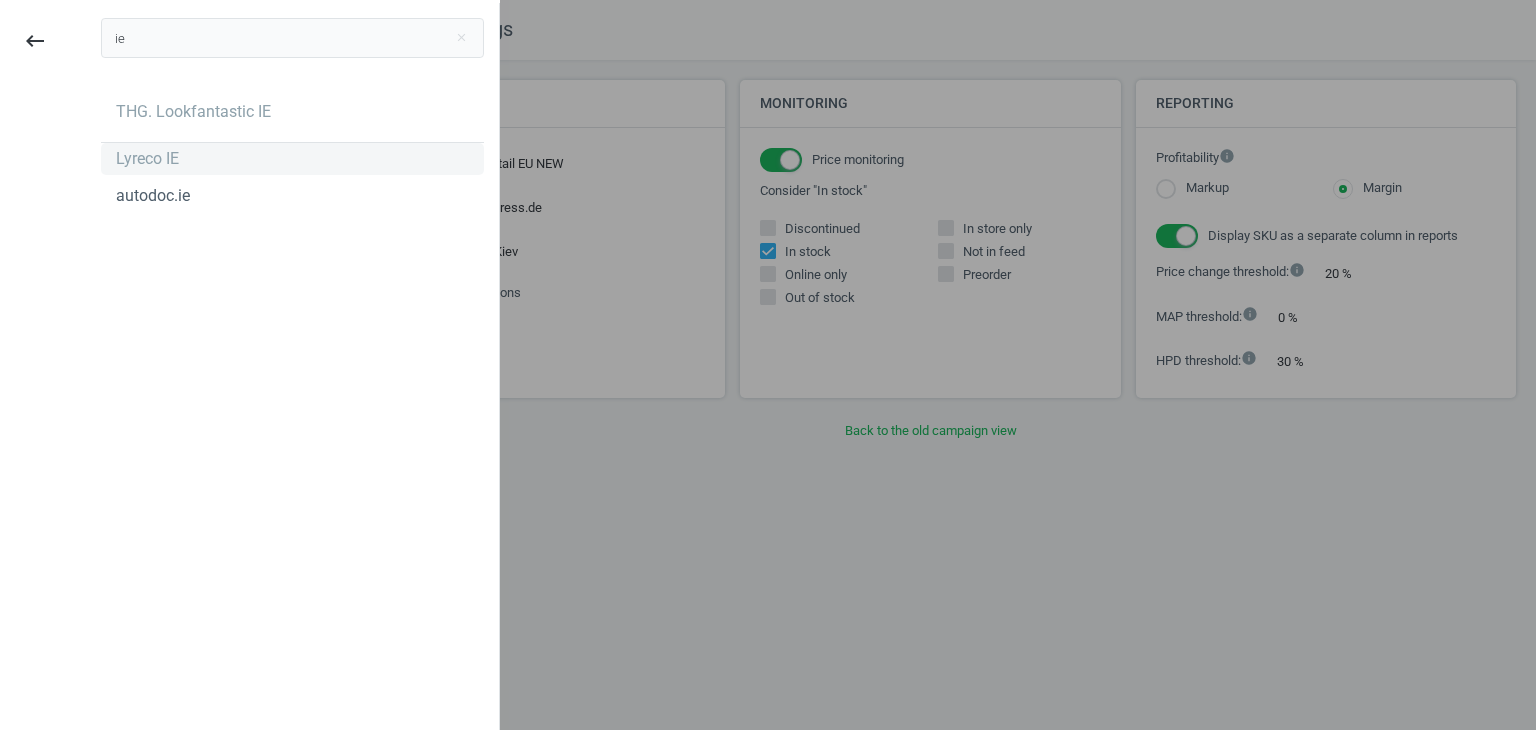 type on "ie" 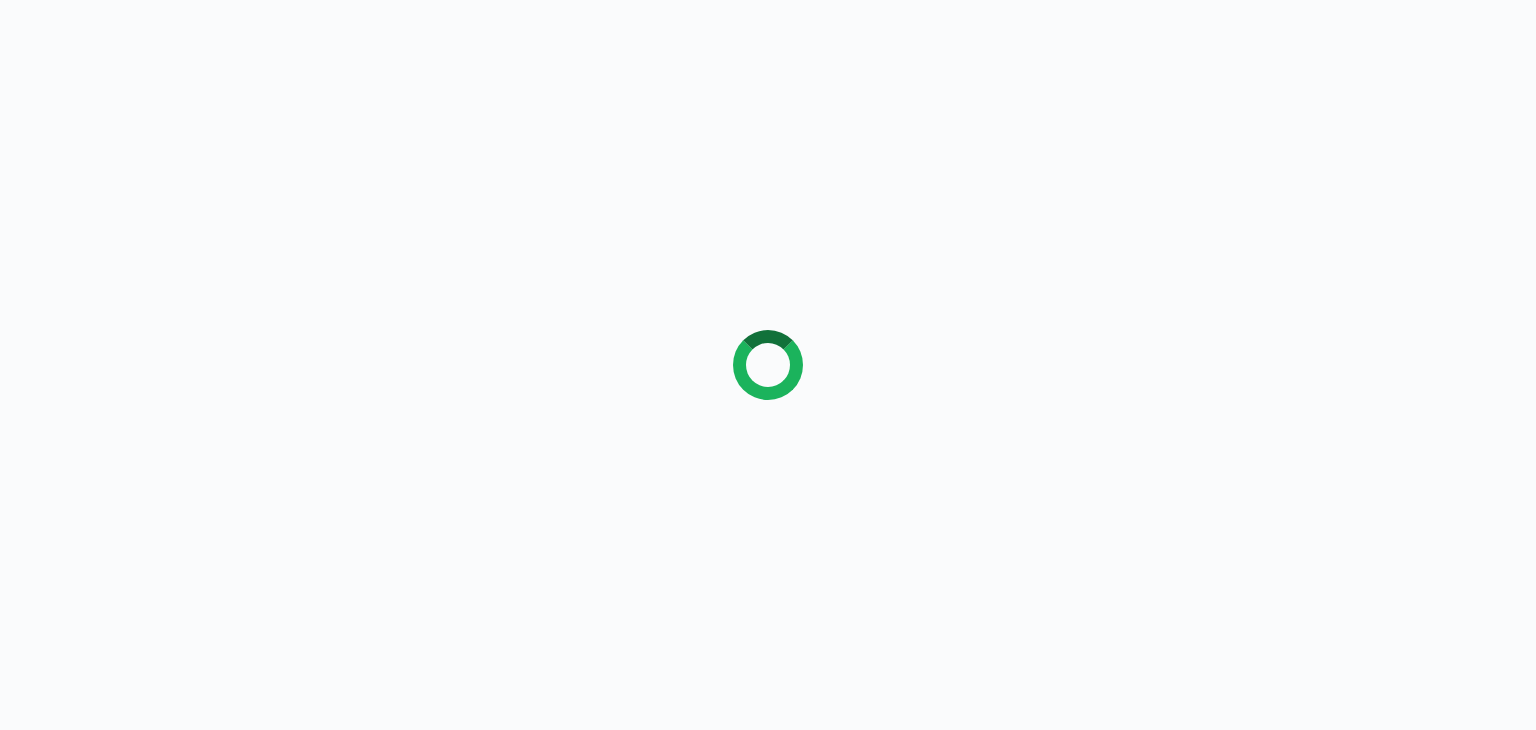 scroll, scrollTop: 0, scrollLeft: 0, axis: both 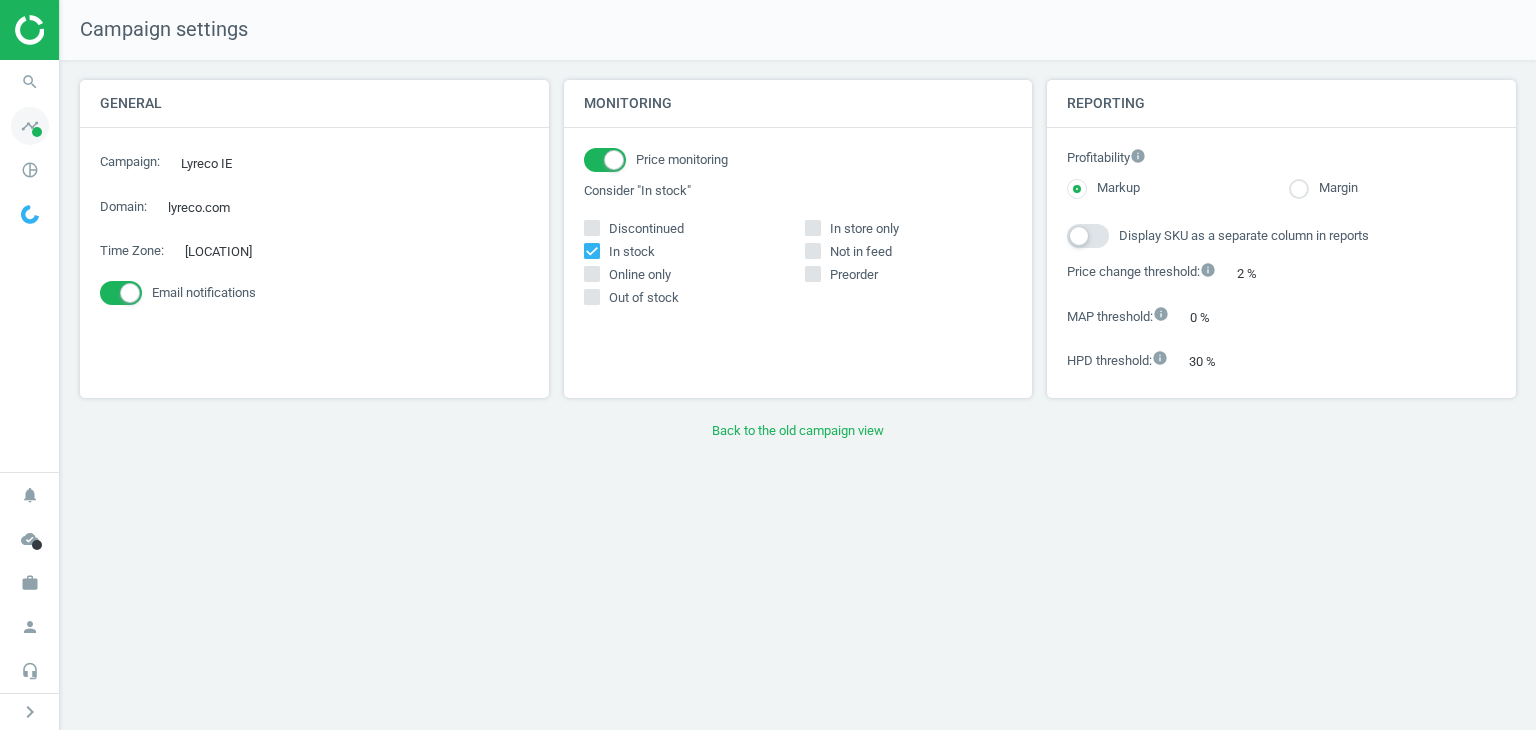 click on "timeline" at bounding box center (30, 126) 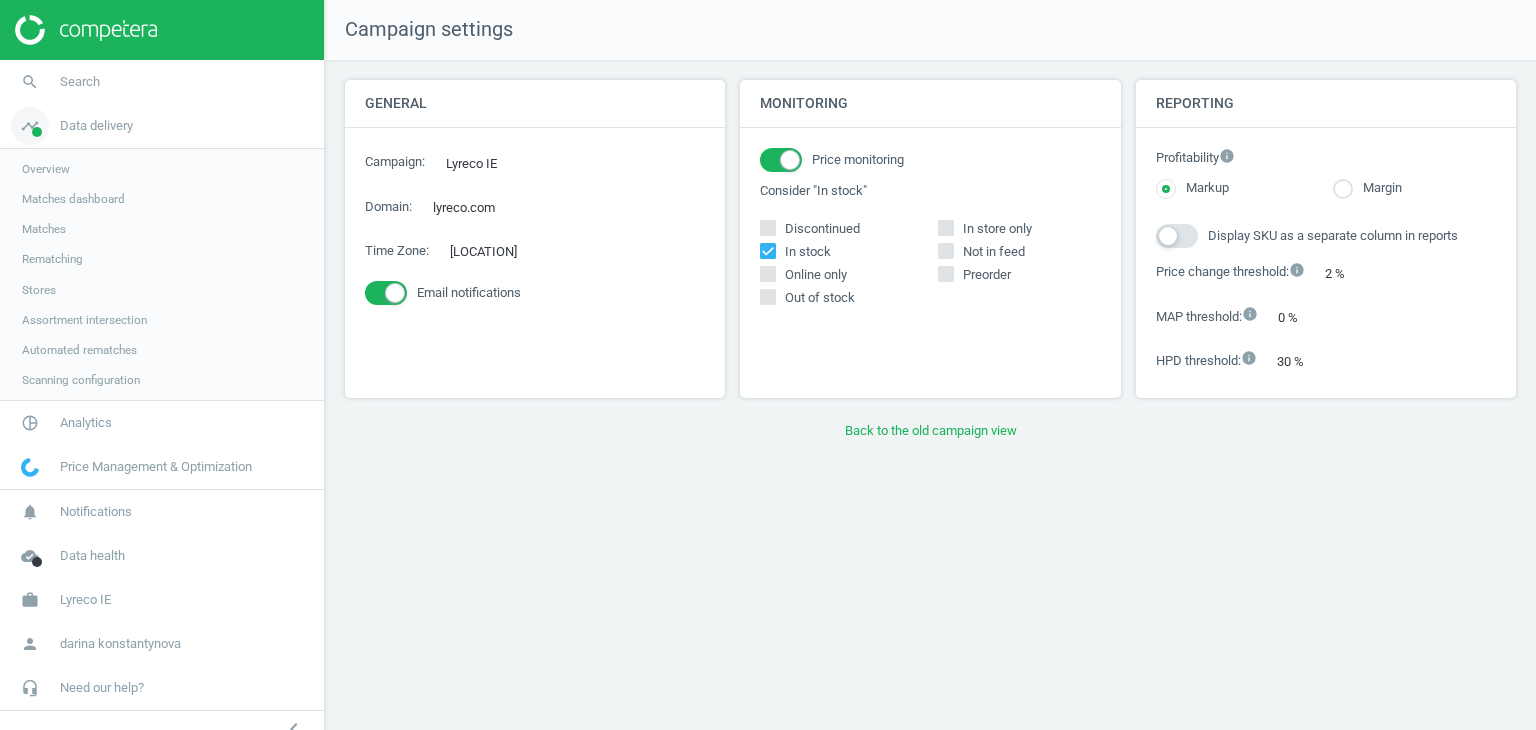 click on "Data delivery" at bounding box center [96, 126] 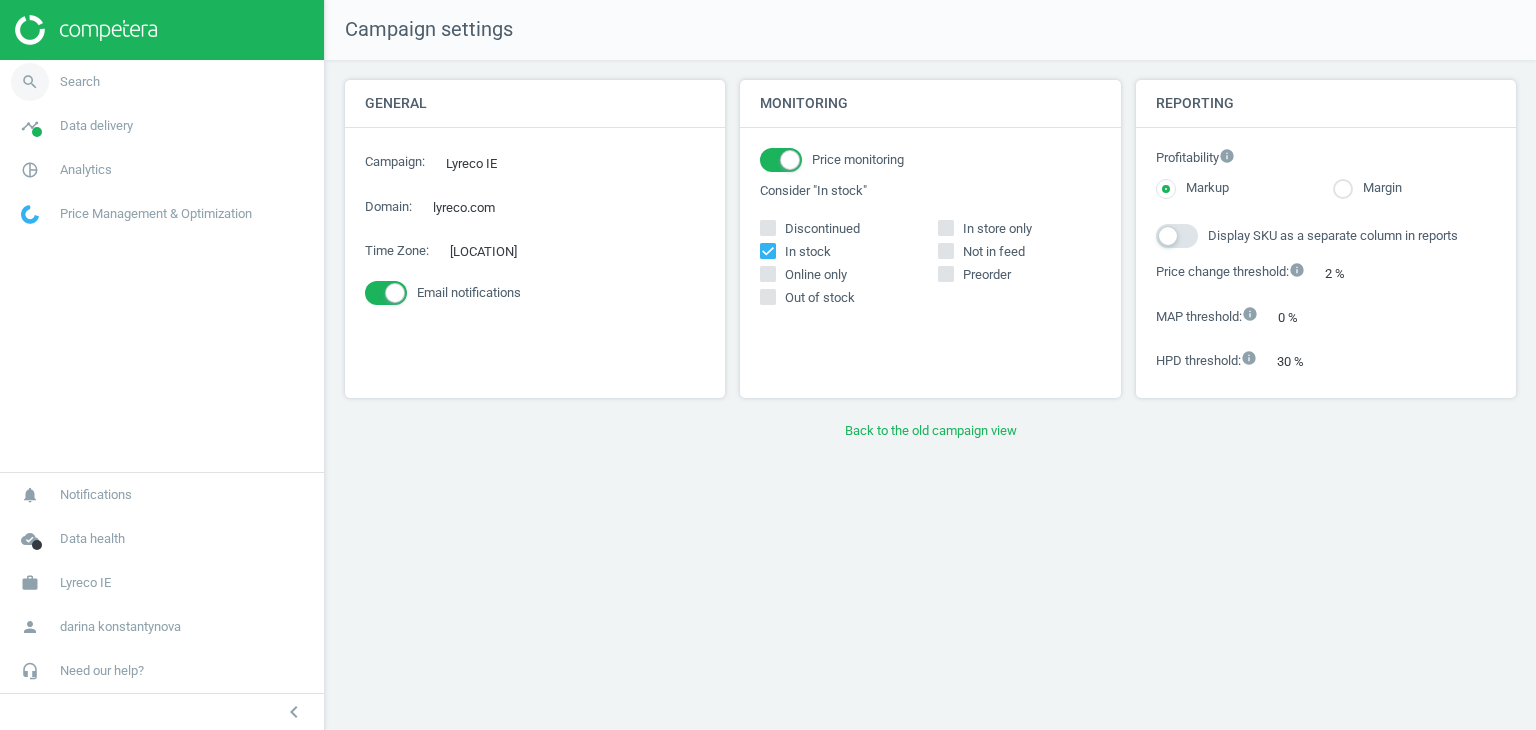click on "search Search" at bounding box center [162, 82] 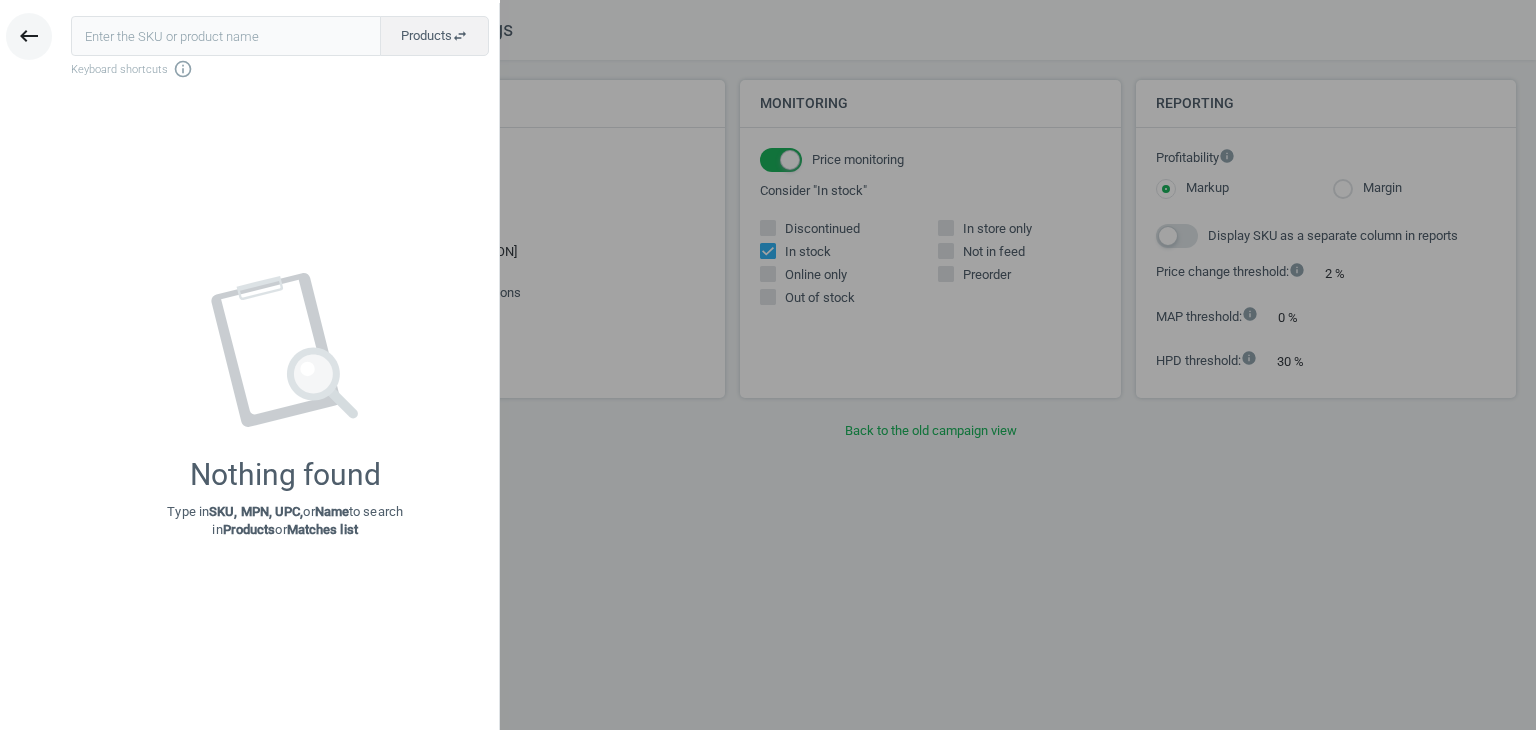 drag, startPoint x: 48, startPoint y: 5, endPoint x: 40, endPoint y: 35, distance: 31.04835 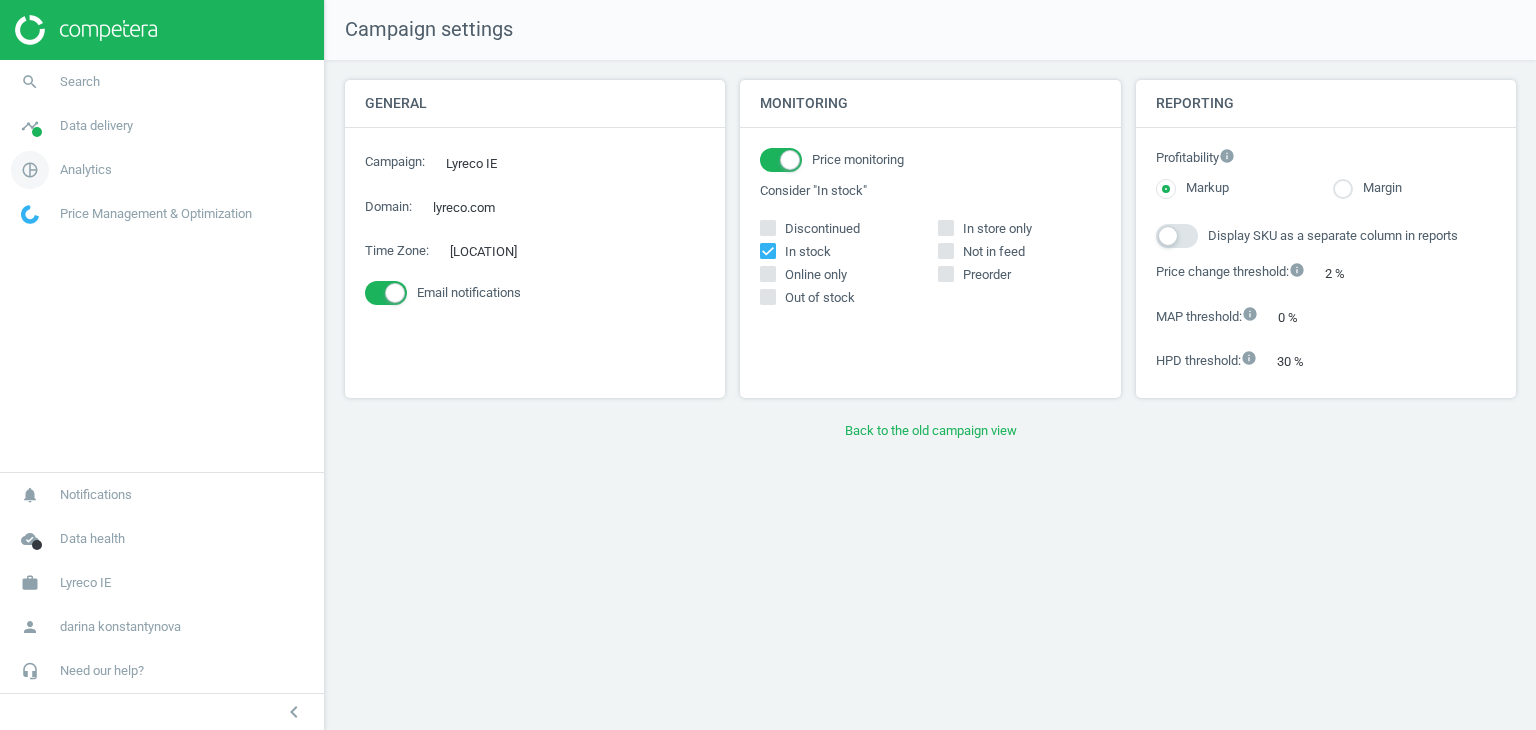 click on "Analytics" at bounding box center [86, 170] 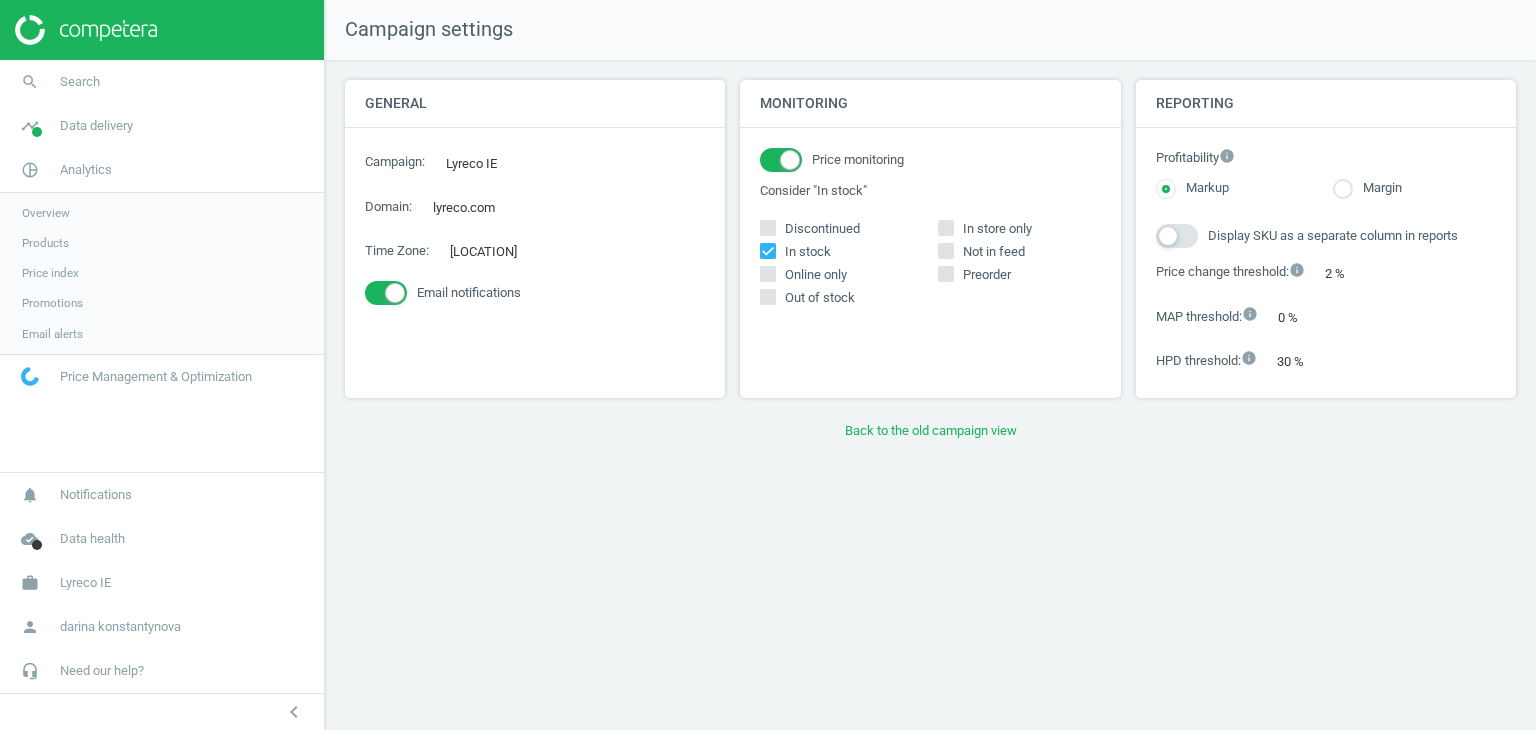 click on "Products" at bounding box center (45, 243) 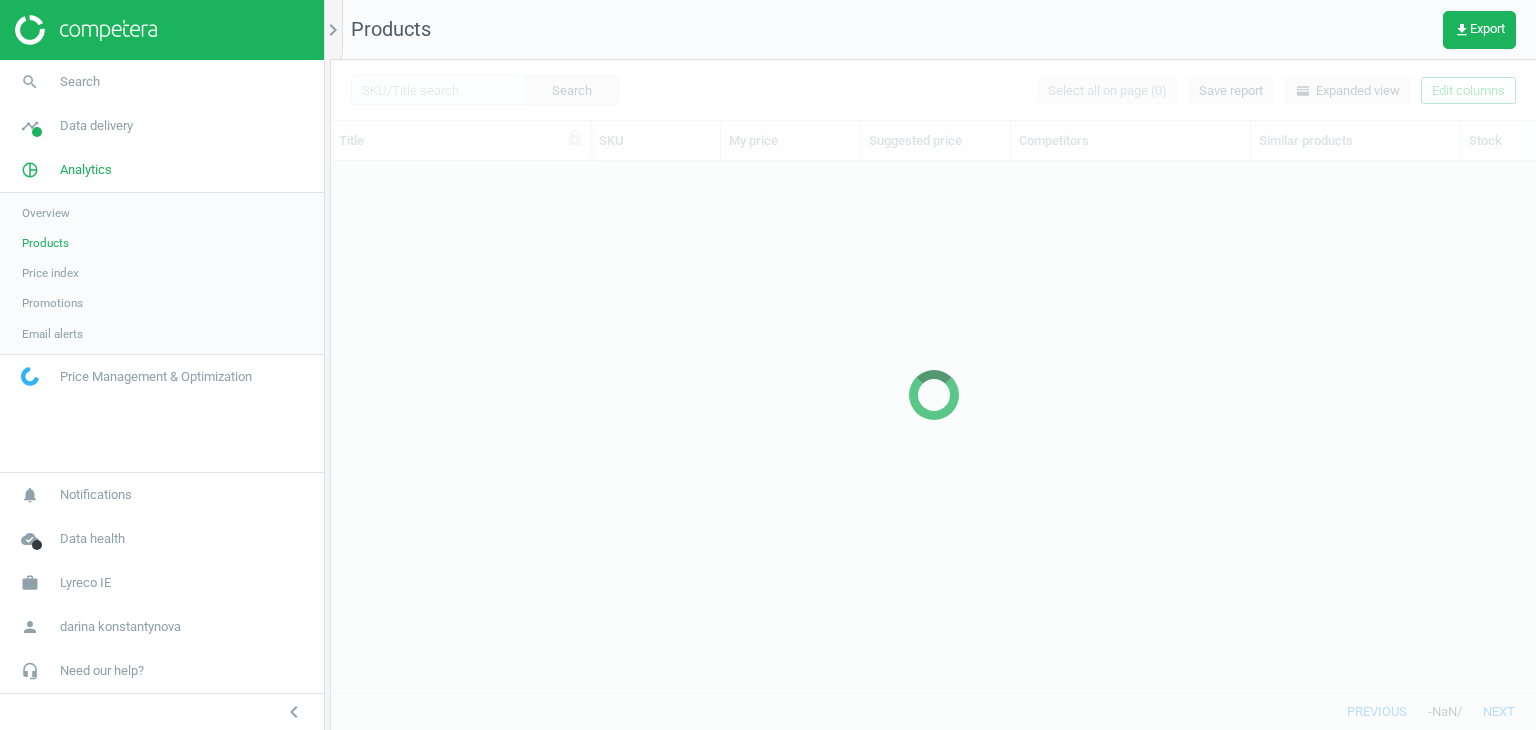 scroll, scrollTop: 16, scrollLeft: 16, axis: both 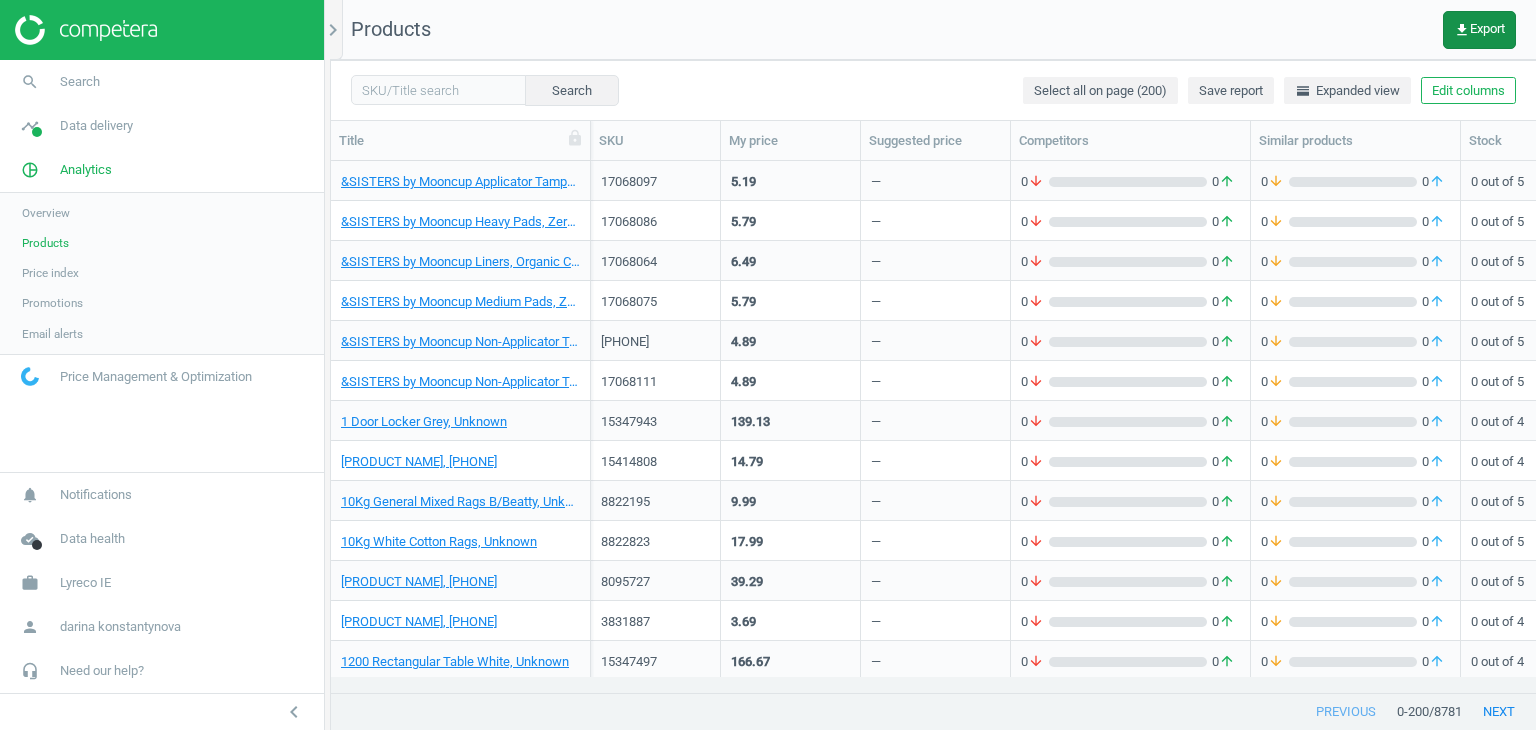 click on "get_app Export" at bounding box center [1479, 30] 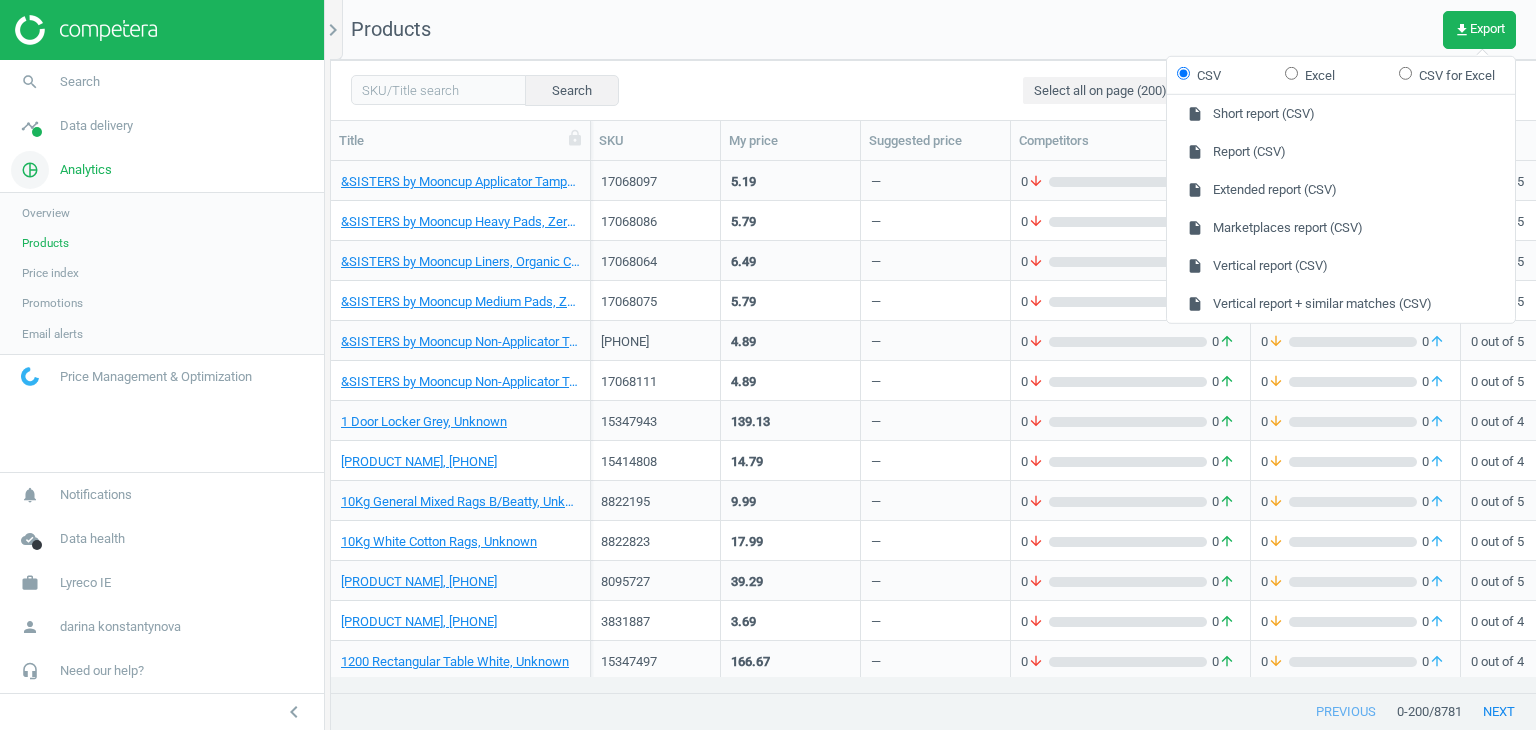 click on "Analytics" at bounding box center (86, 170) 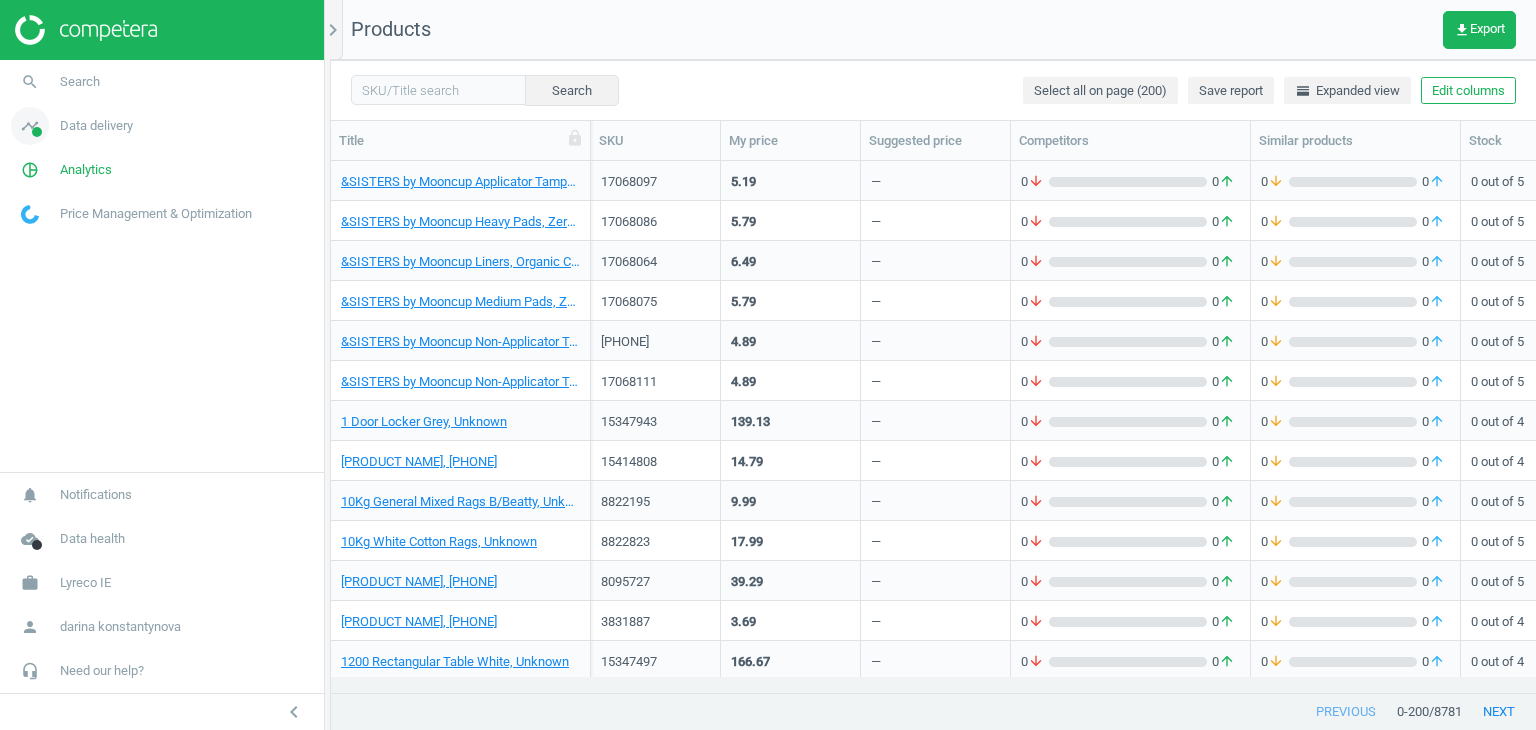 click on "Data delivery" at bounding box center [96, 126] 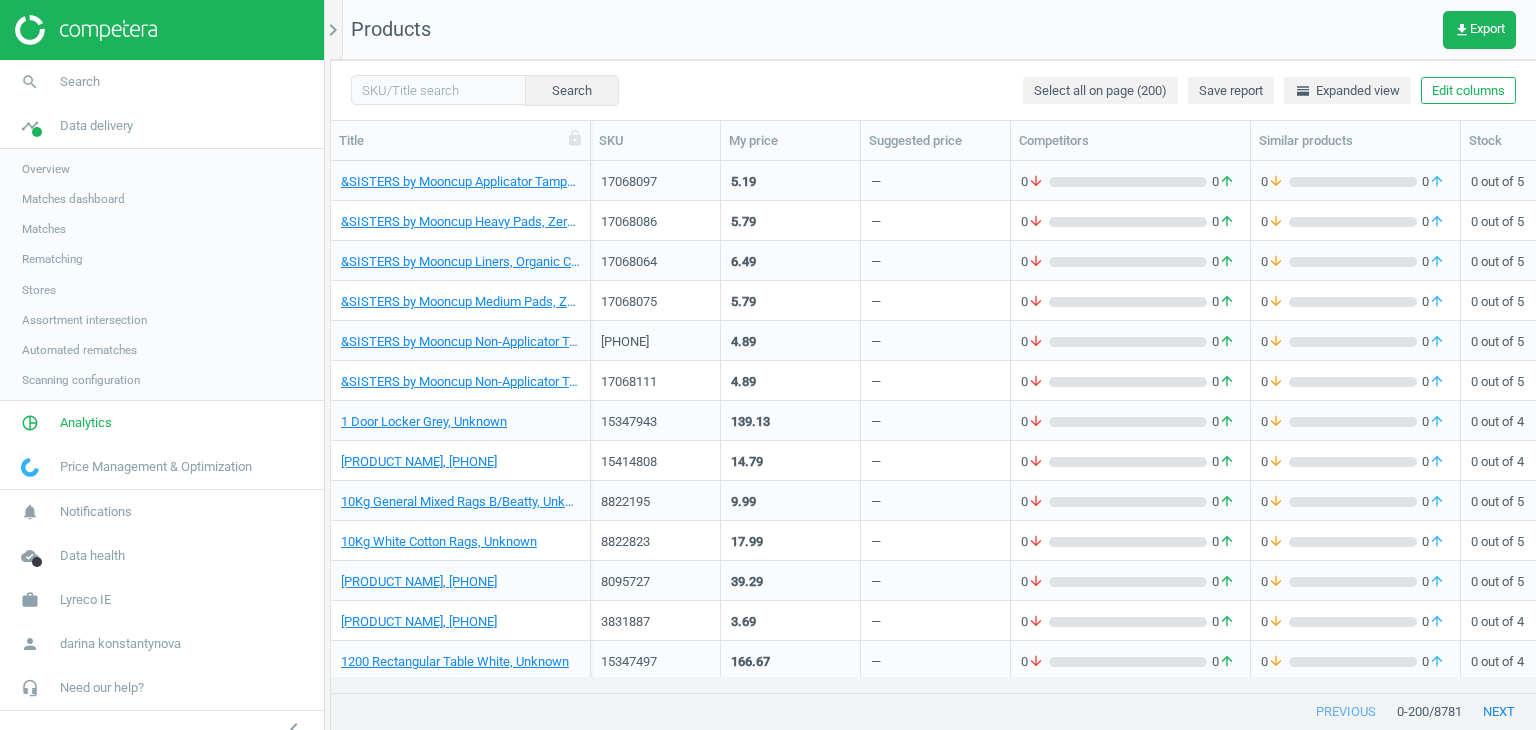 click on "Matches" at bounding box center [44, 229] 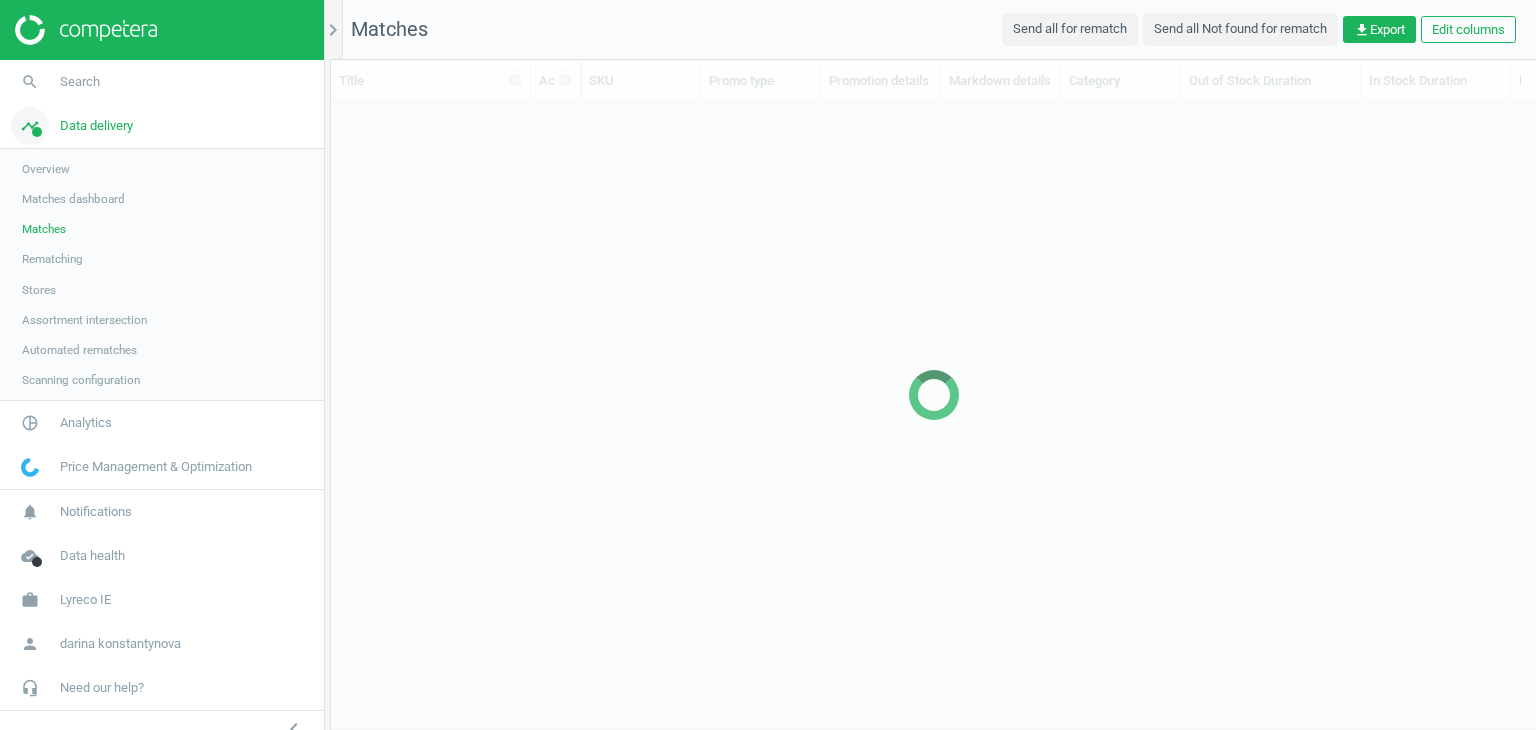 scroll, scrollTop: 16, scrollLeft: 16, axis: both 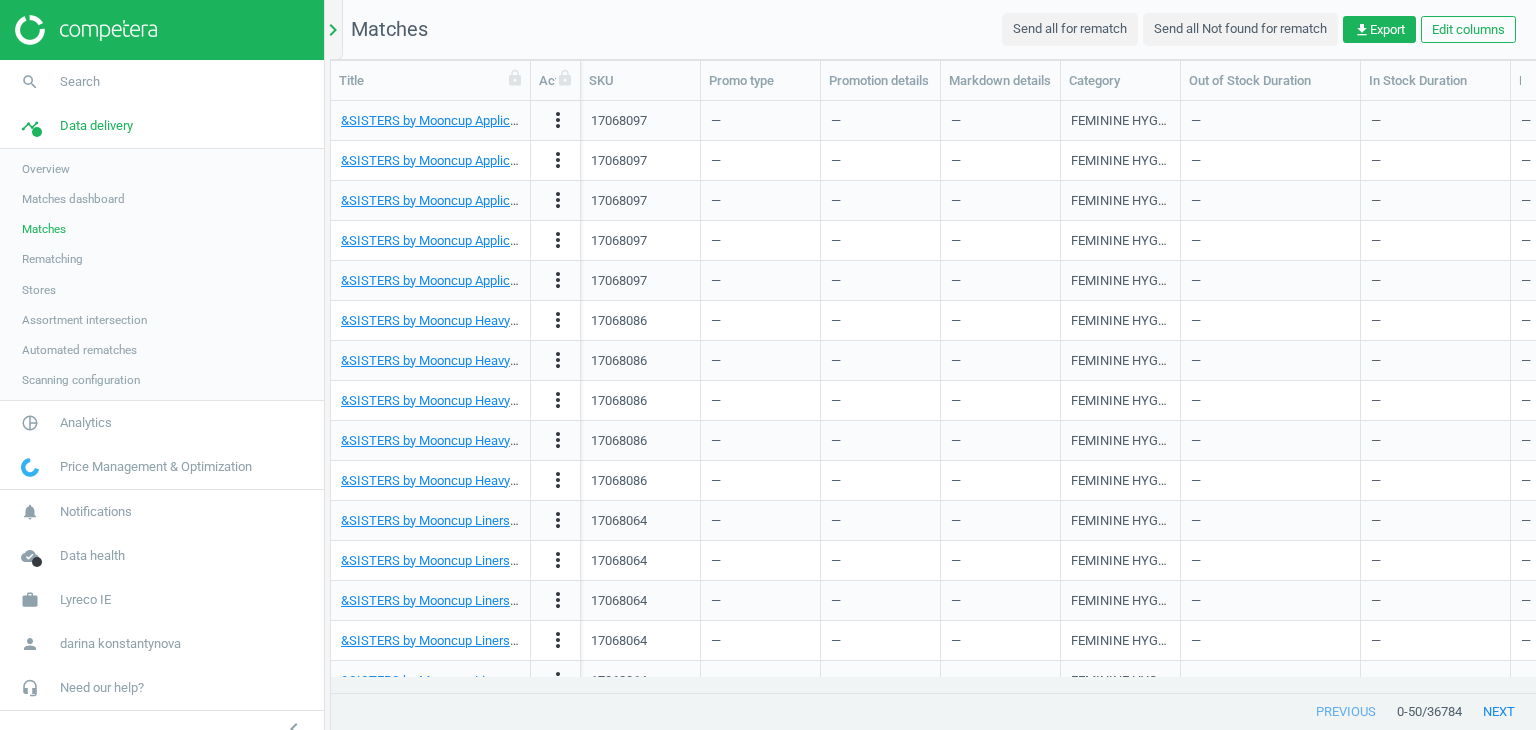 click on "chevron_right" at bounding box center [333, 30] 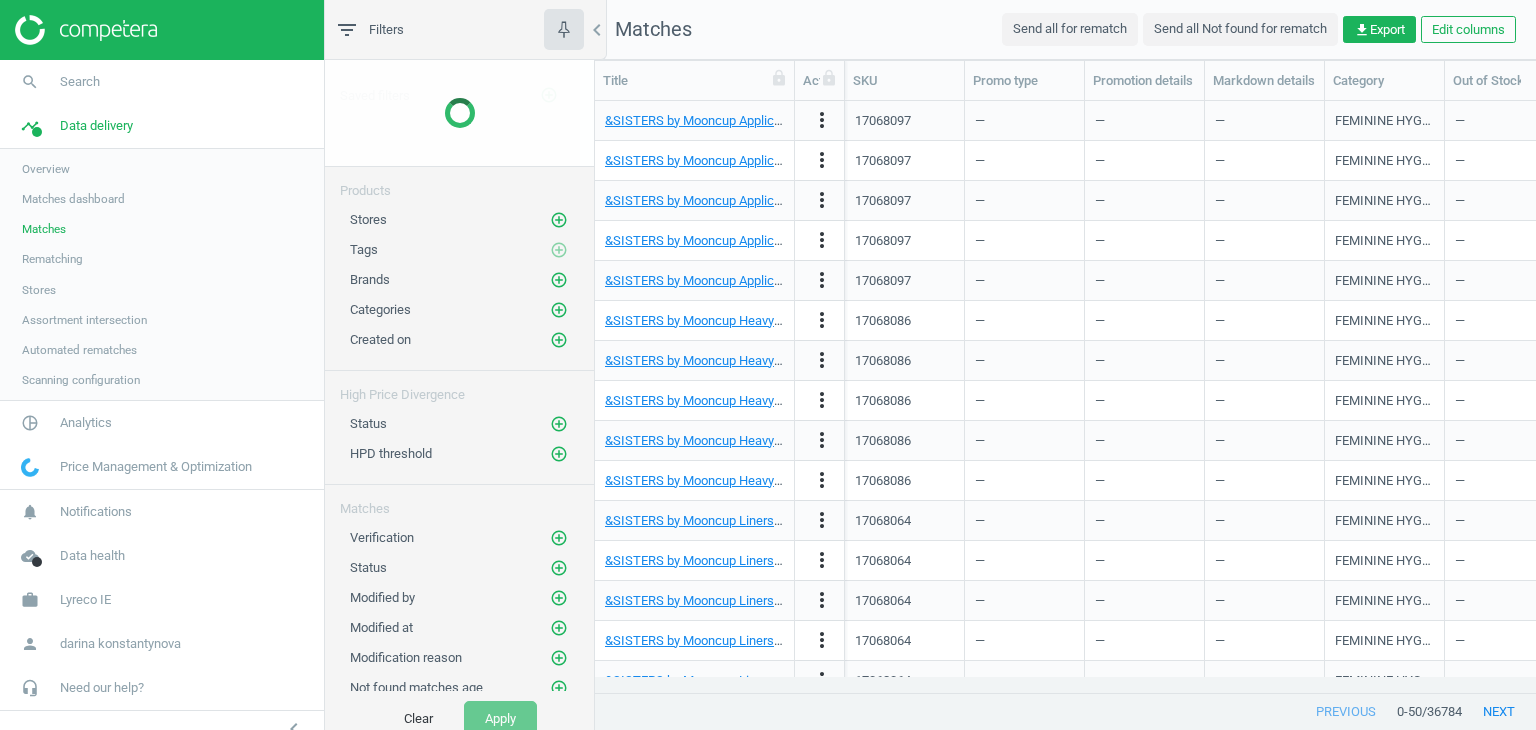 scroll, scrollTop: 561, scrollLeft: 926, axis: both 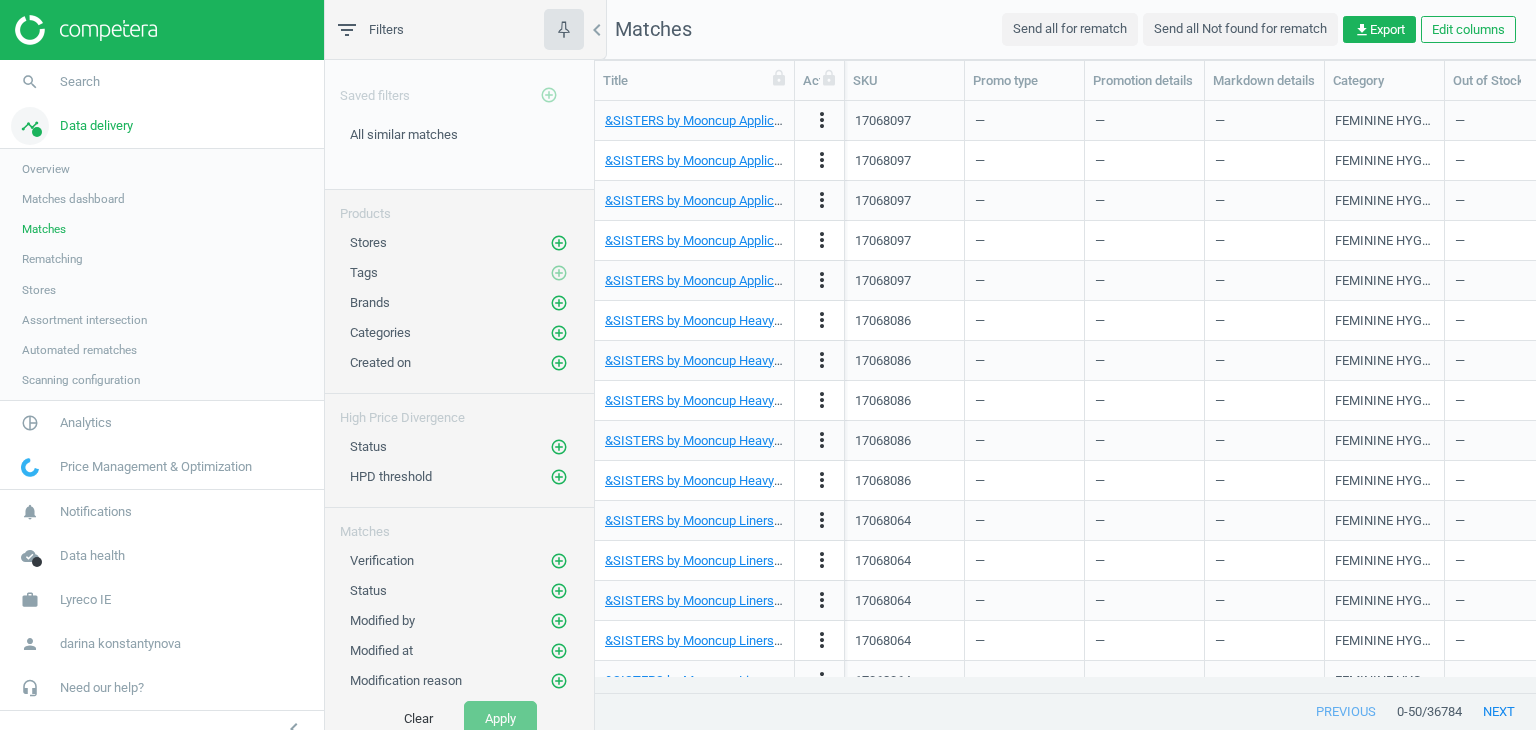 click on "timeline Data delivery" at bounding box center [162, 126] 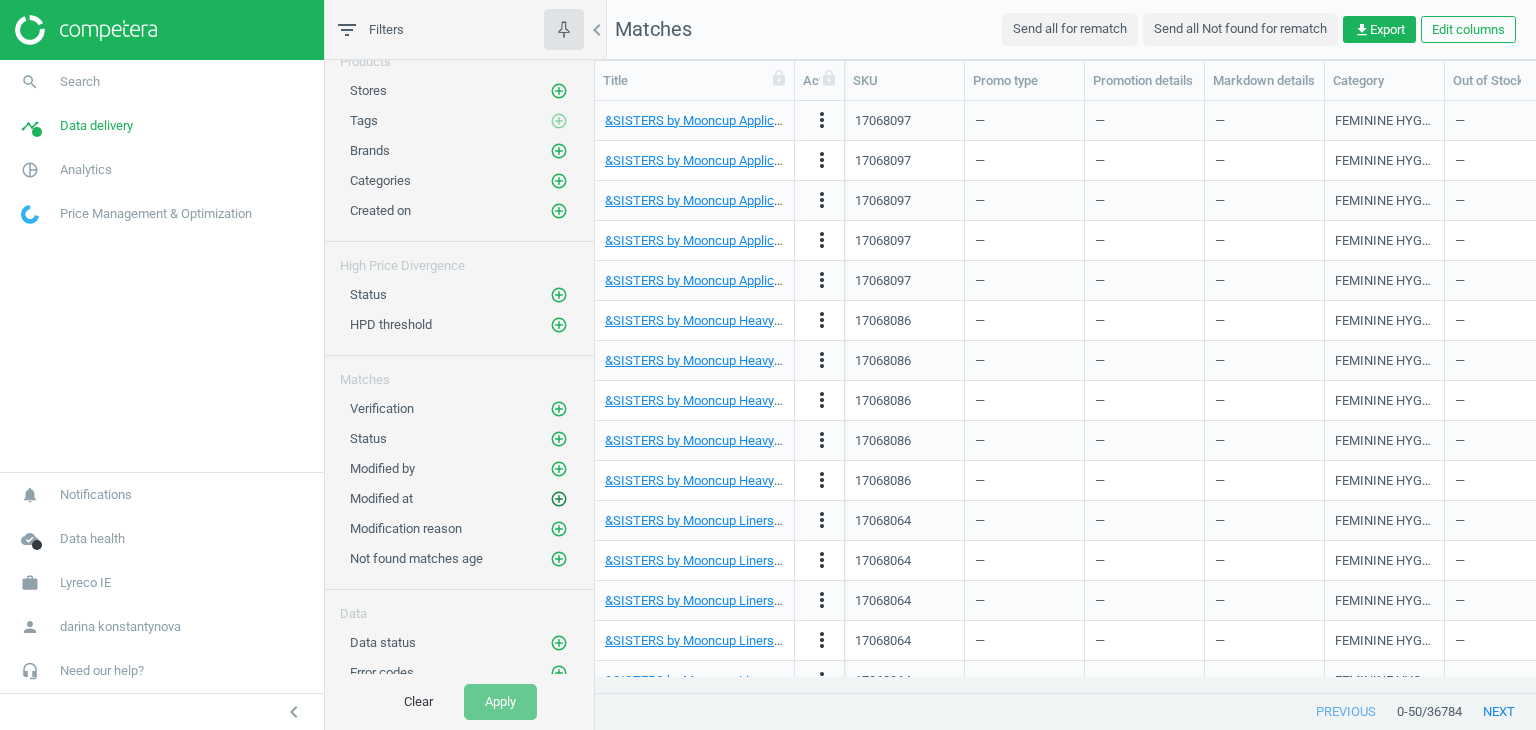 scroll, scrollTop: 0, scrollLeft: 0, axis: both 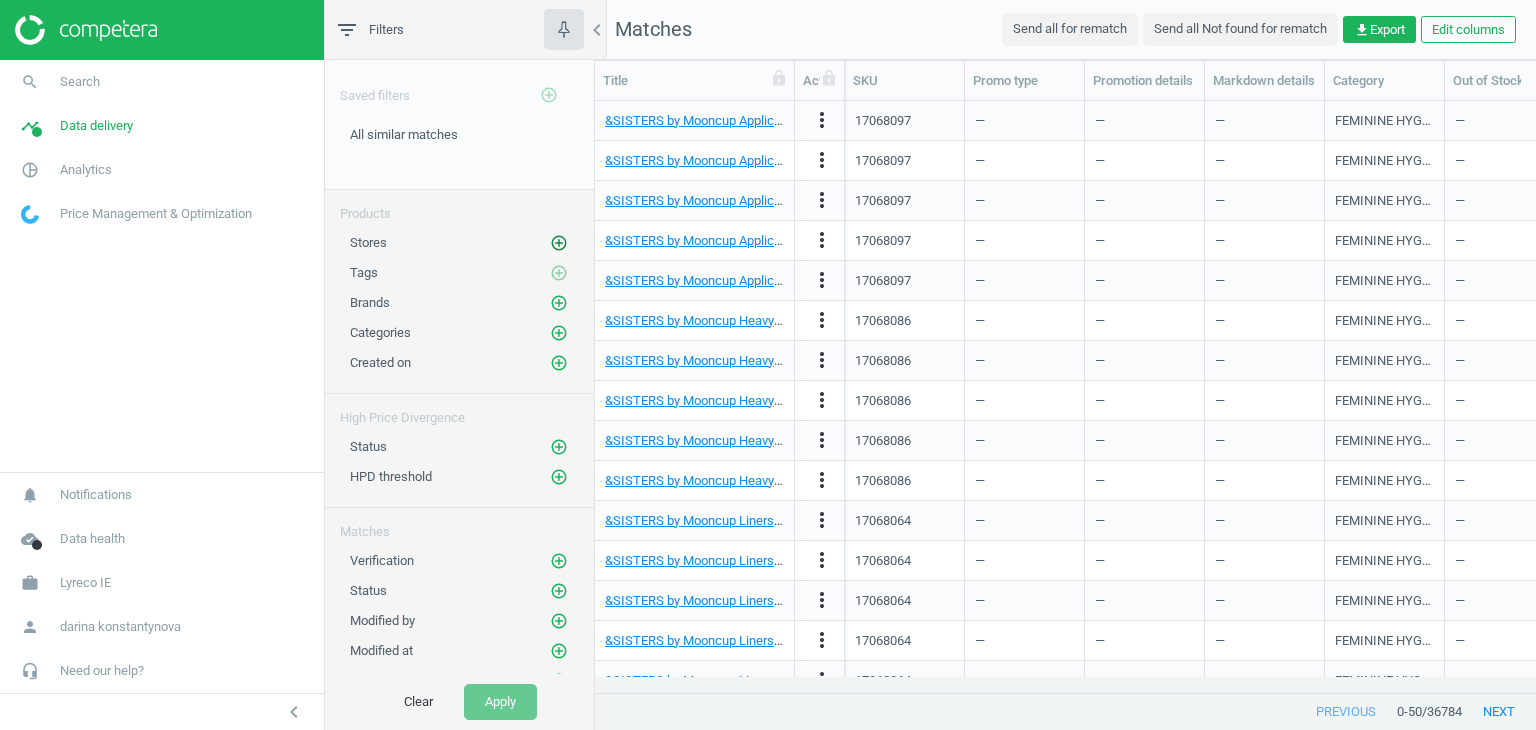 click on "add_circle_outline" at bounding box center (559, 243) 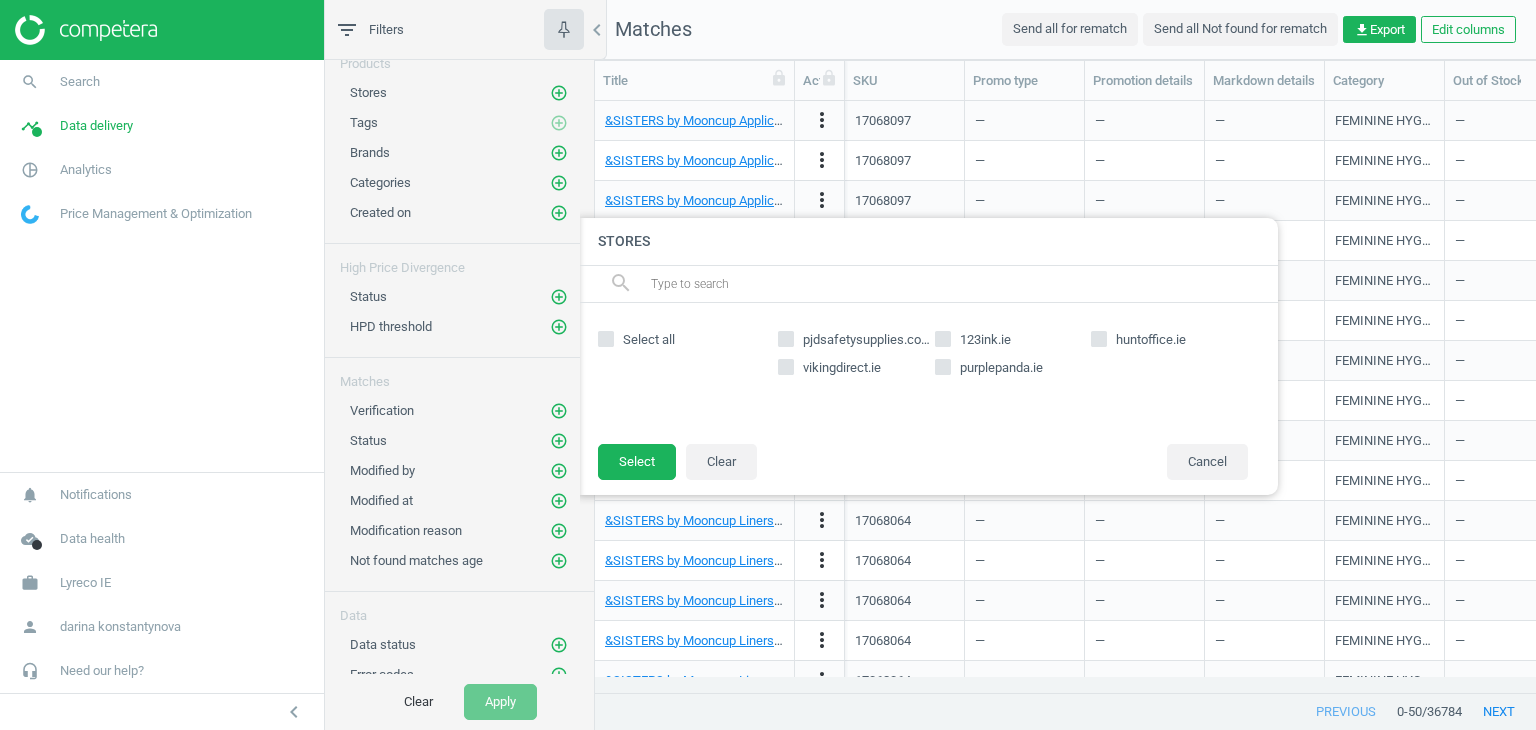 scroll, scrollTop: 152, scrollLeft: 0, axis: vertical 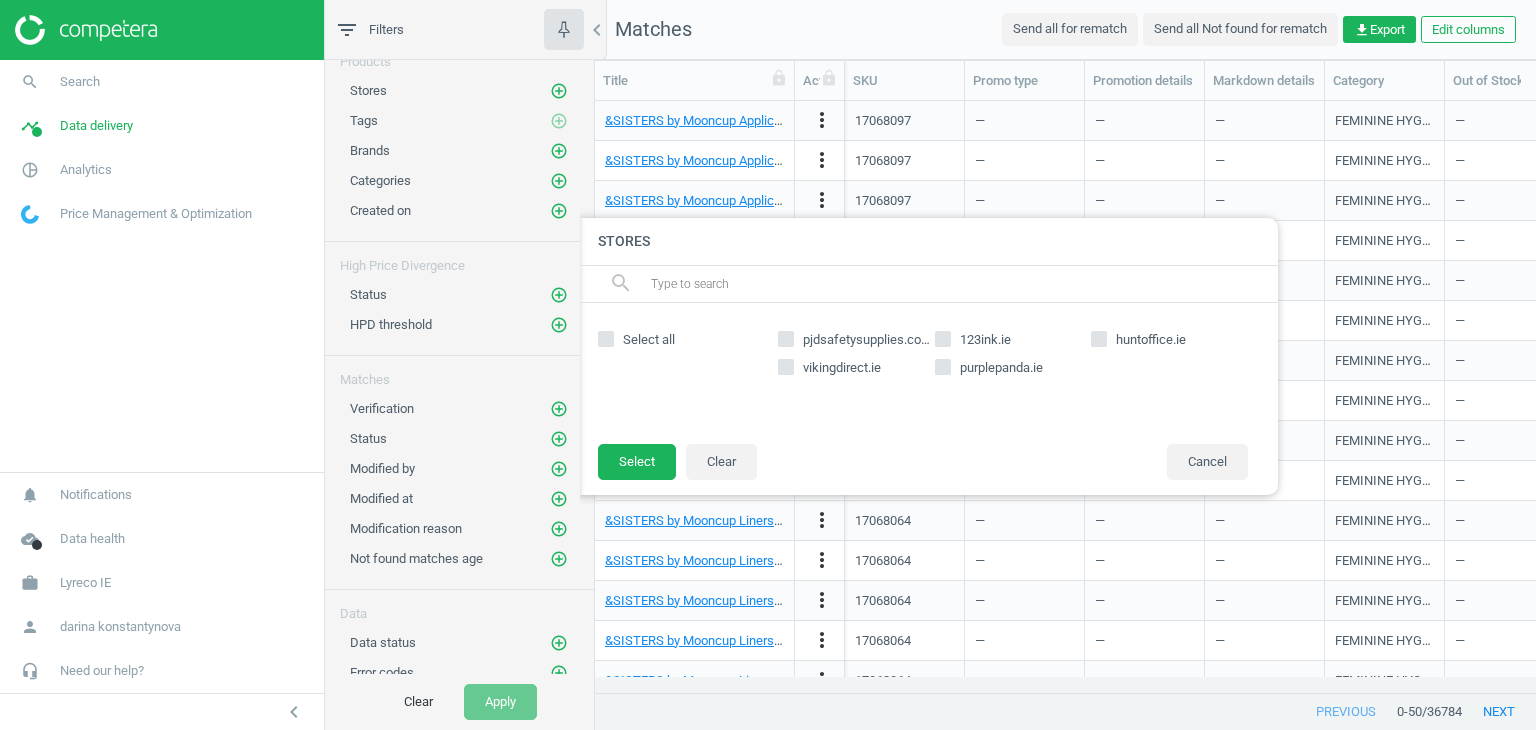 click on "Data" at bounding box center [459, 606] 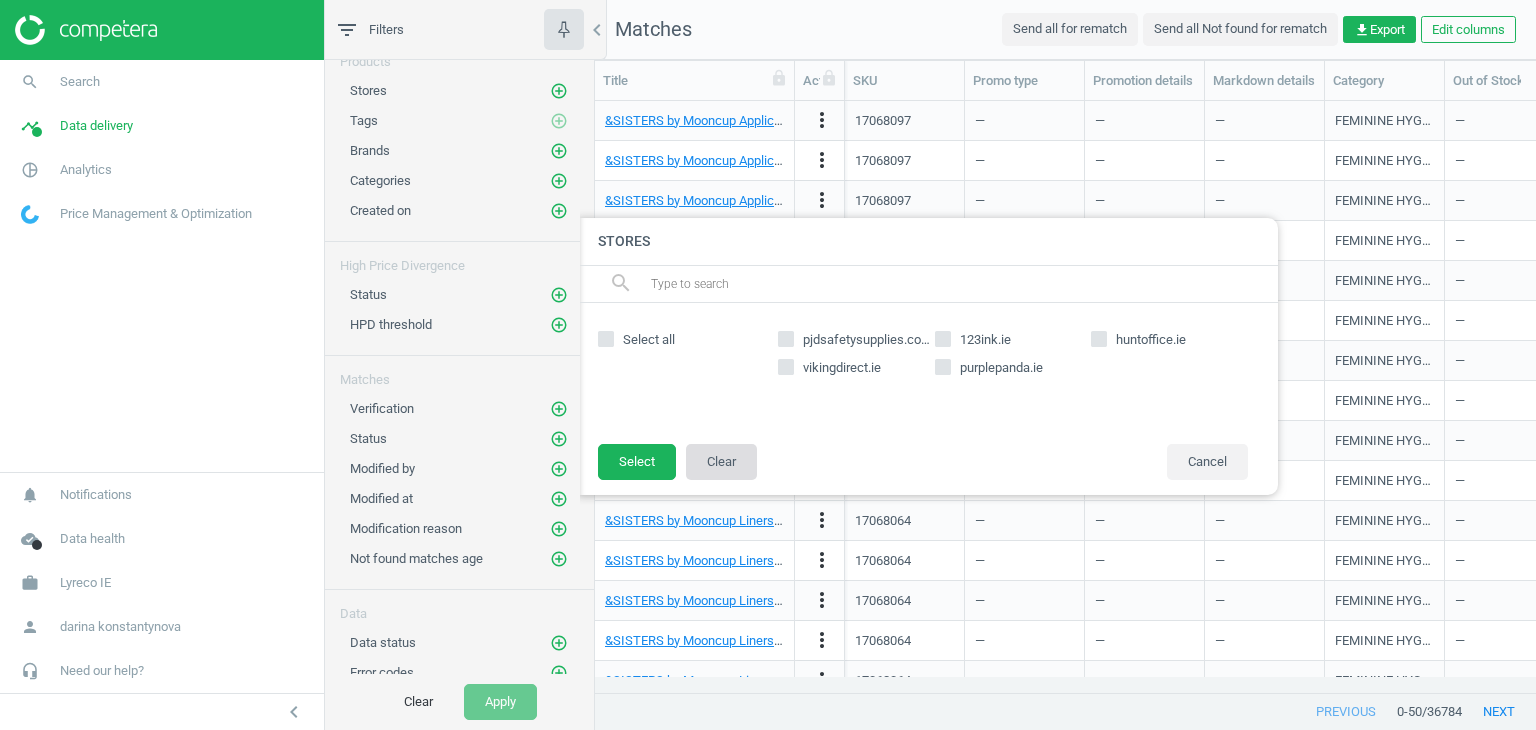 click on "Clear" at bounding box center (721, 462) 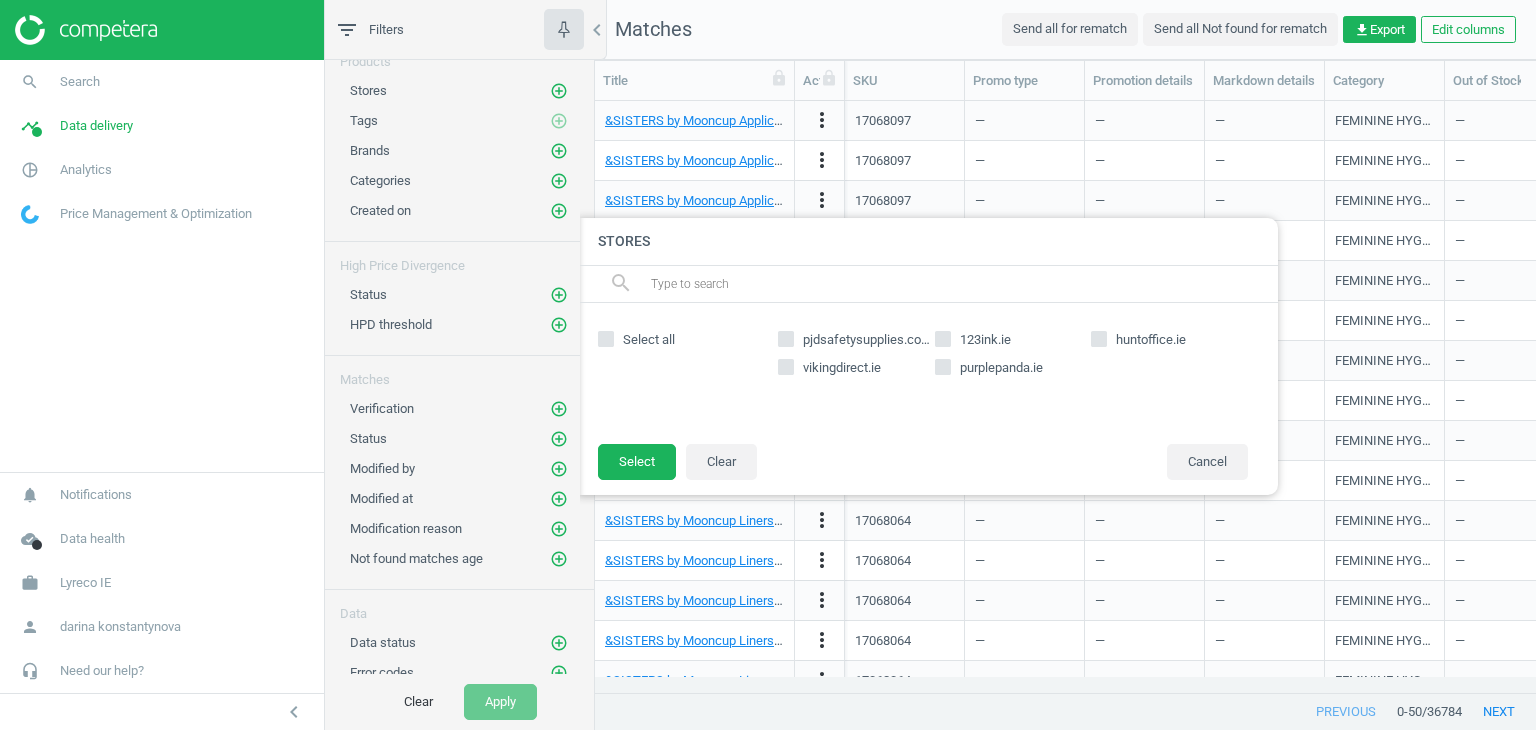 click on "Data status add_circle_outline" at bounding box center (459, 643) 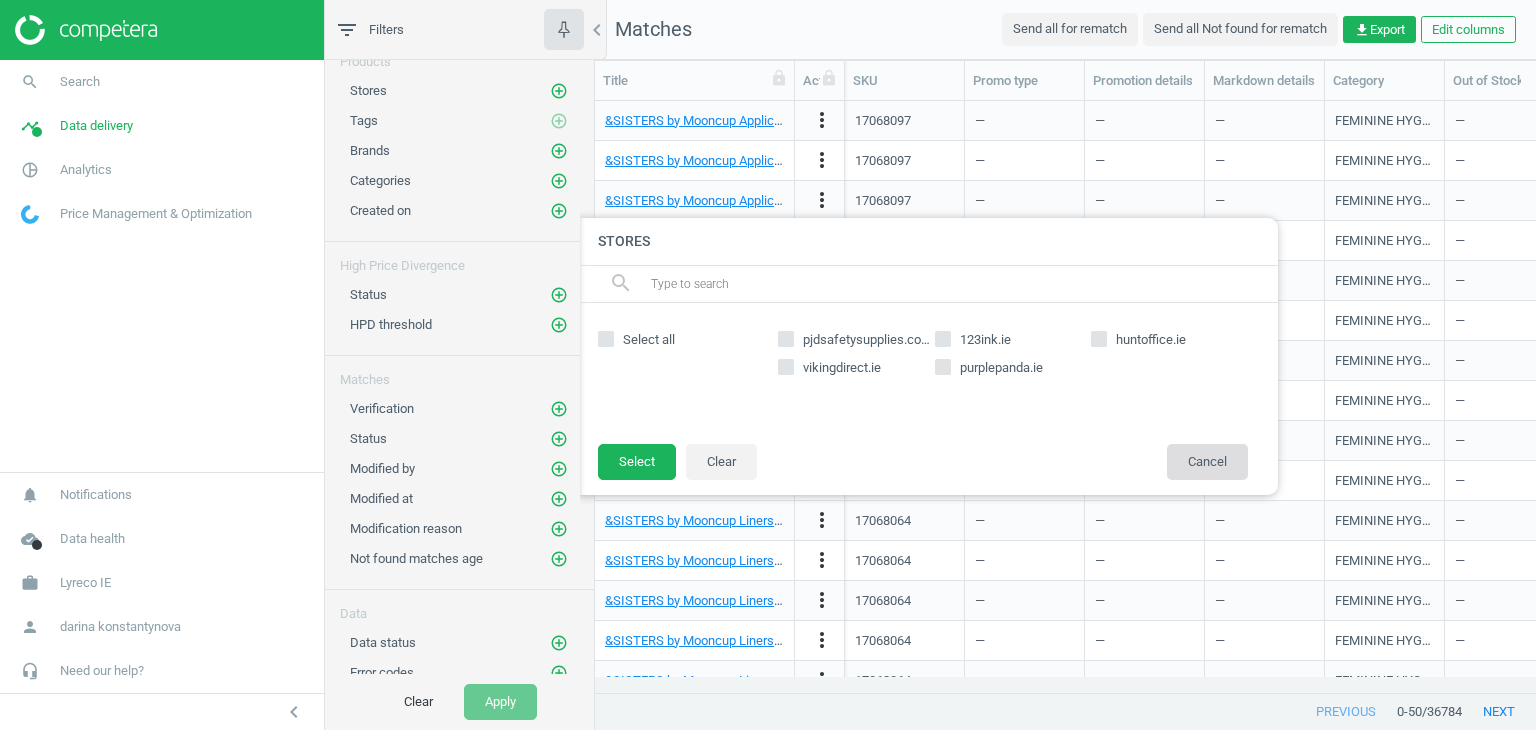 click on "Cancel" at bounding box center (1207, 462) 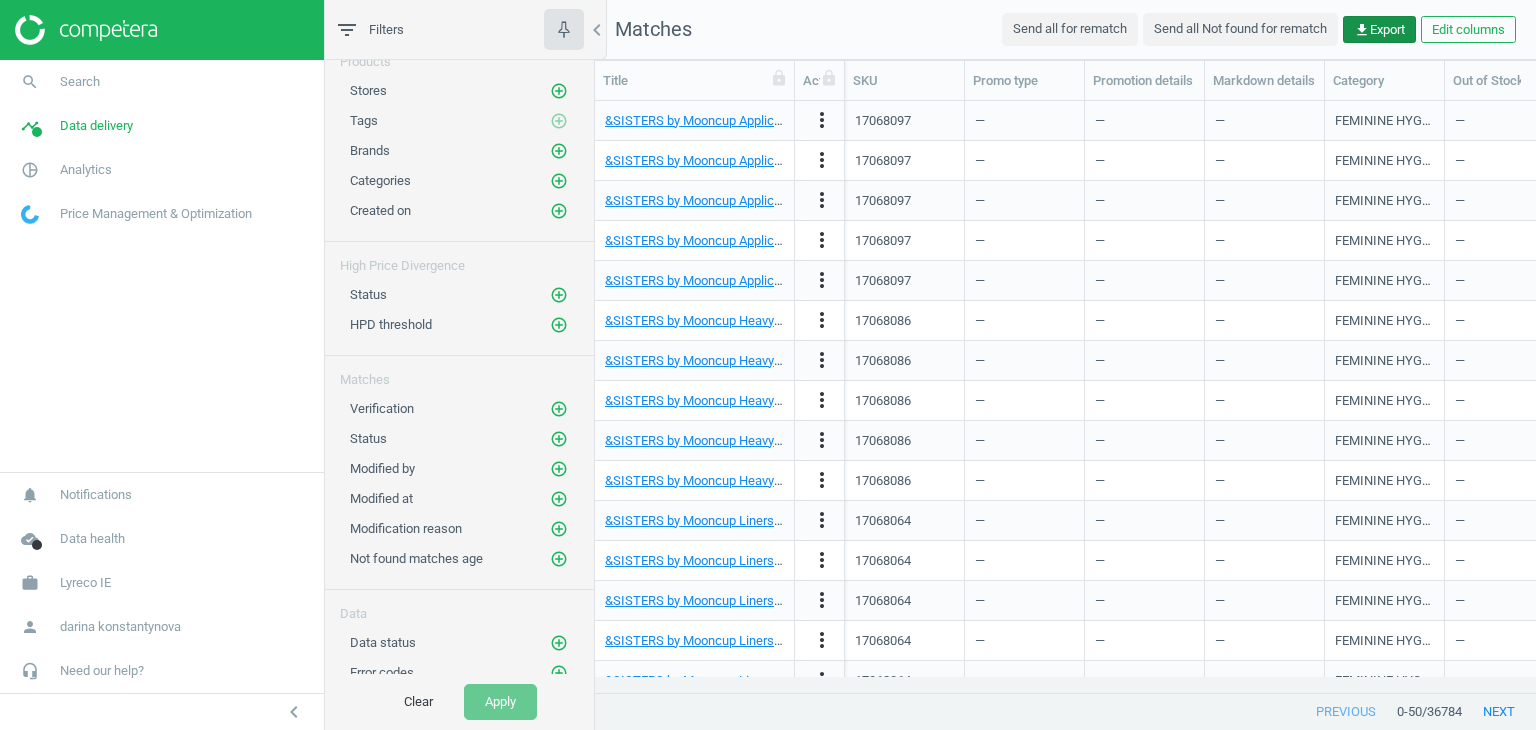 click on "get_app Export" at bounding box center (1379, 30) 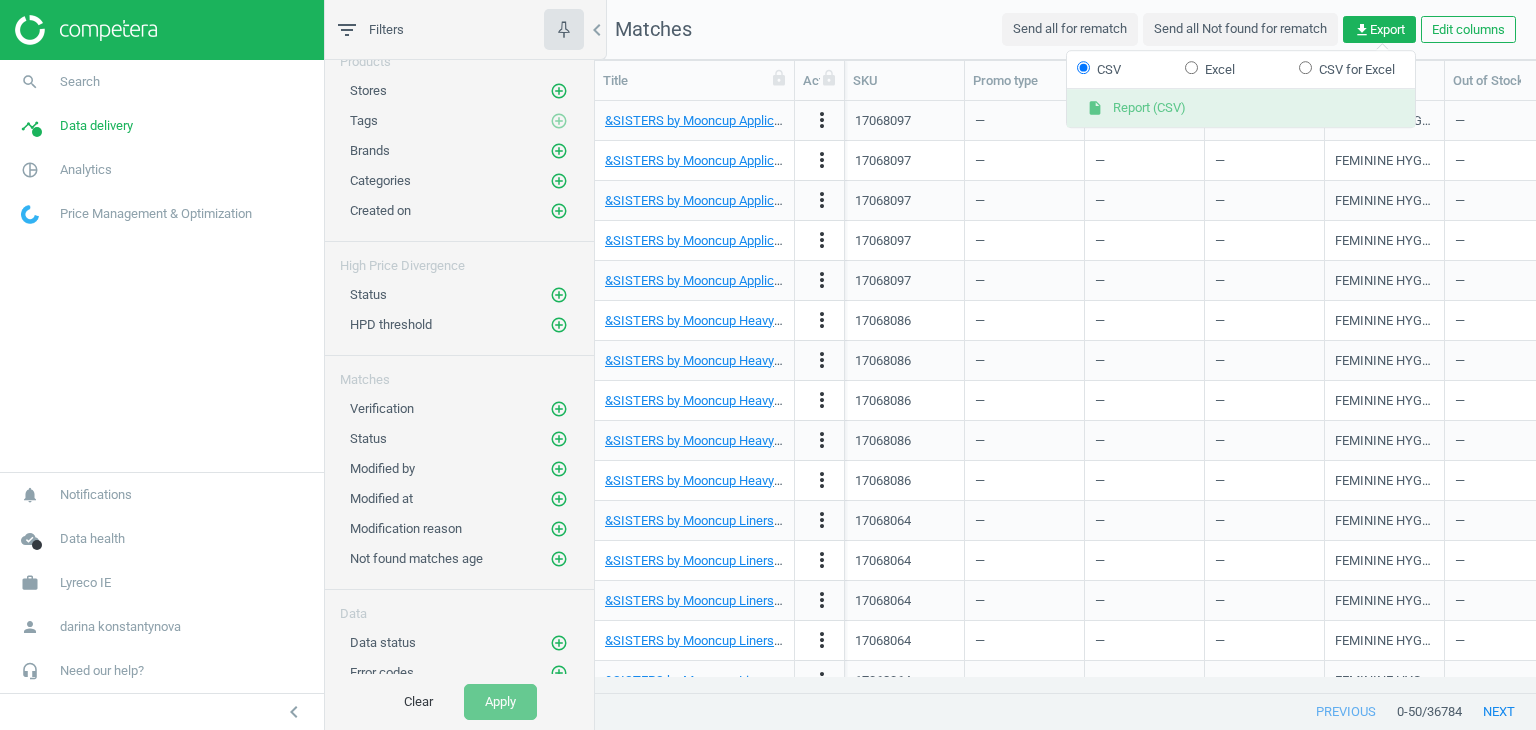 click on "insert_drive_file Report (CSV)" at bounding box center (1241, 109) 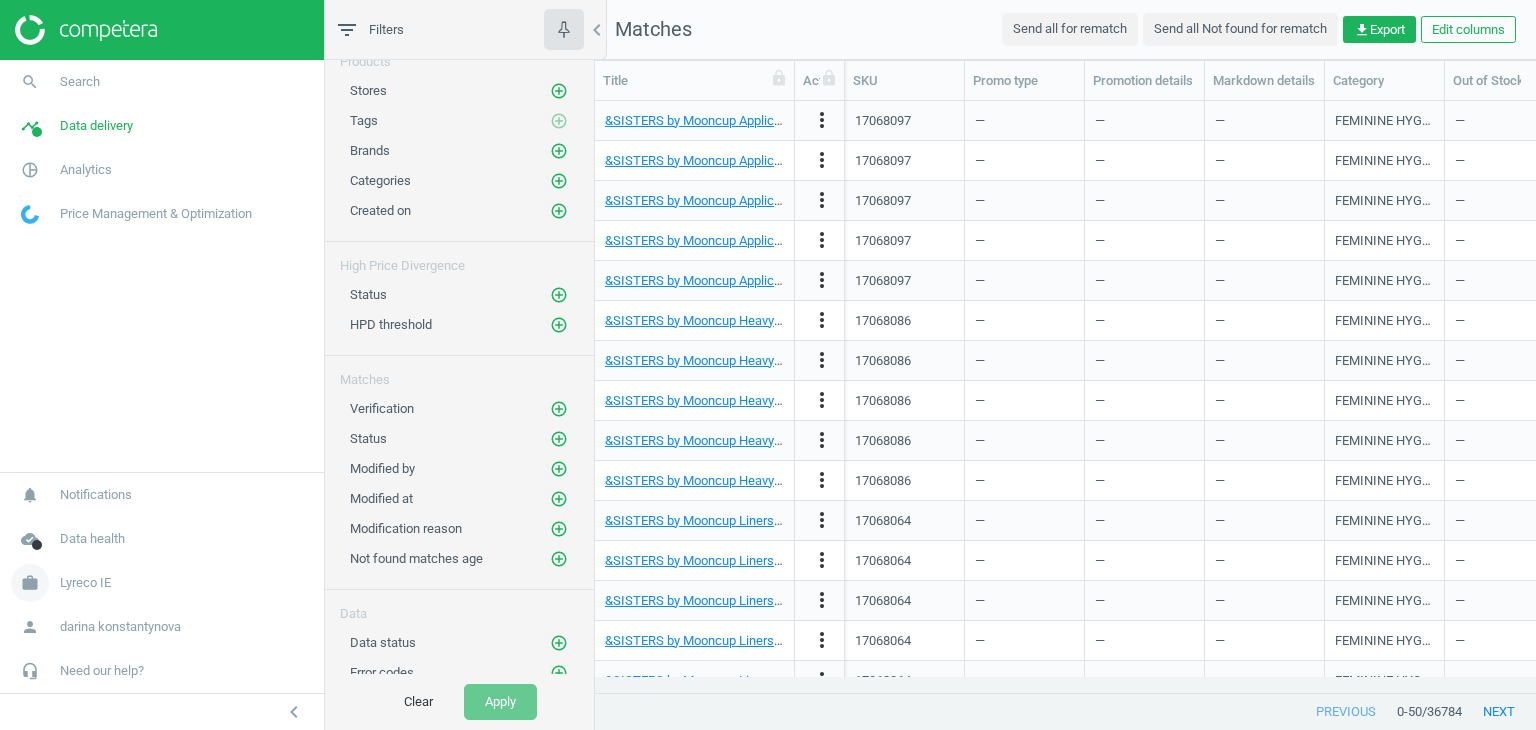 click on "Lyreco IE" at bounding box center (85, 583) 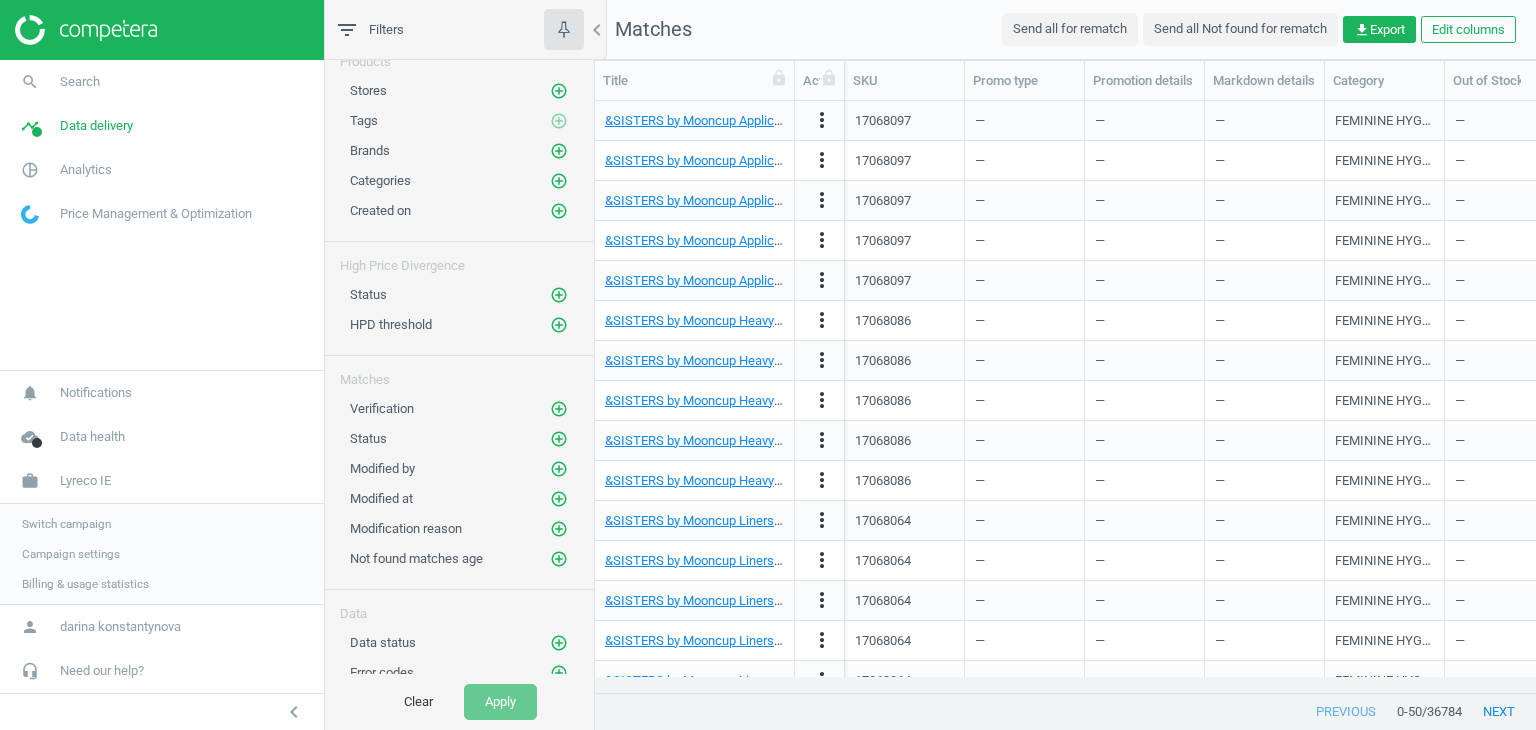 click on "Switch campaign" at bounding box center [162, 524] 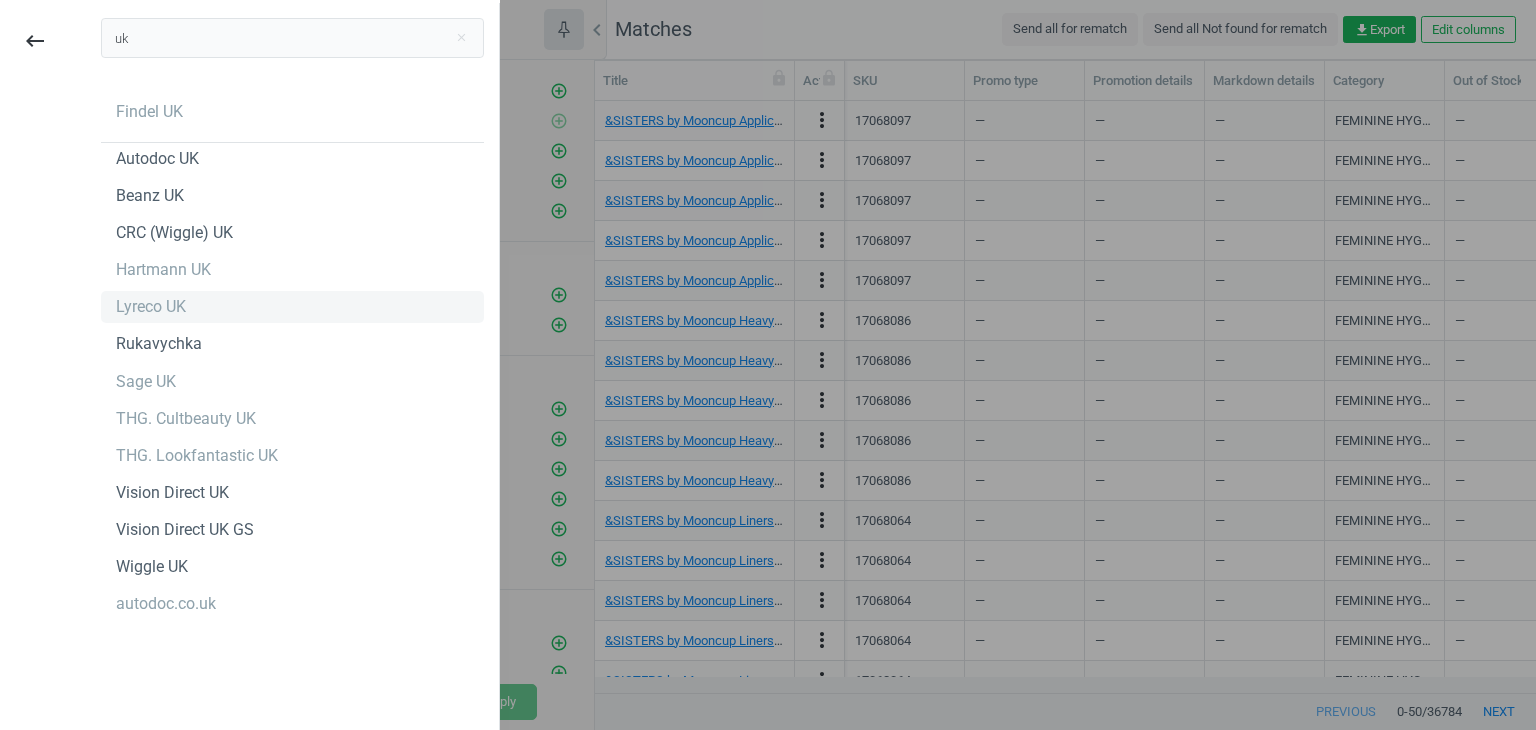 type on "uk" 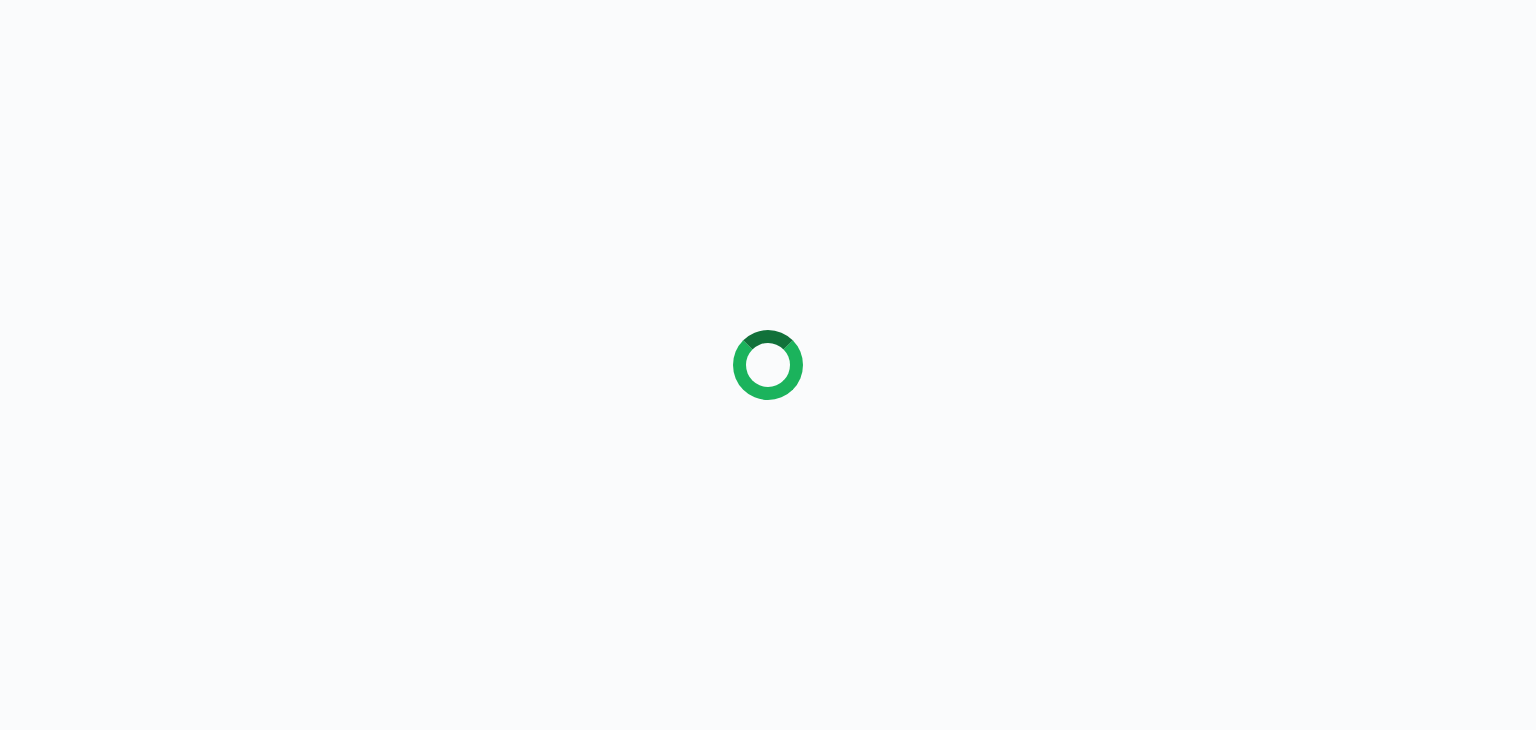 scroll, scrollTop: 0, scrollLeft: 0, axis: both 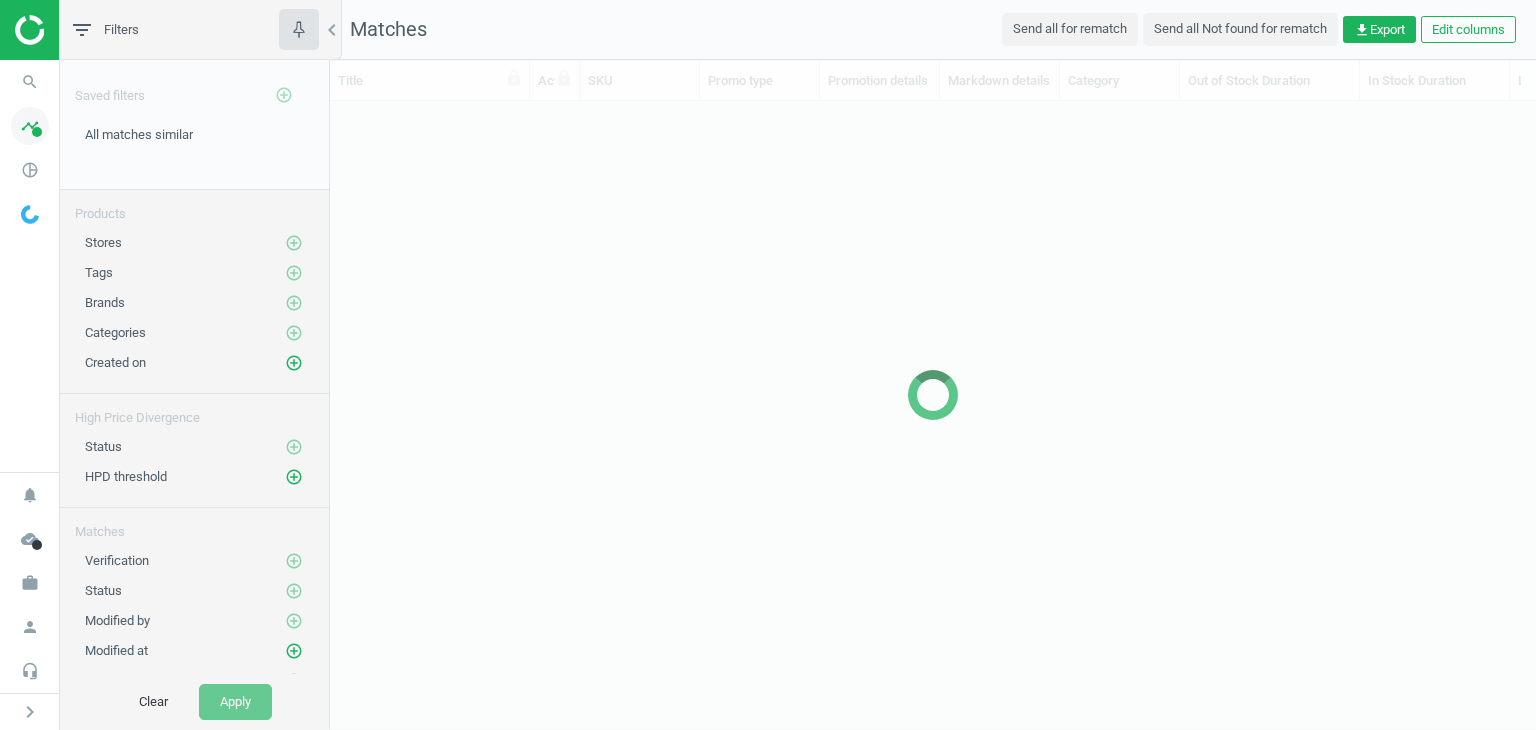 click on "timeline" at bounding box center [30, 126] 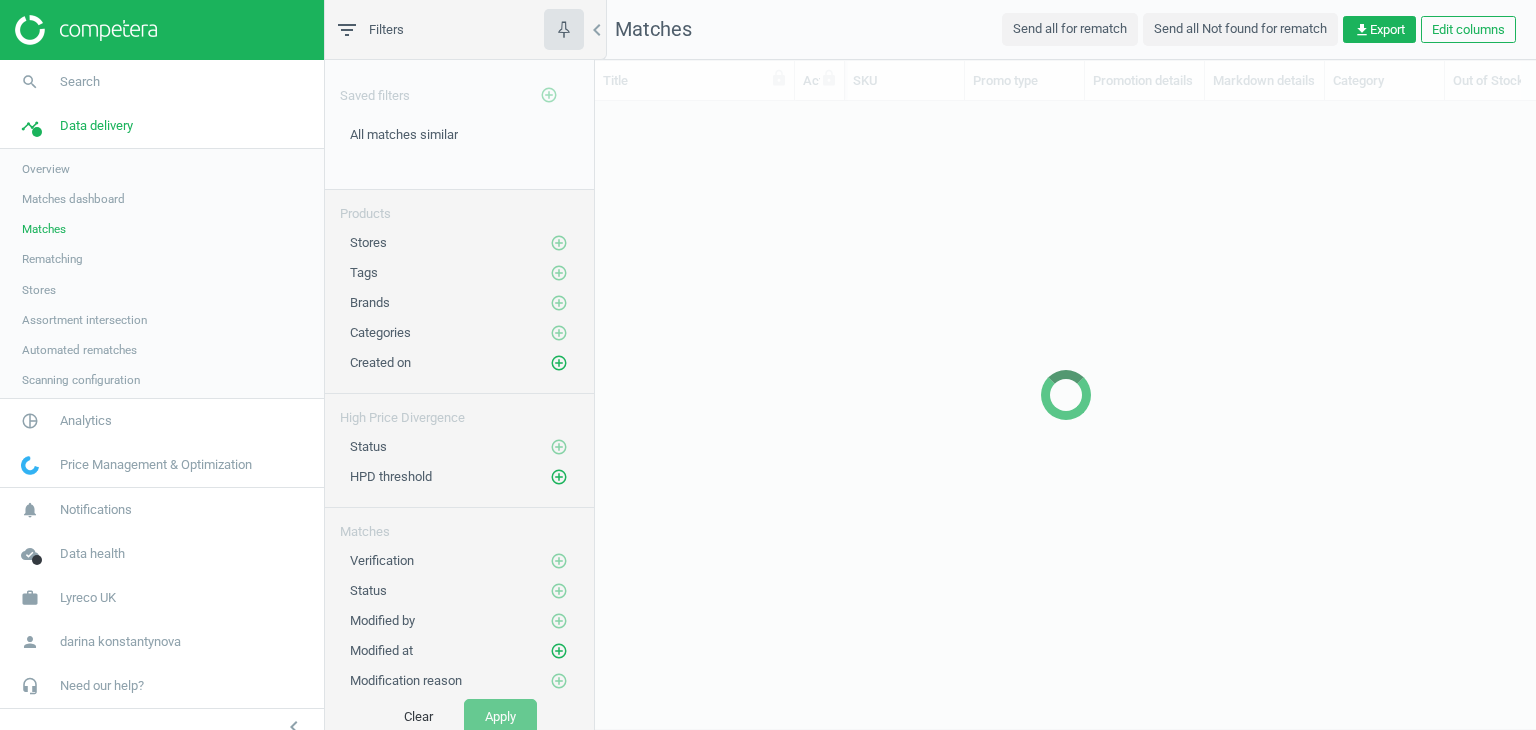 scroll, scrollTop: 596, scrollLeft: 968, axis: both 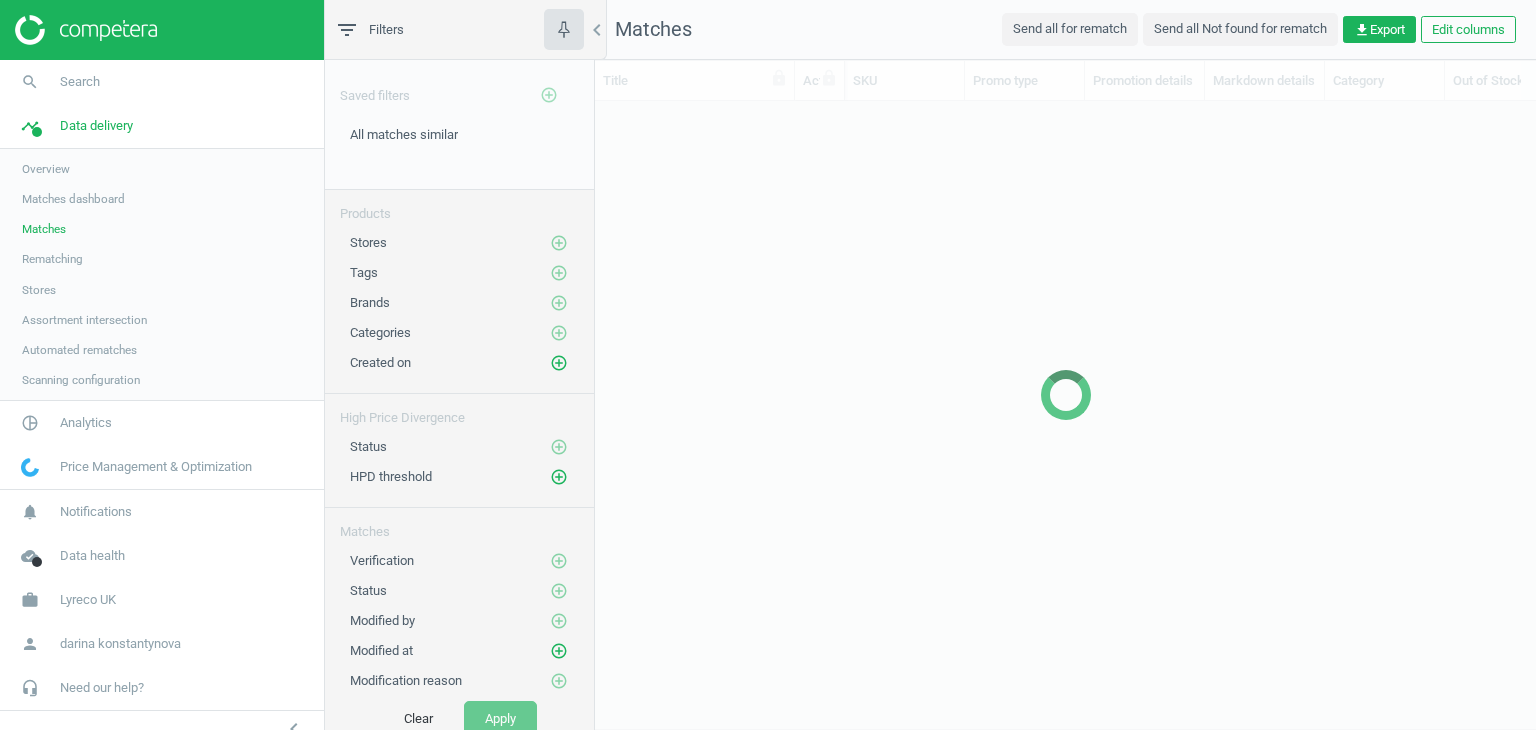 click on "Stores" at bounding box center (39, 290) 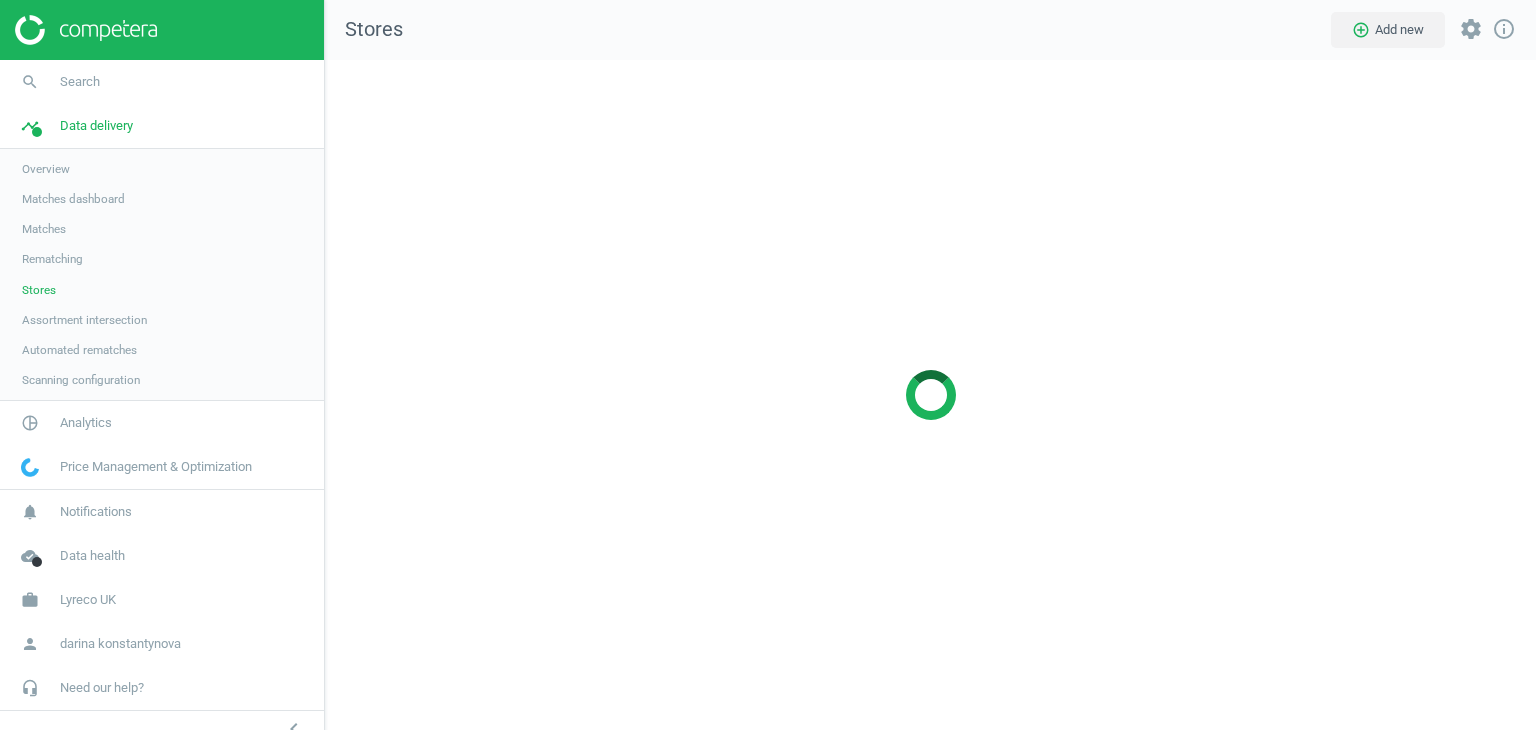 scroll, scrollTop: 10, scrollLeft: 9, axis: both 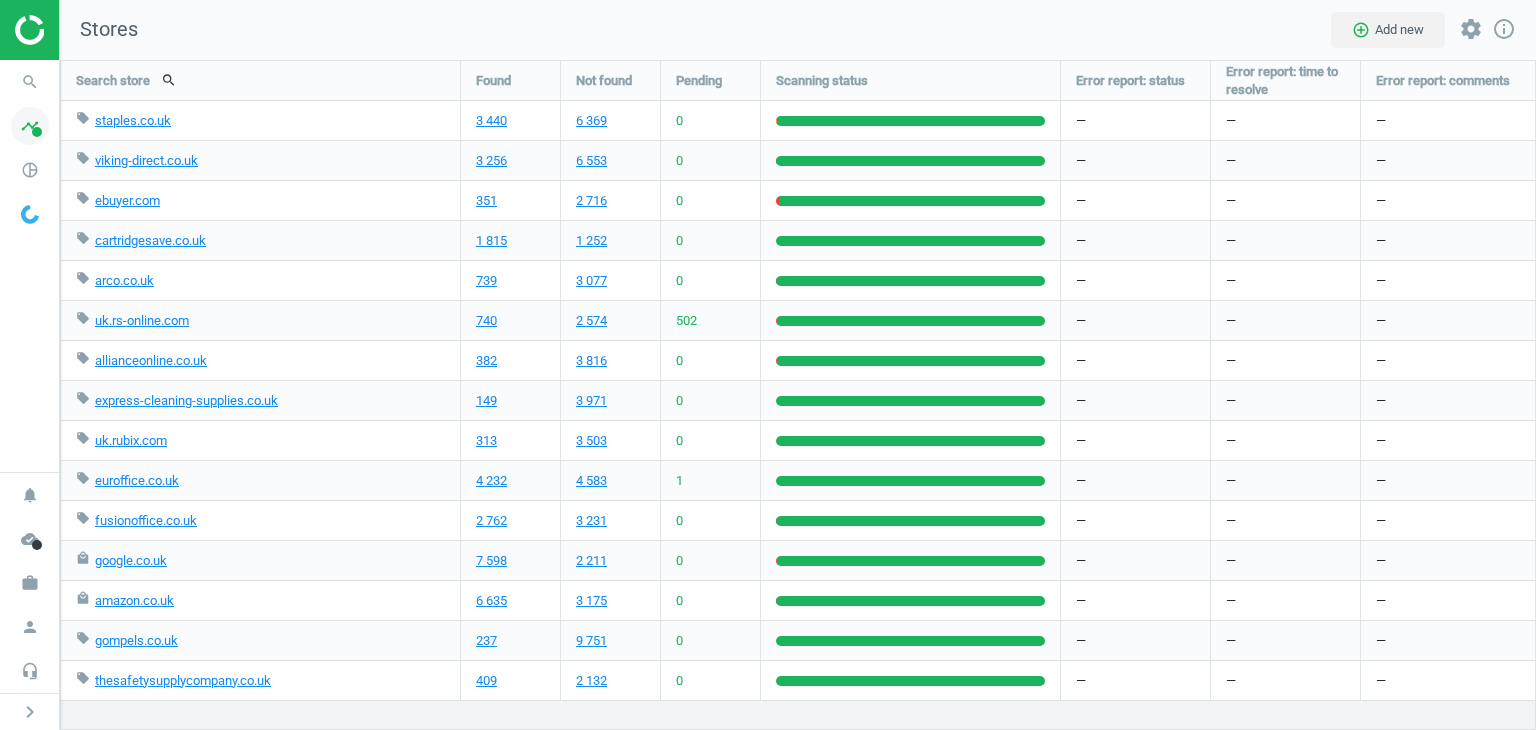 click on "timeline" at bounding box center [30, 126] 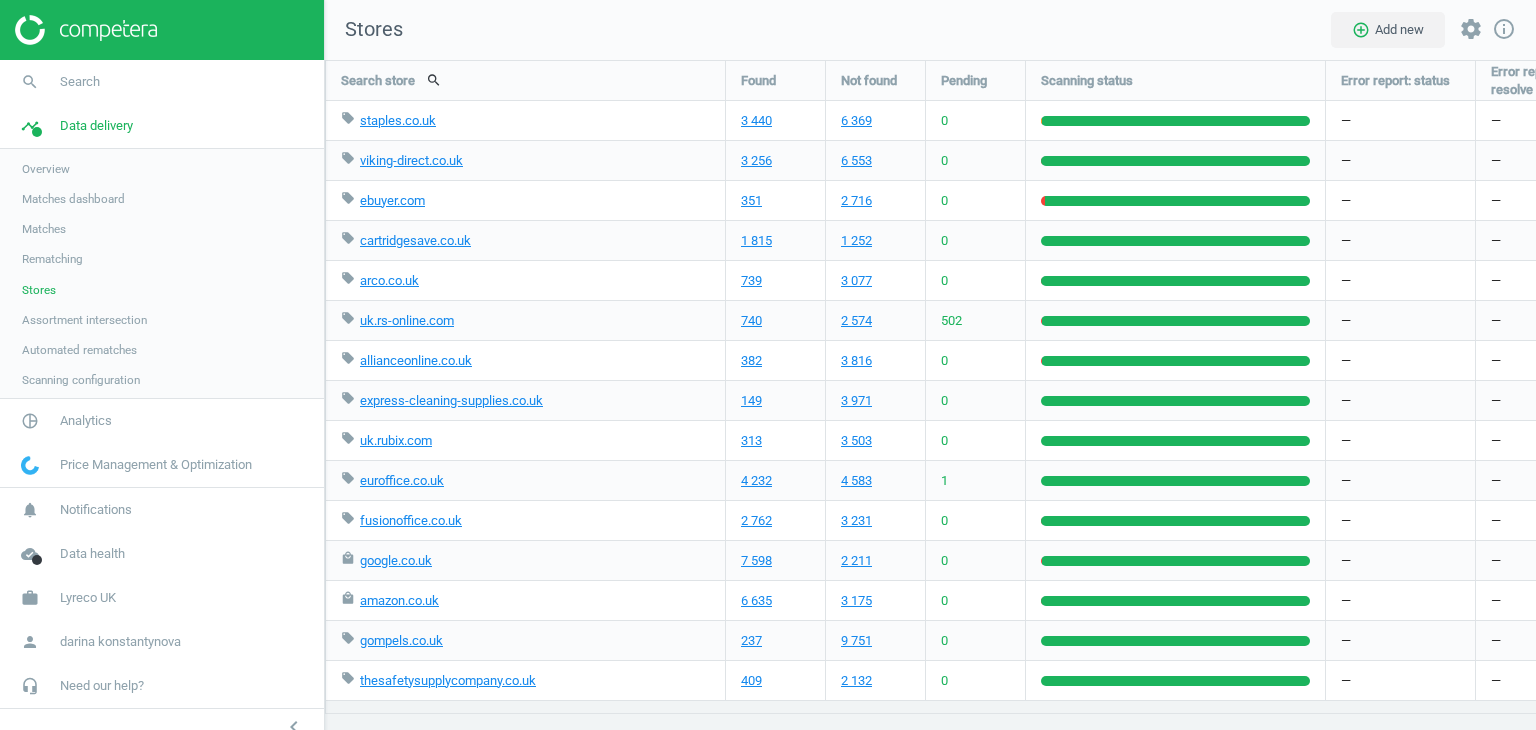 scroll, scrollTop: 685, scrollLeft: 1424, axis: both 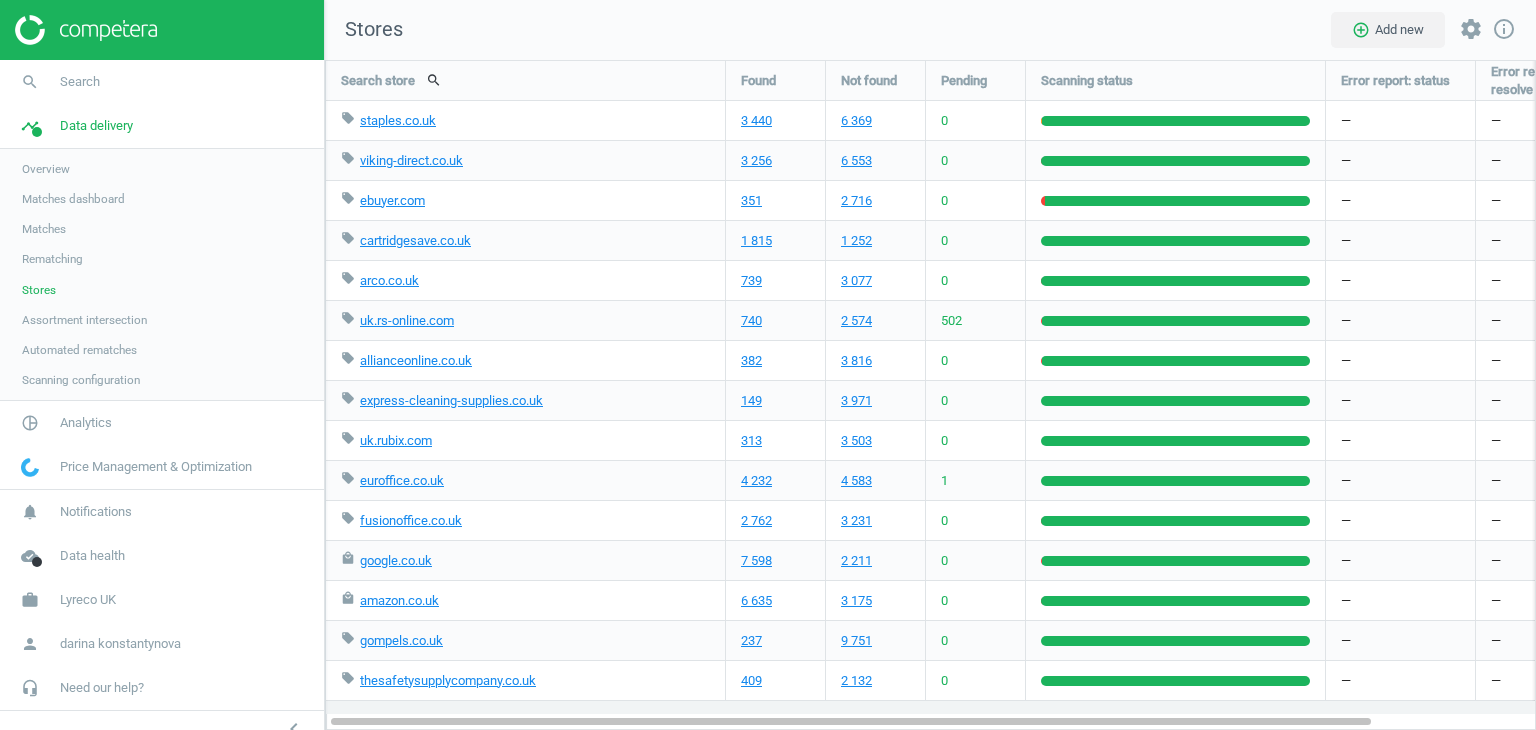 click on "Matches" at bounding box center (44, 229) 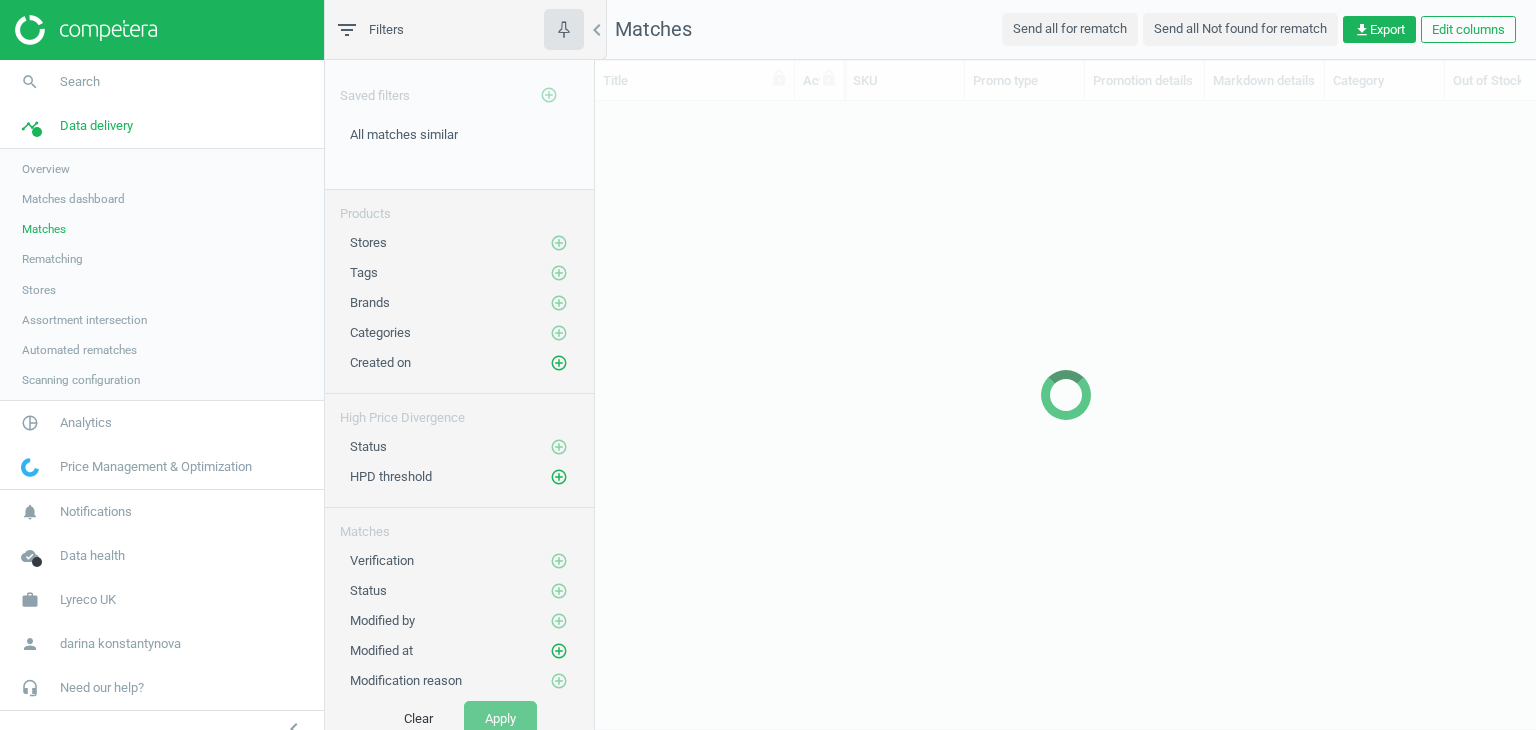 scroll, scrollTop: 16, scrollLeft: 16, axis: both 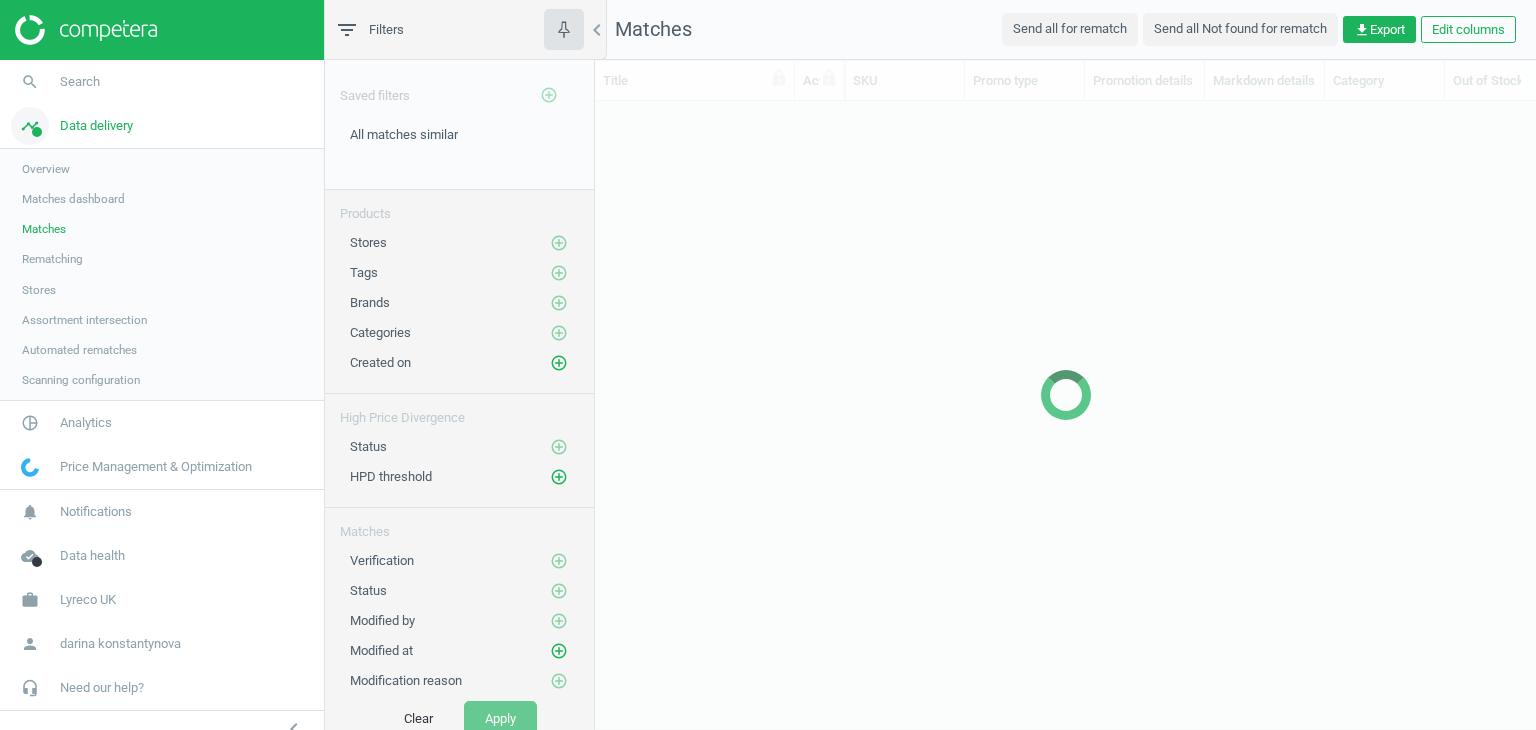 click on "Data delivery" at bounding box center (96, 126) 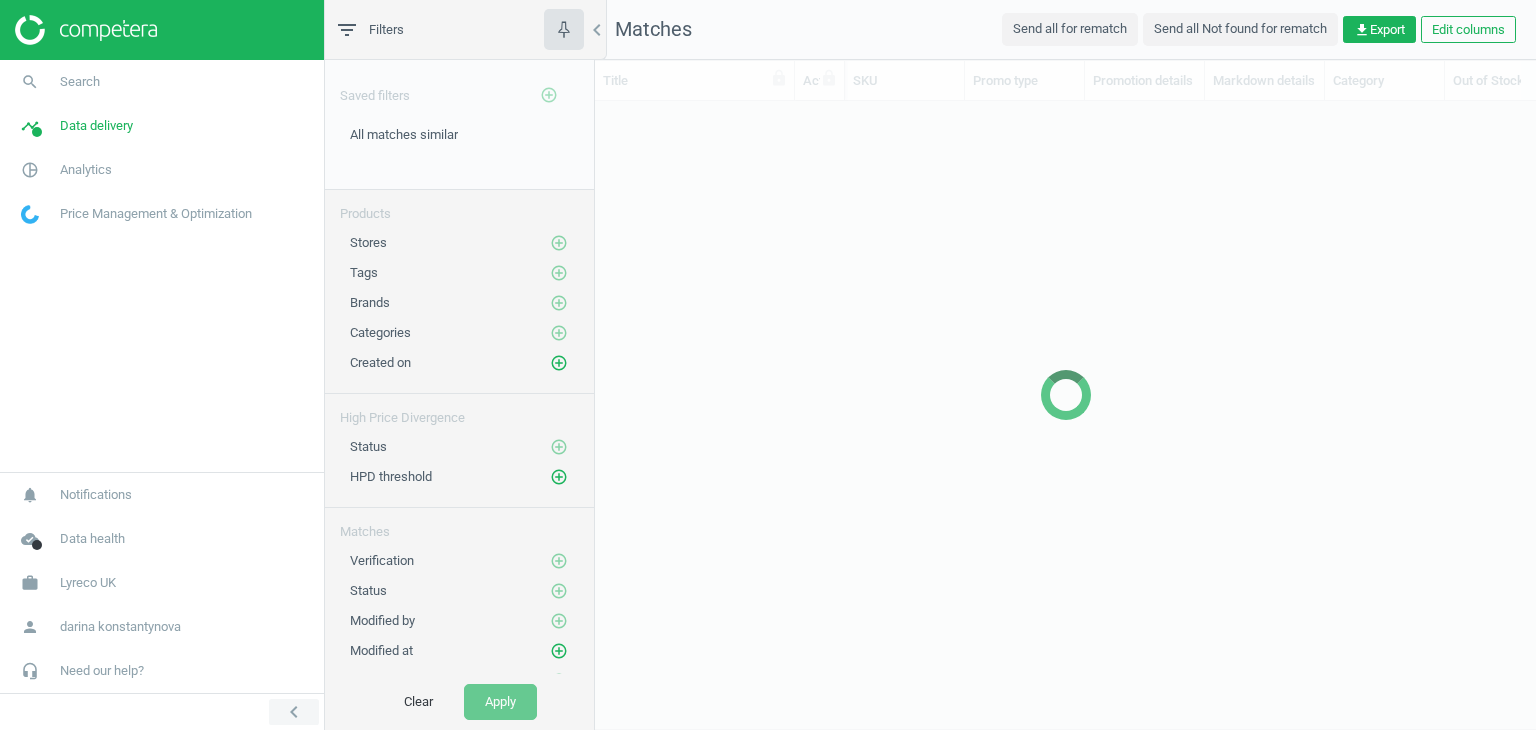 click on "chevron_left" at bounding box center (294, 712) 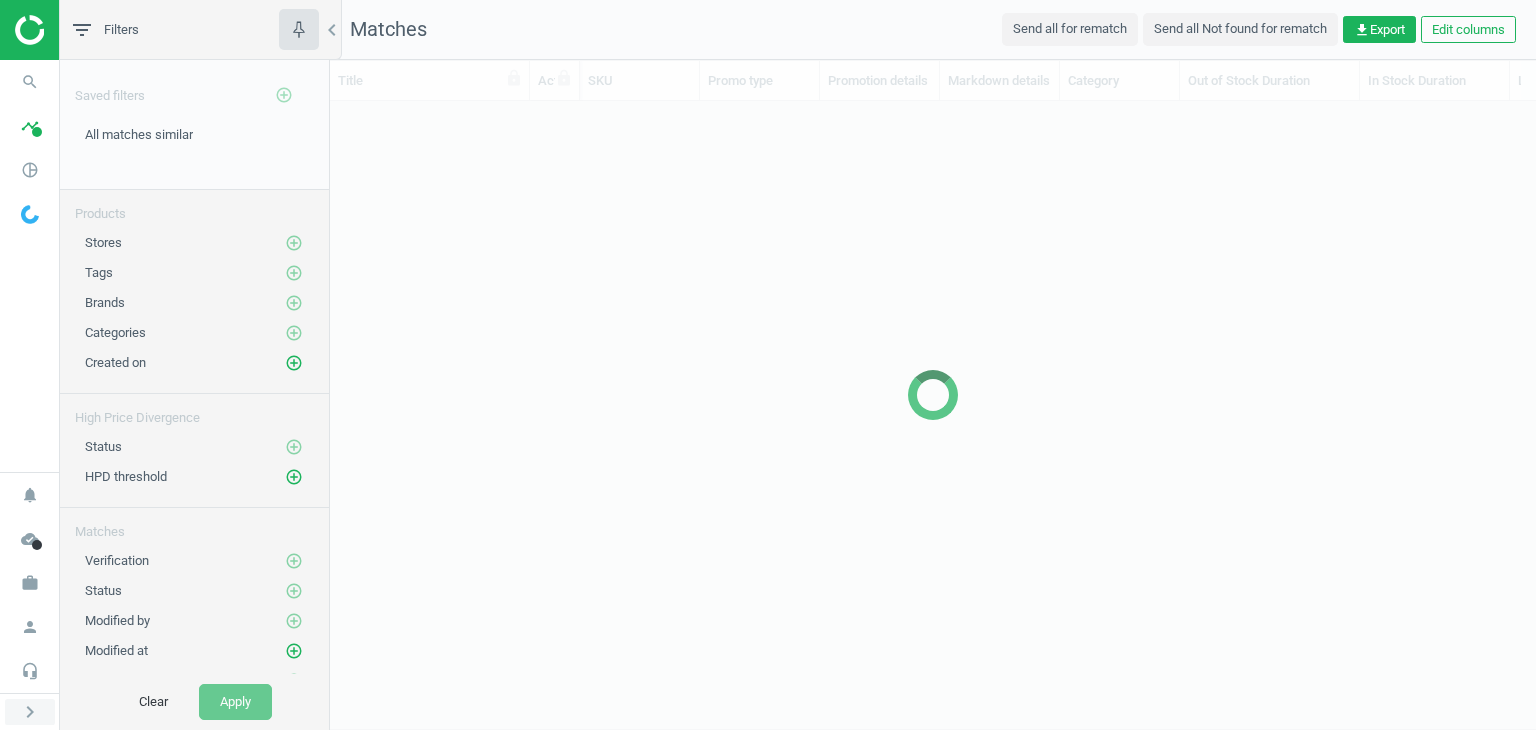 scroll, scrollTop: 16, scrollLeft: 16, axis: both 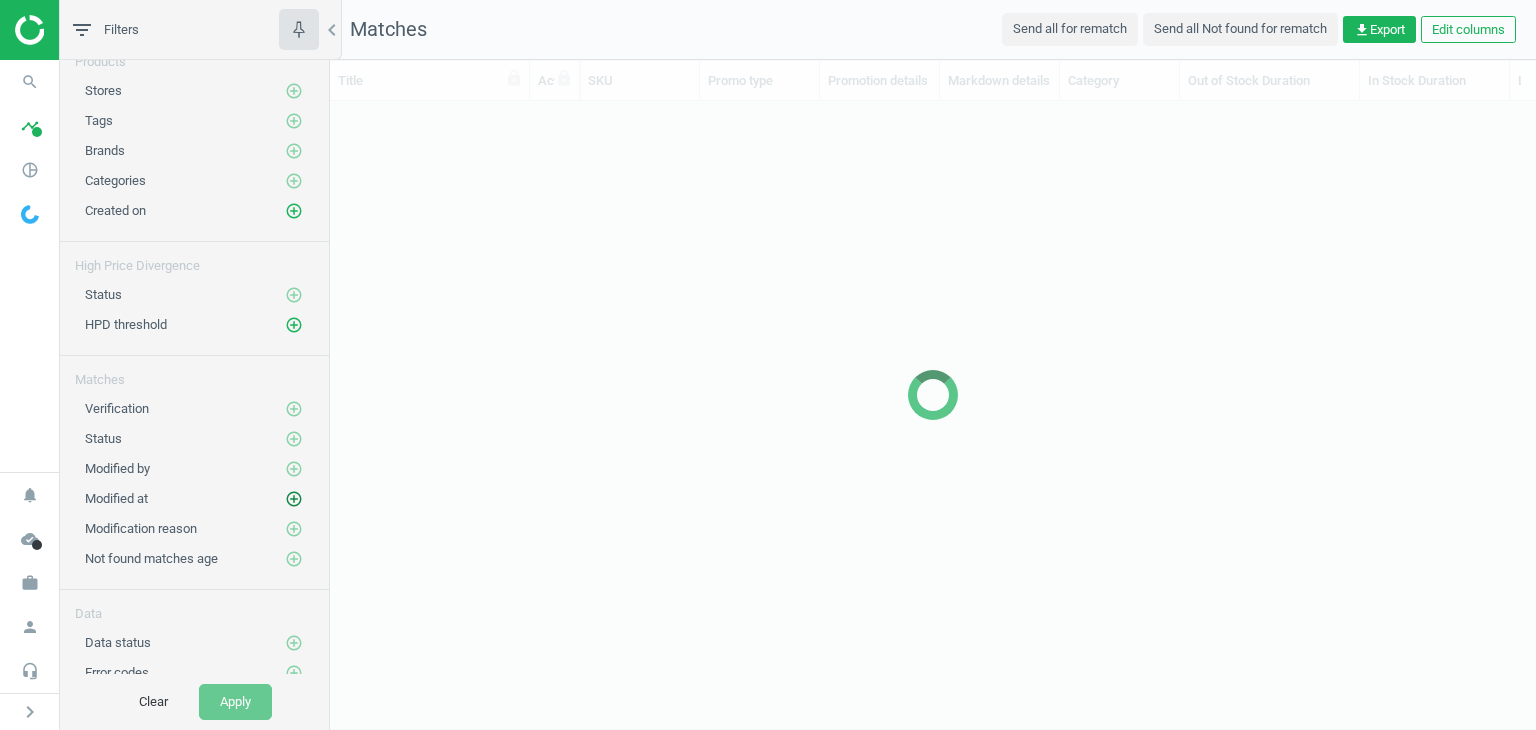 click on "add_circle_outline" at bounding box center (294, 499) 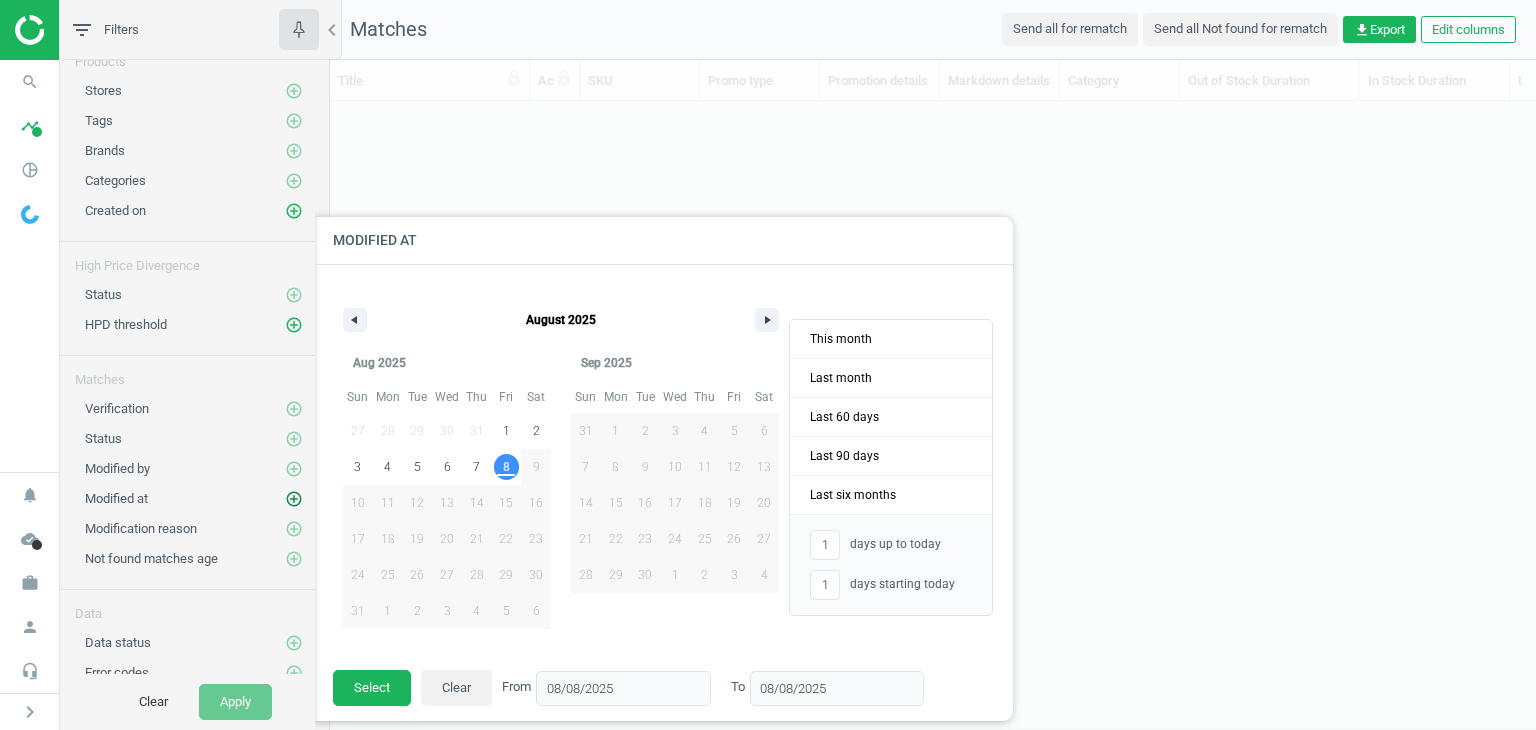 click on "add_circle_outline" at bounding box center (294, 499) 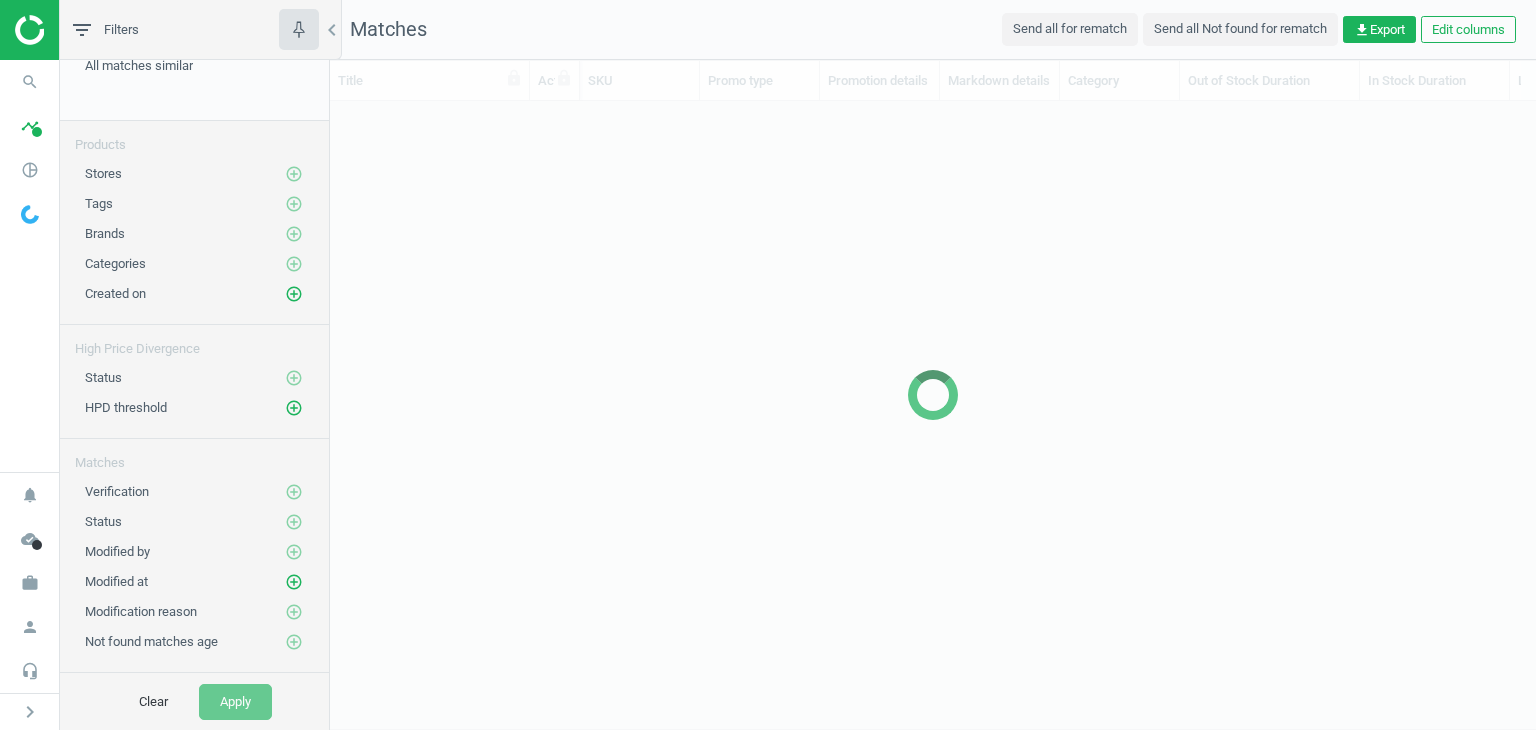 scroll, scrollTop: 0, scrollLeft: 0, axis: both 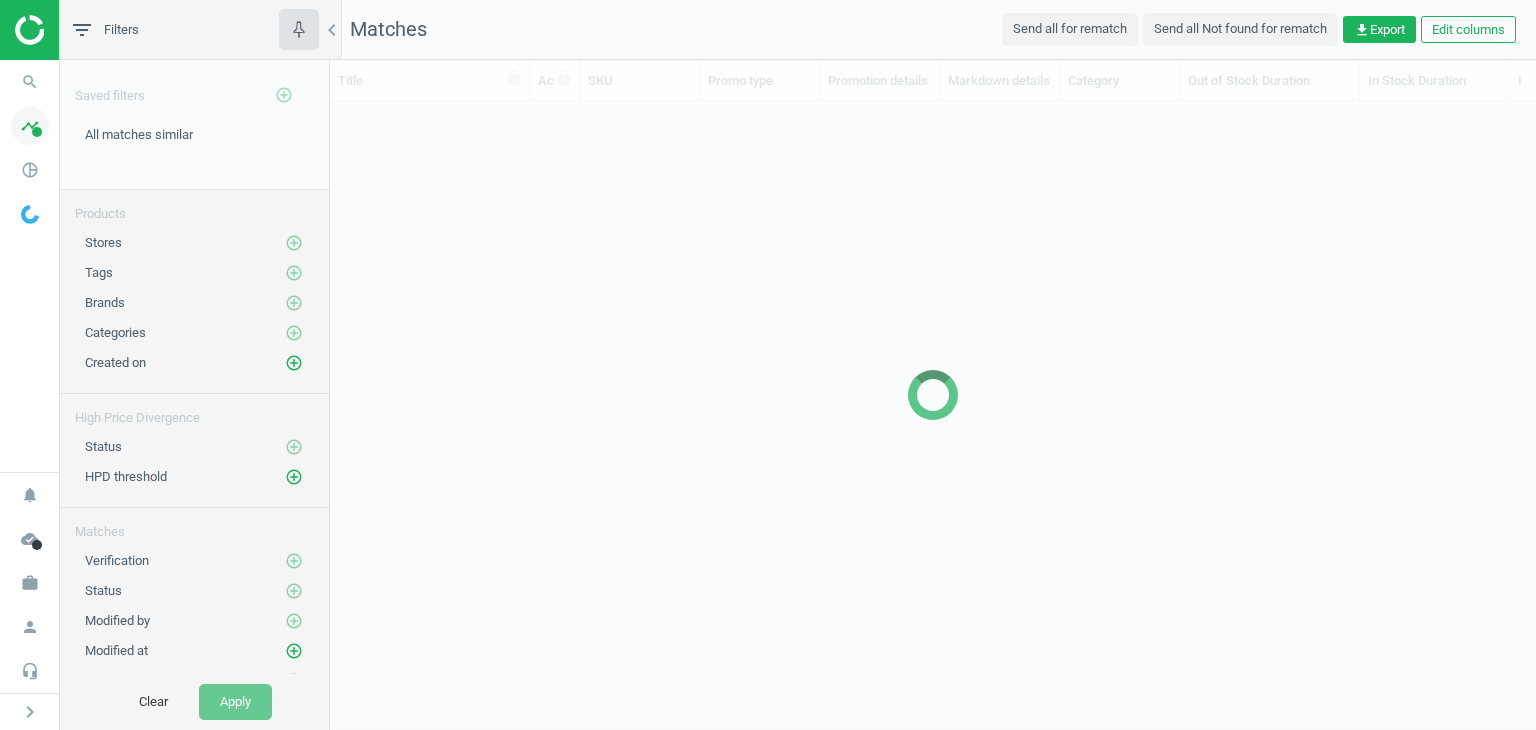 click on "timeline" at bounding box center [30, 126] 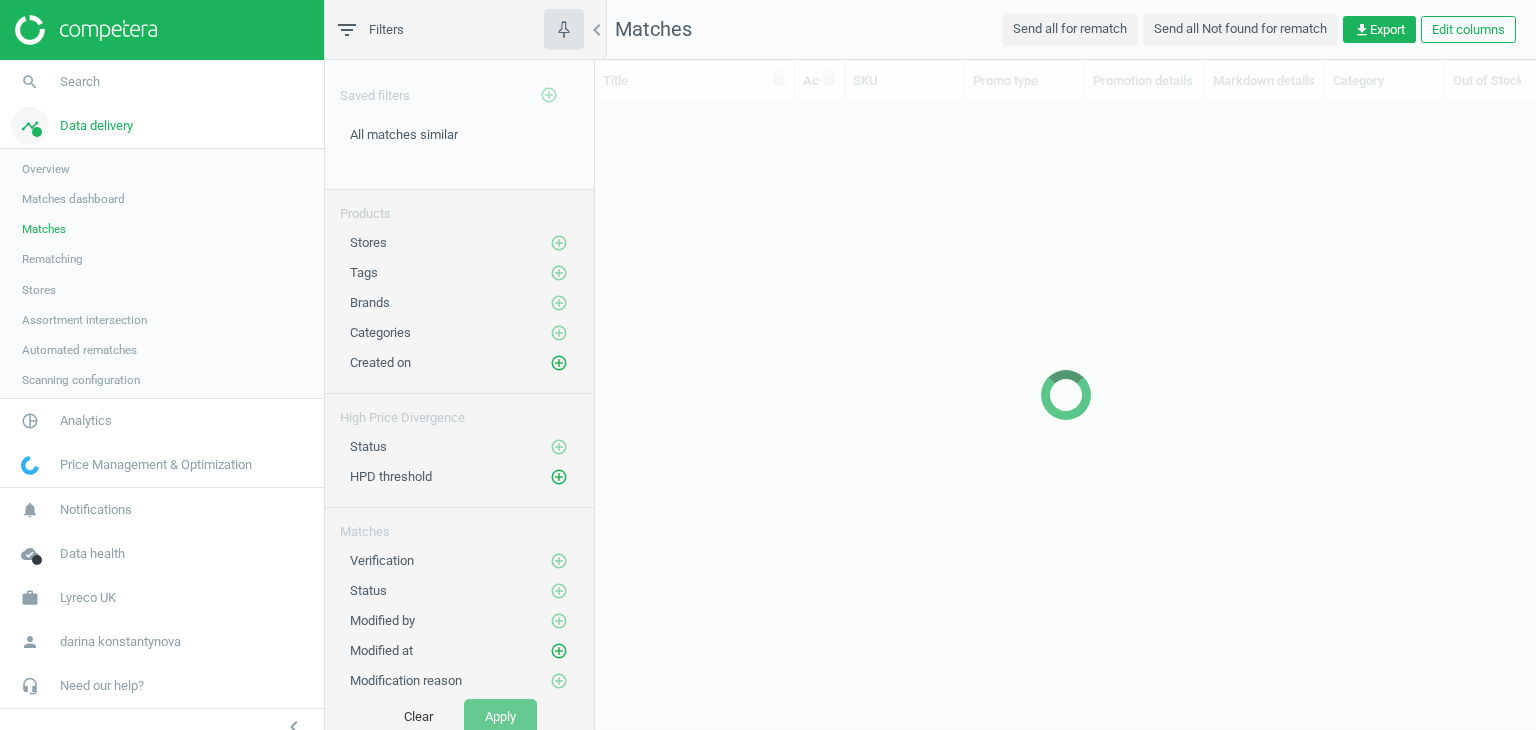 scroll, scrollTop: 596, scrollLeft: 968, axis: both 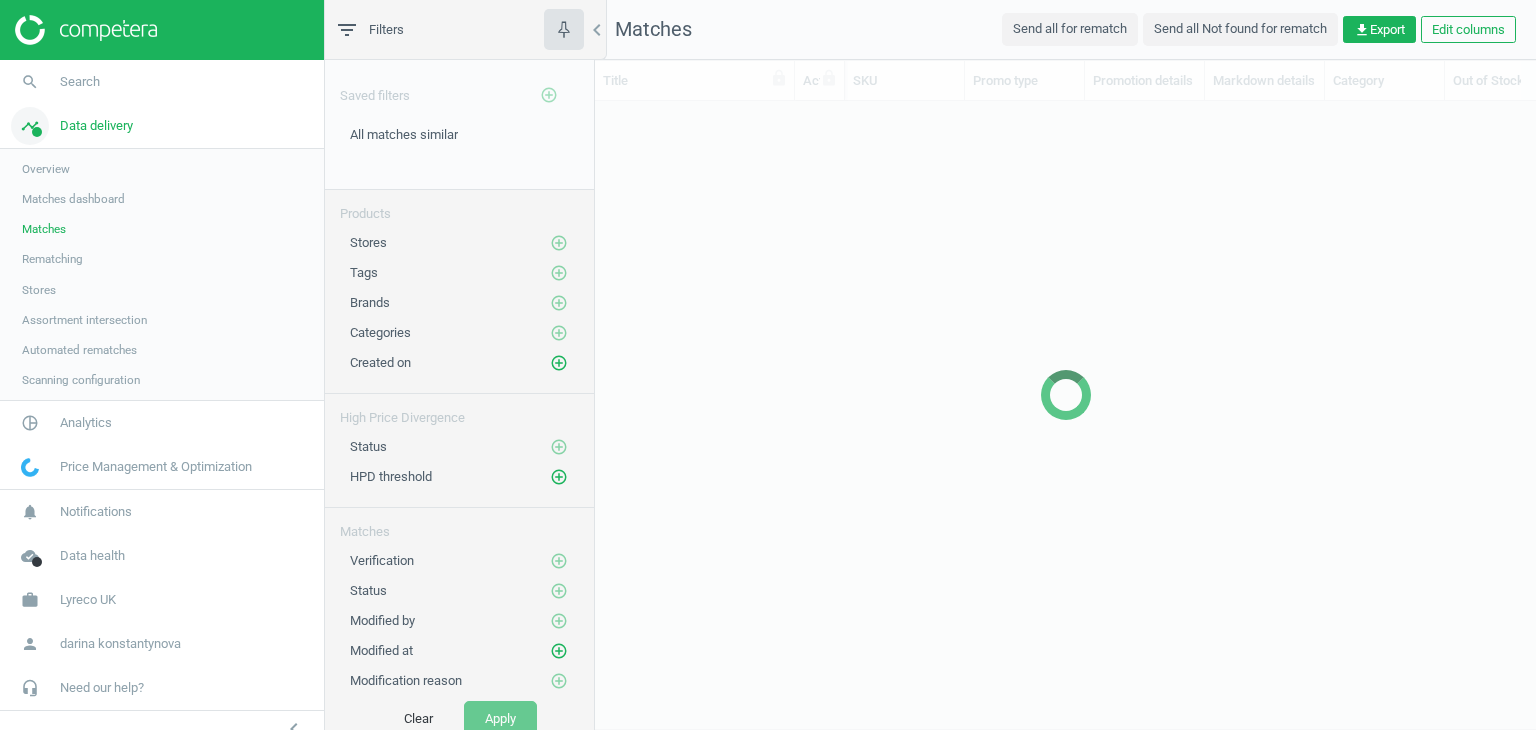 click on "Data delivery" at bounding box center [96, 126] 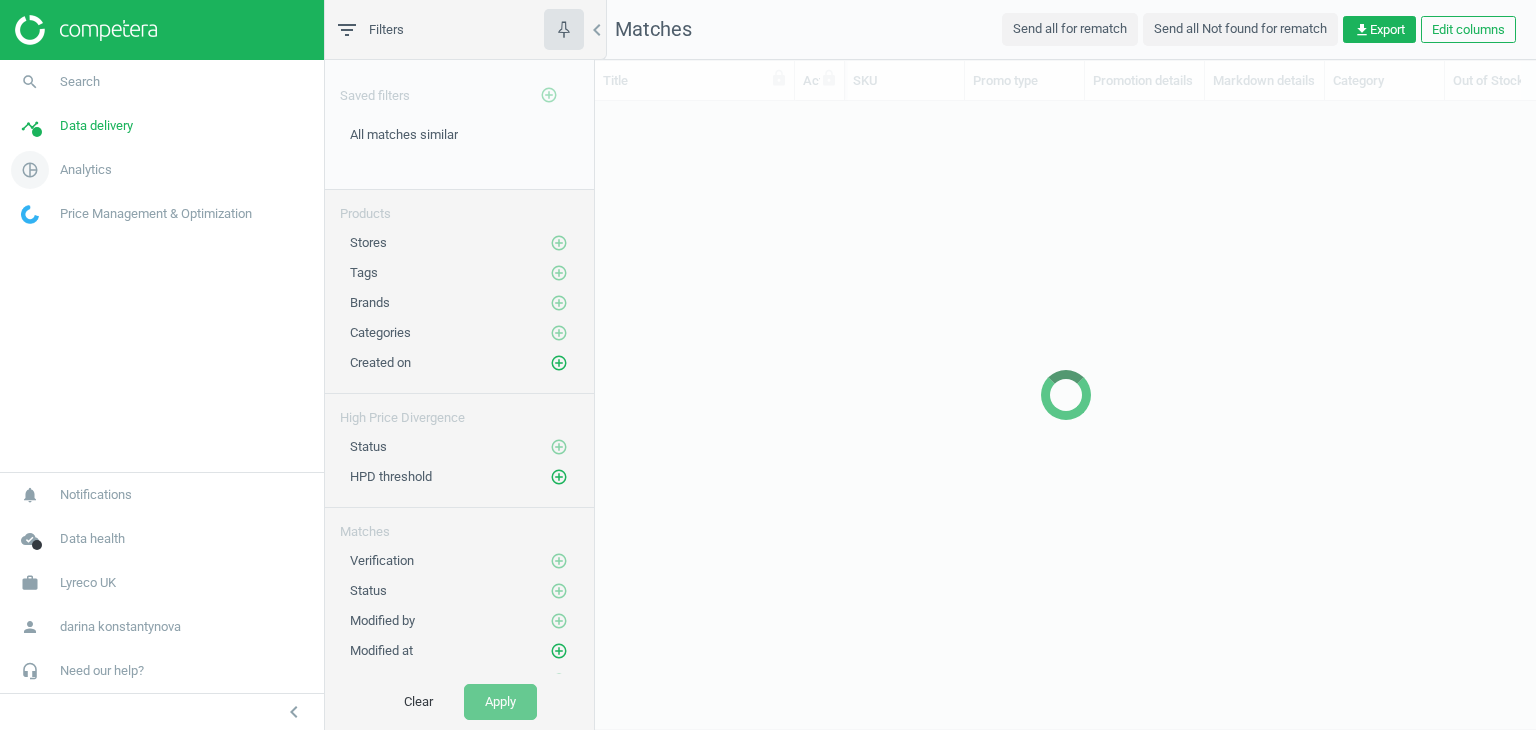 click on "Analytics" at bounding box center (86, 170) 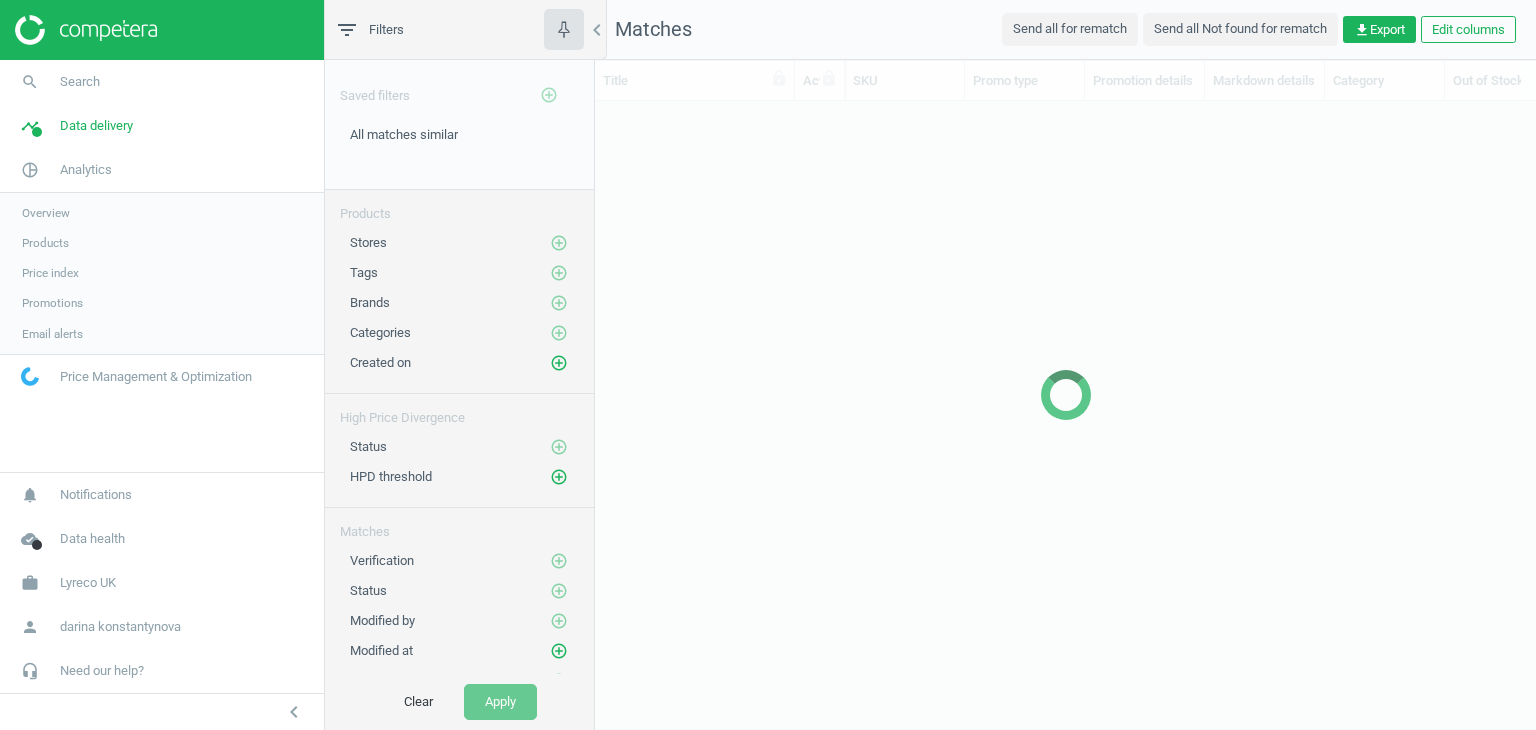 click on "Products" at bounding box center [45, 243] 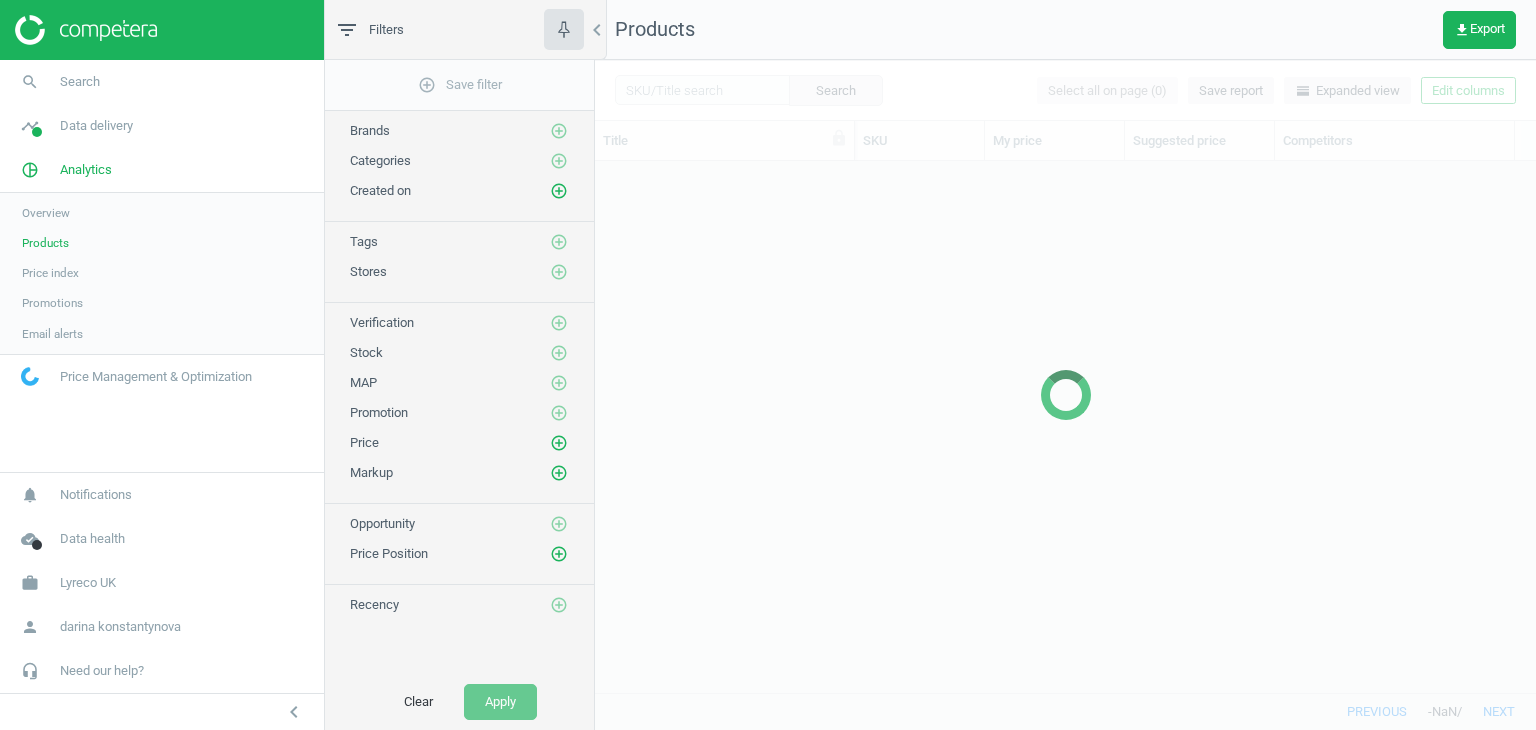 scroll, scrollTop: 16, scrollLeft: 16, axis: both 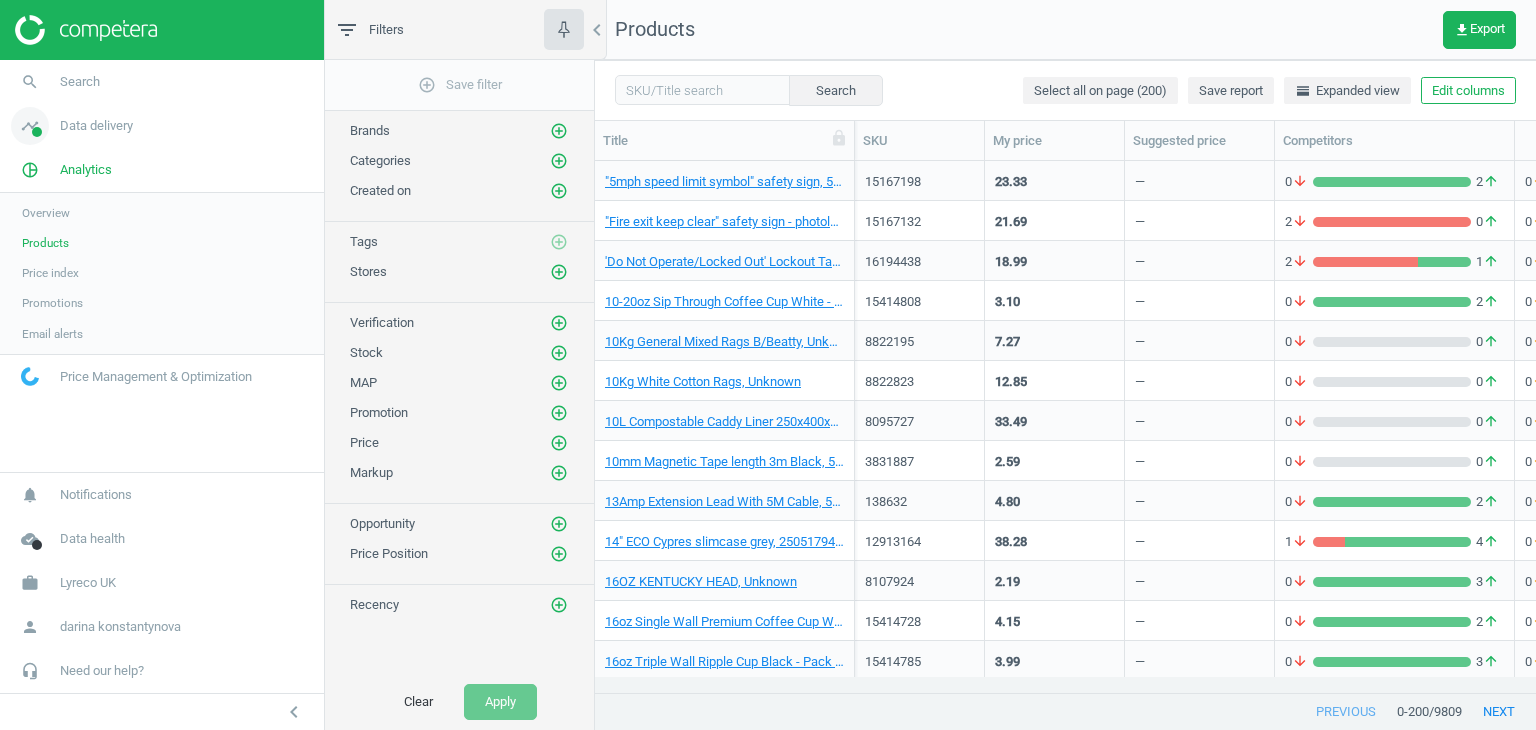 click on "Data delivery" at bounding box center (96, 126) 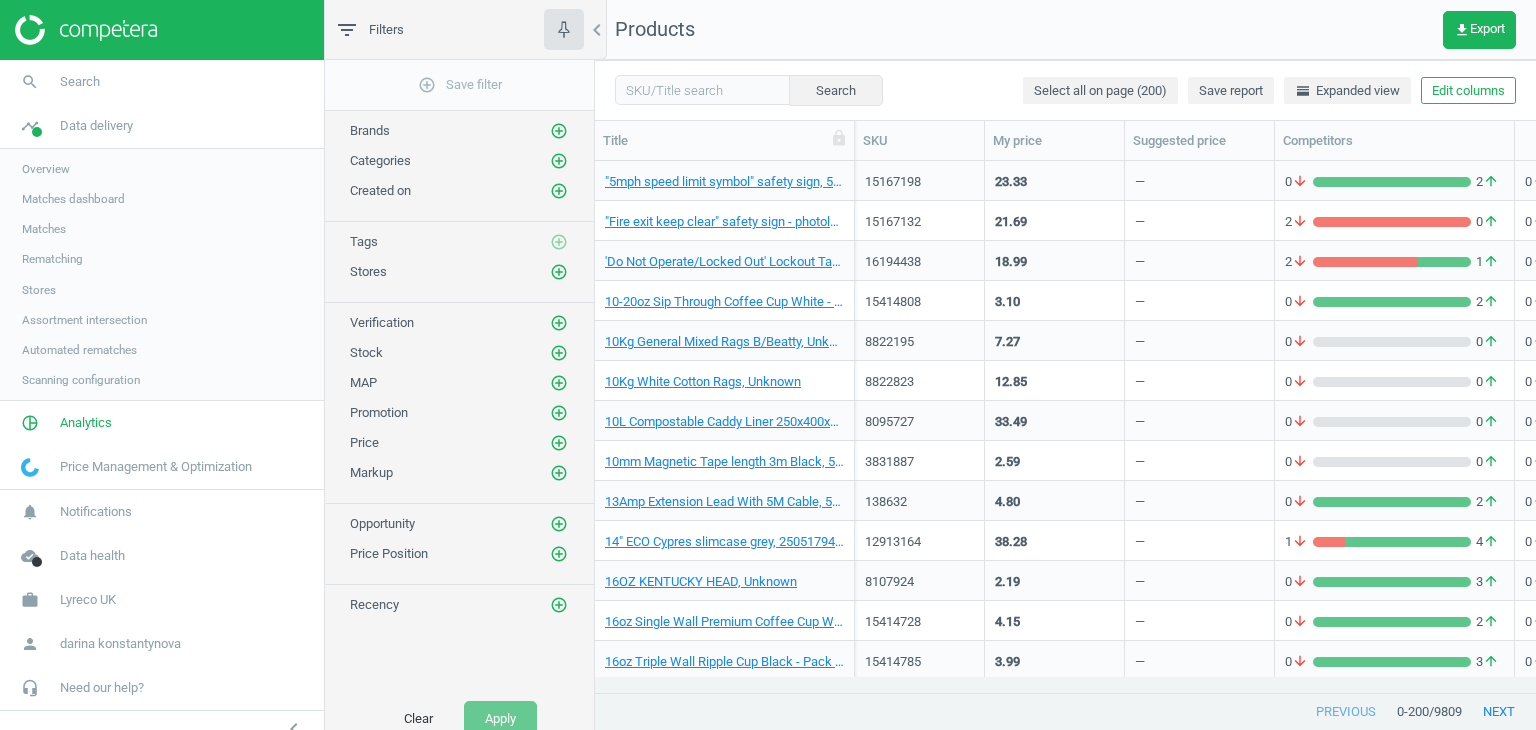 click on "Matches" at bounding box center [44, 229] 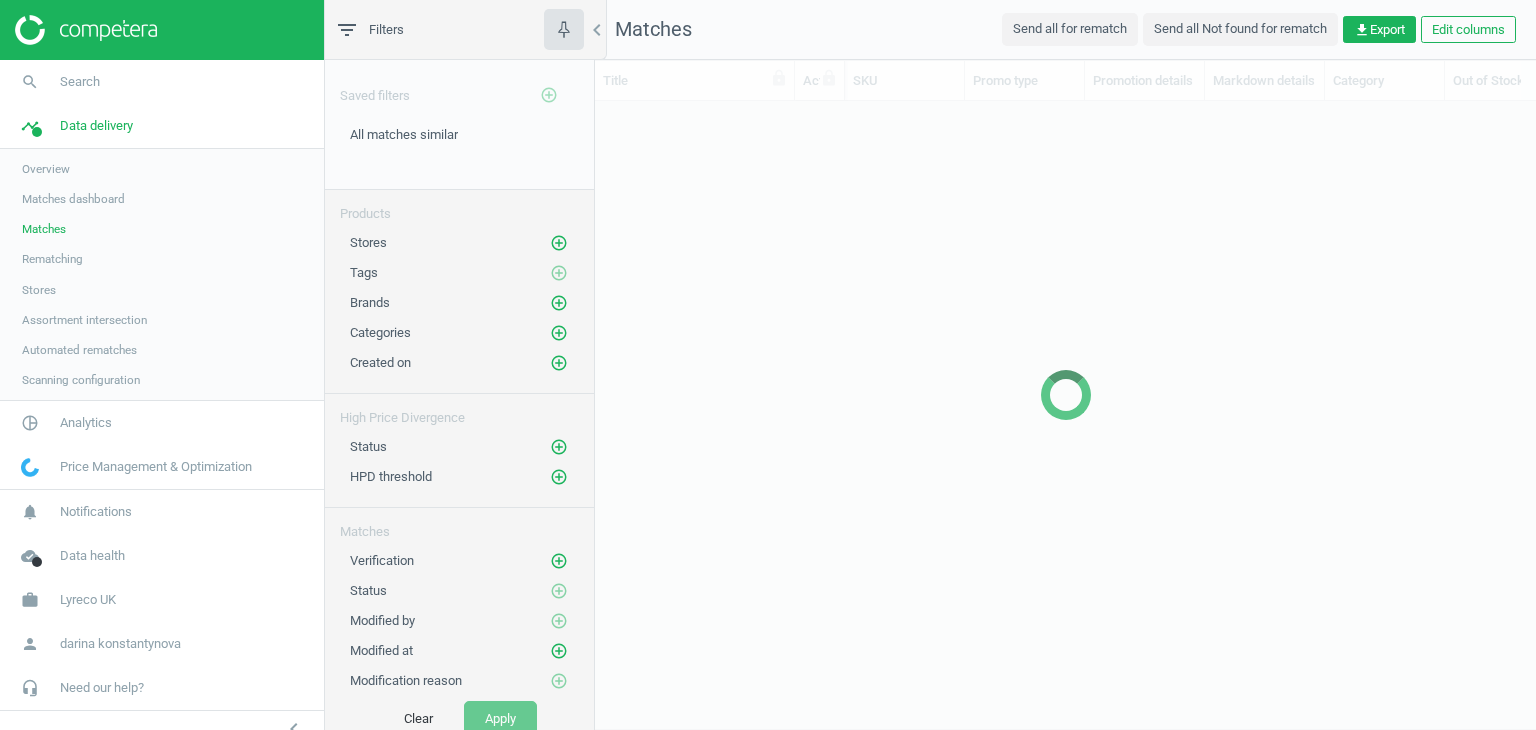 scroll, scrollTop: 16, scrollLeft: 16, axis: both 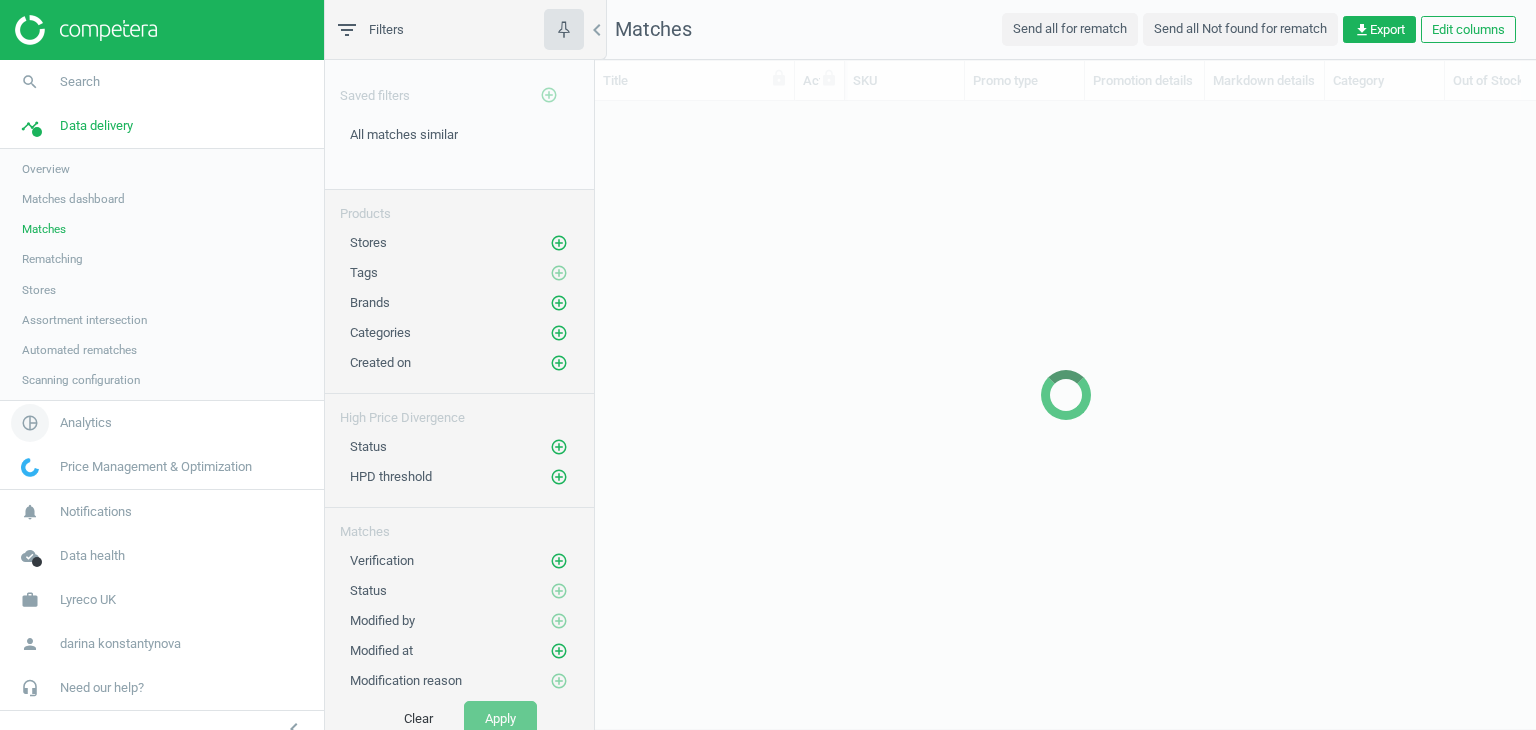 click on "Analytics" at bounding box center (86, 423) 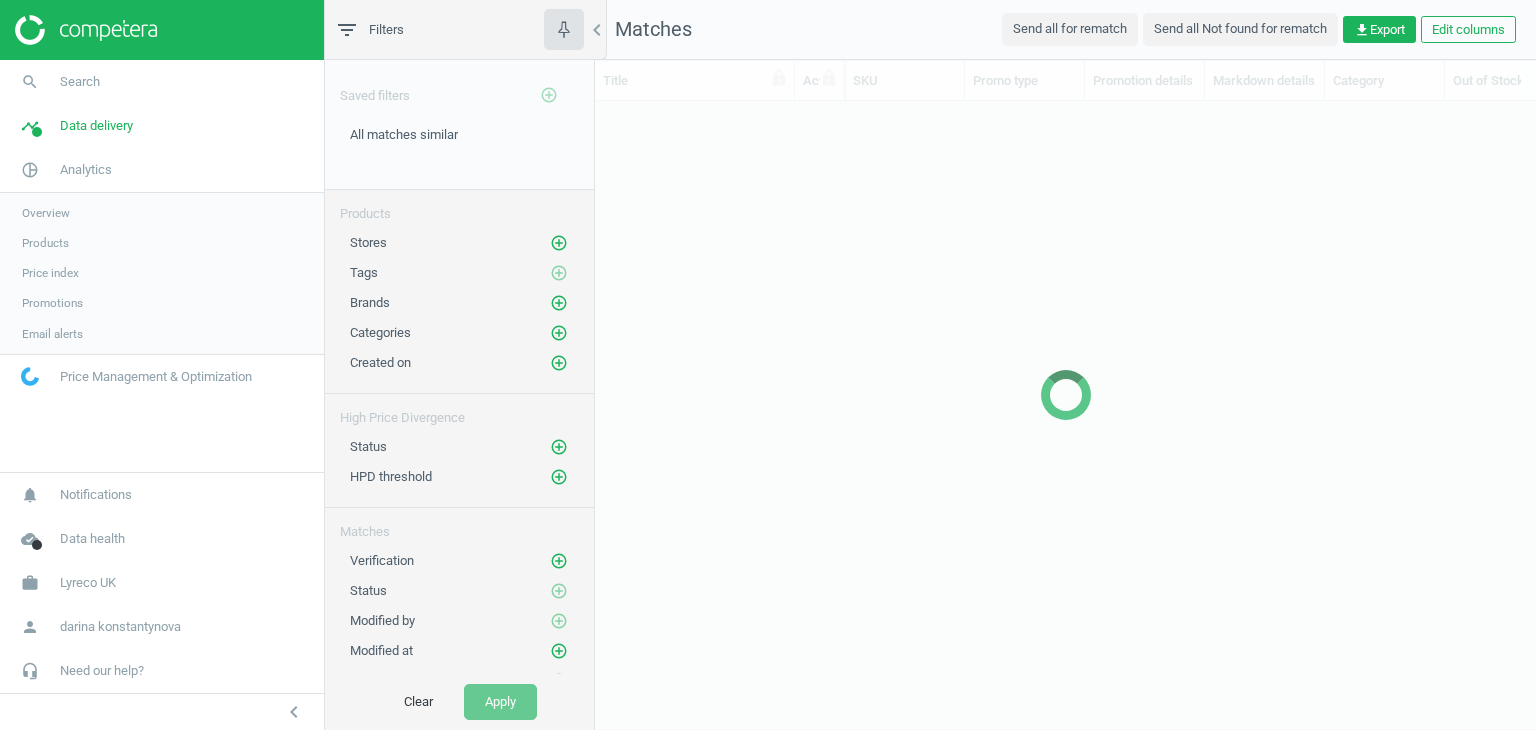 click on "Products" at bounding box center (45, 243) 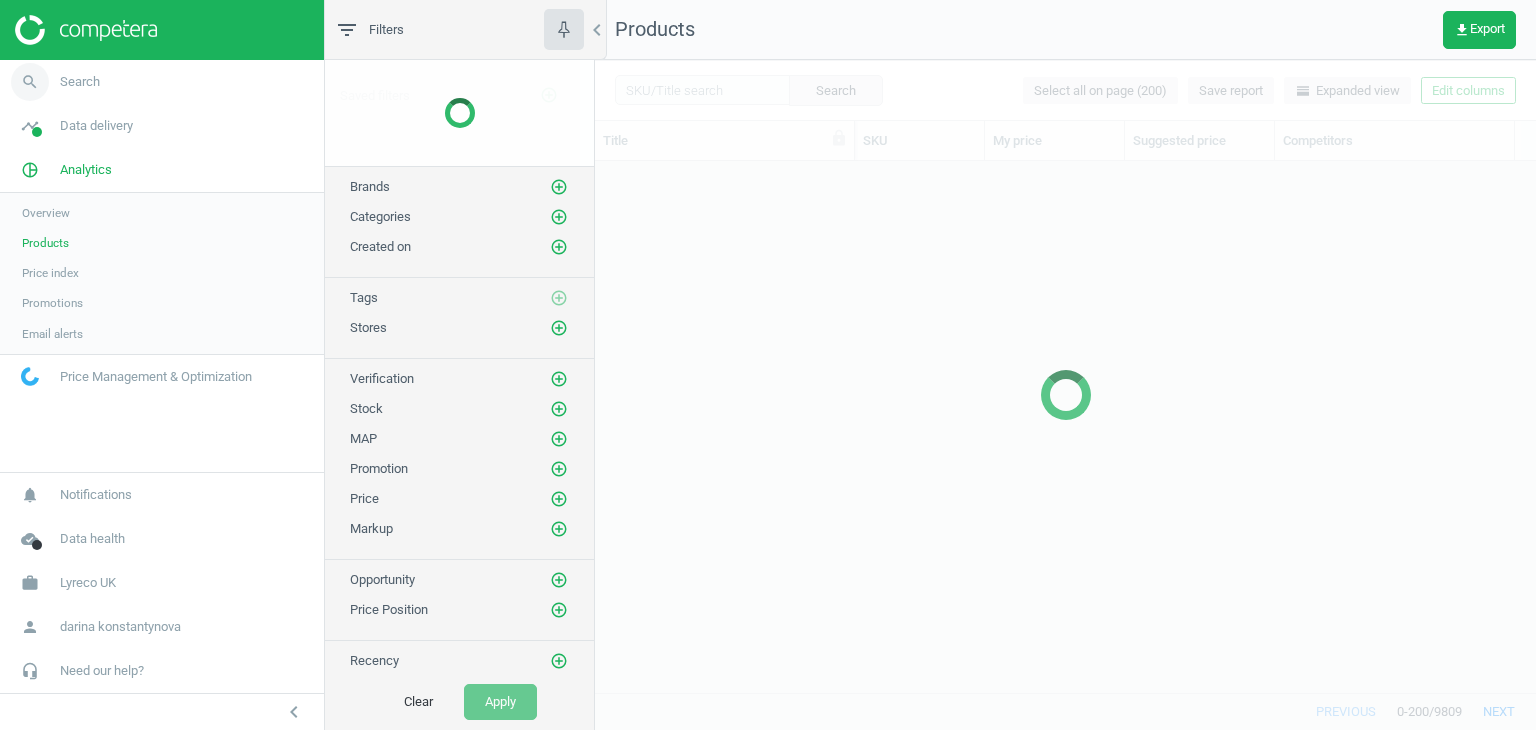 scroll, scrollTop: 16, scrollLeft: 16, axis: both 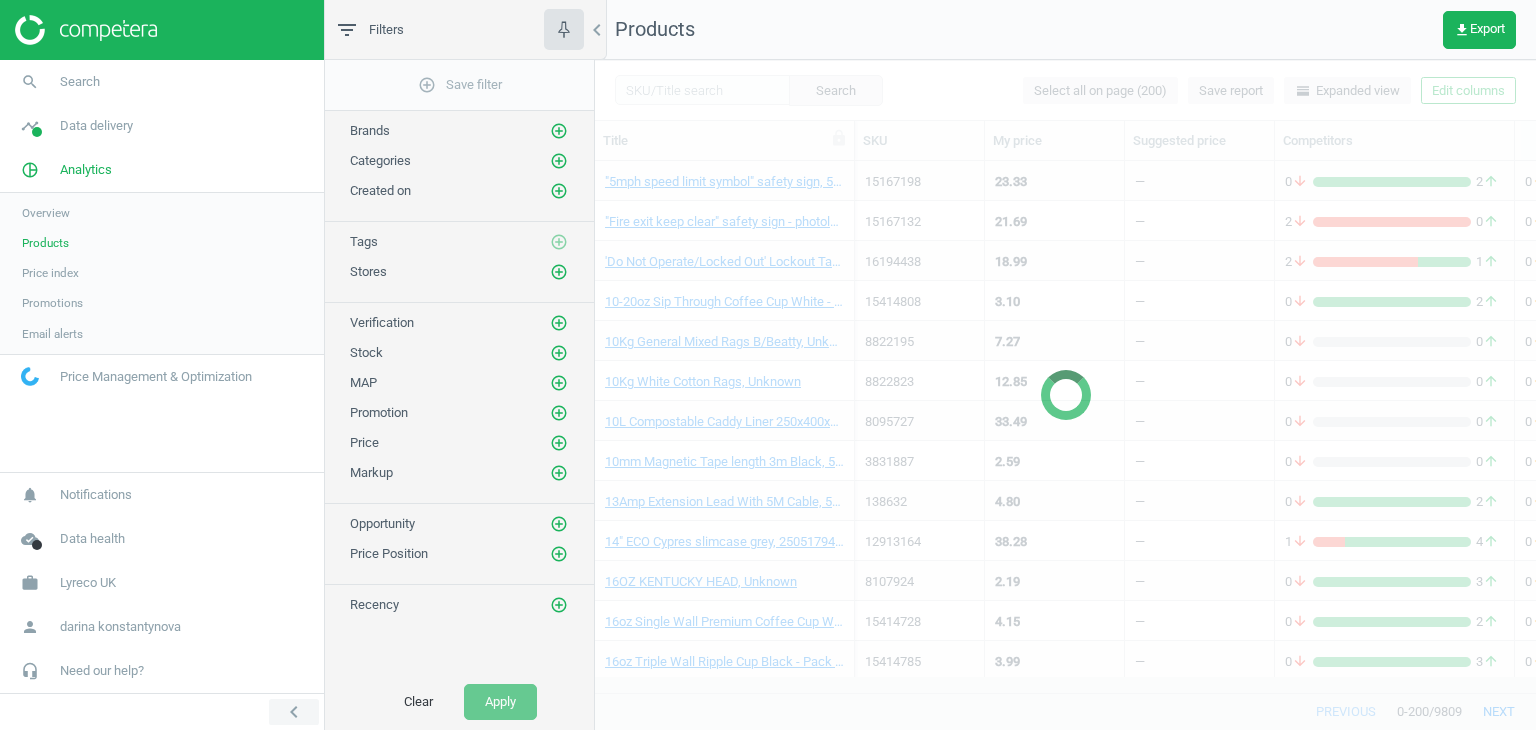 click on "chevron_left" at bounding box center [294, 712] 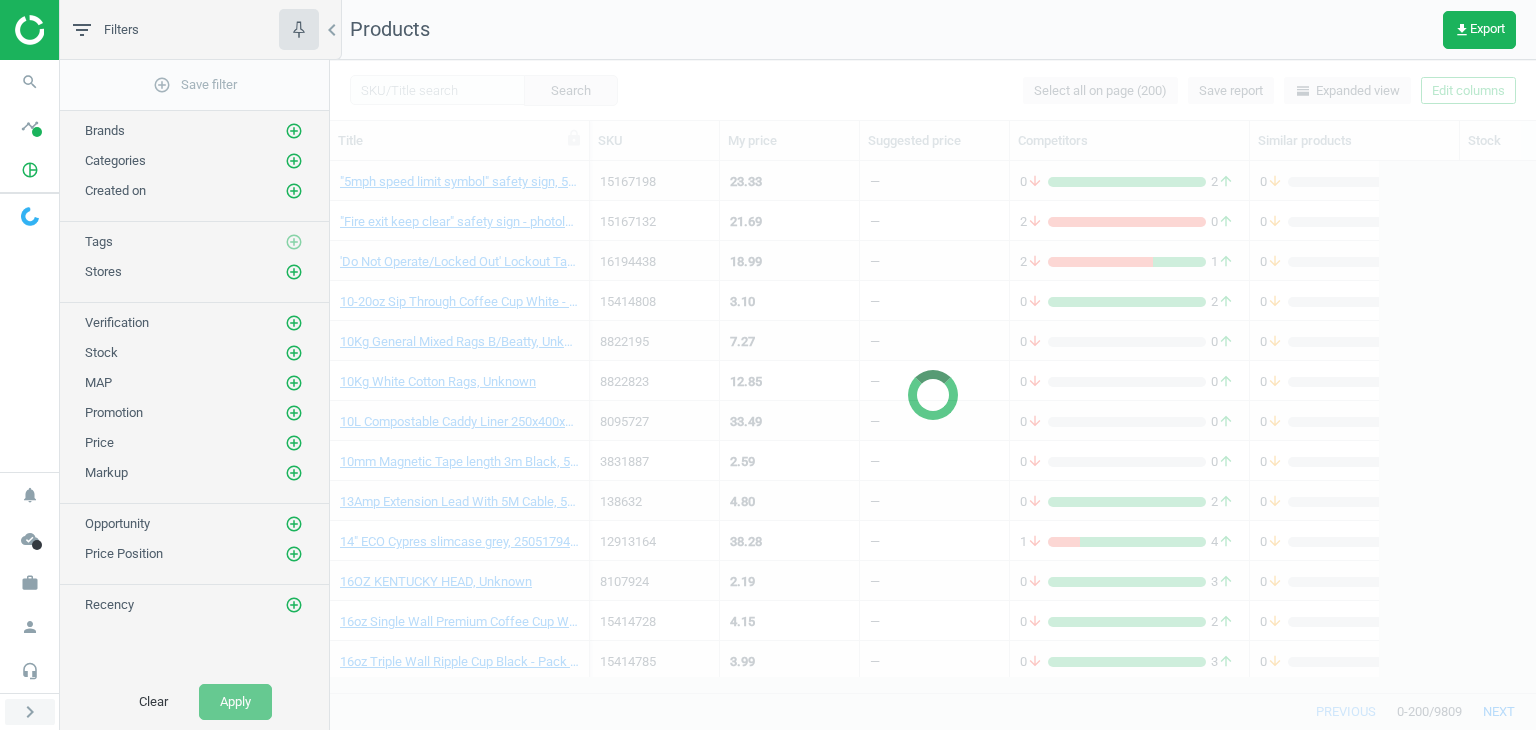 scroll, scrollTop: 0, scrollLeft: 0, axis: both 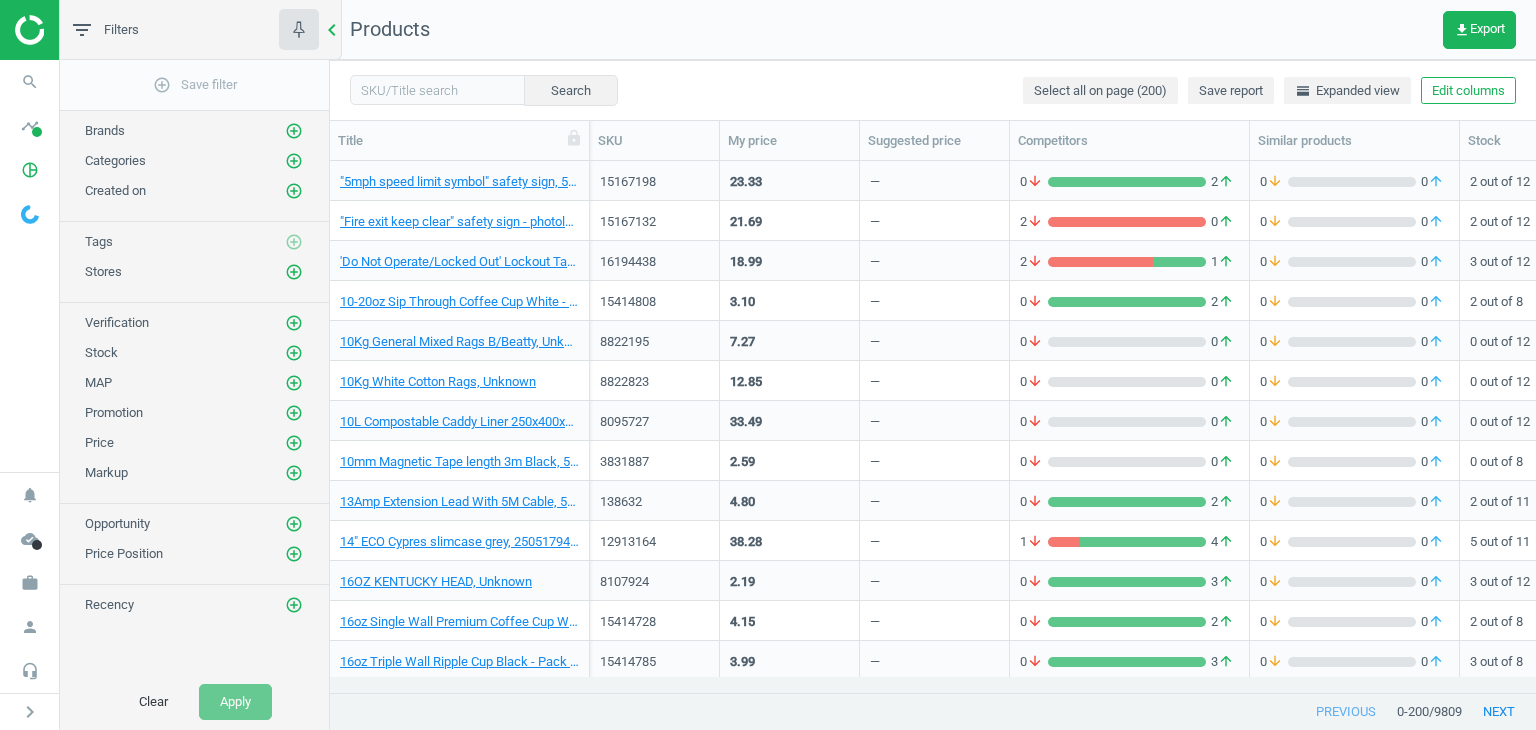 click on "chevron_left" at bounding box center [332, 30] 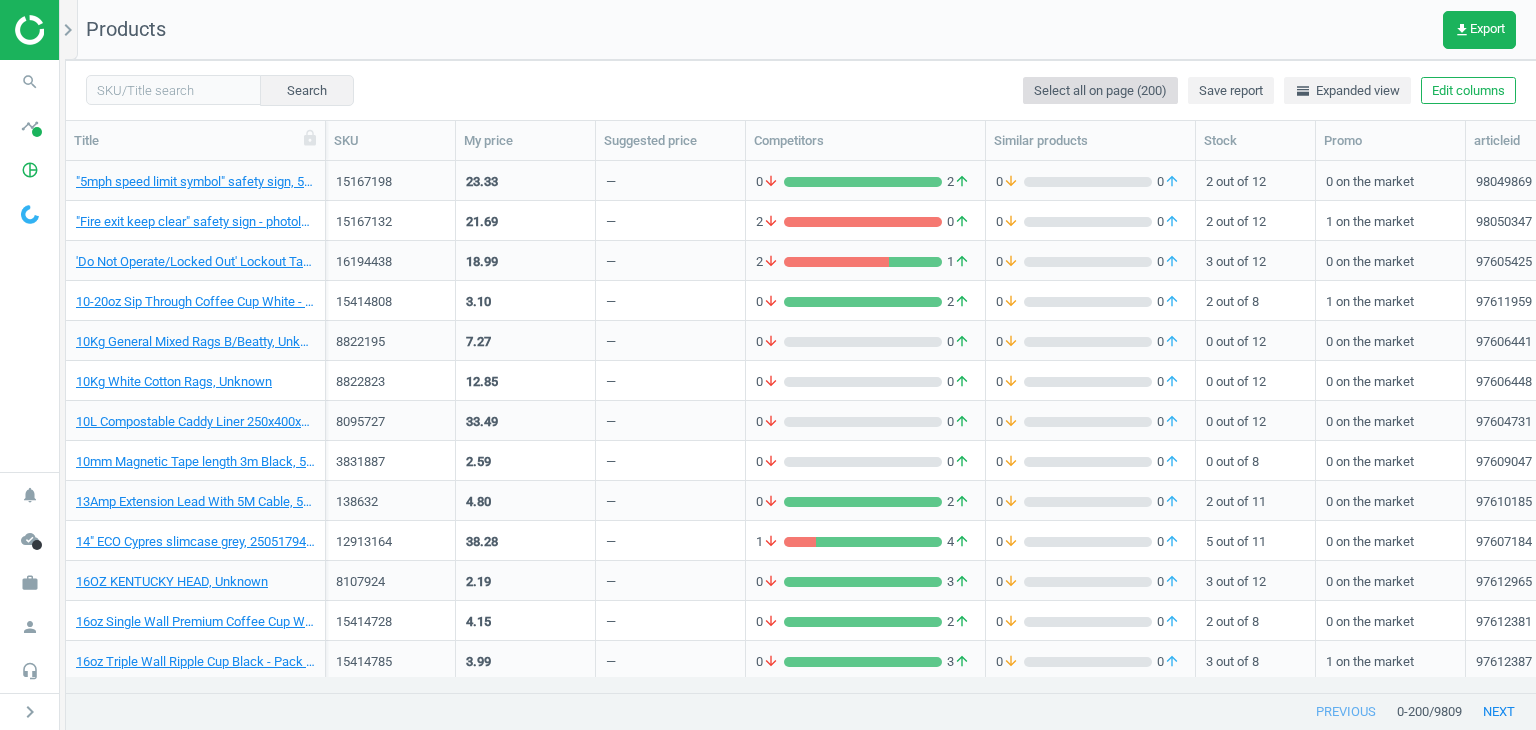 click on "Select all on page (200)" at bounding box center [1100, 91] 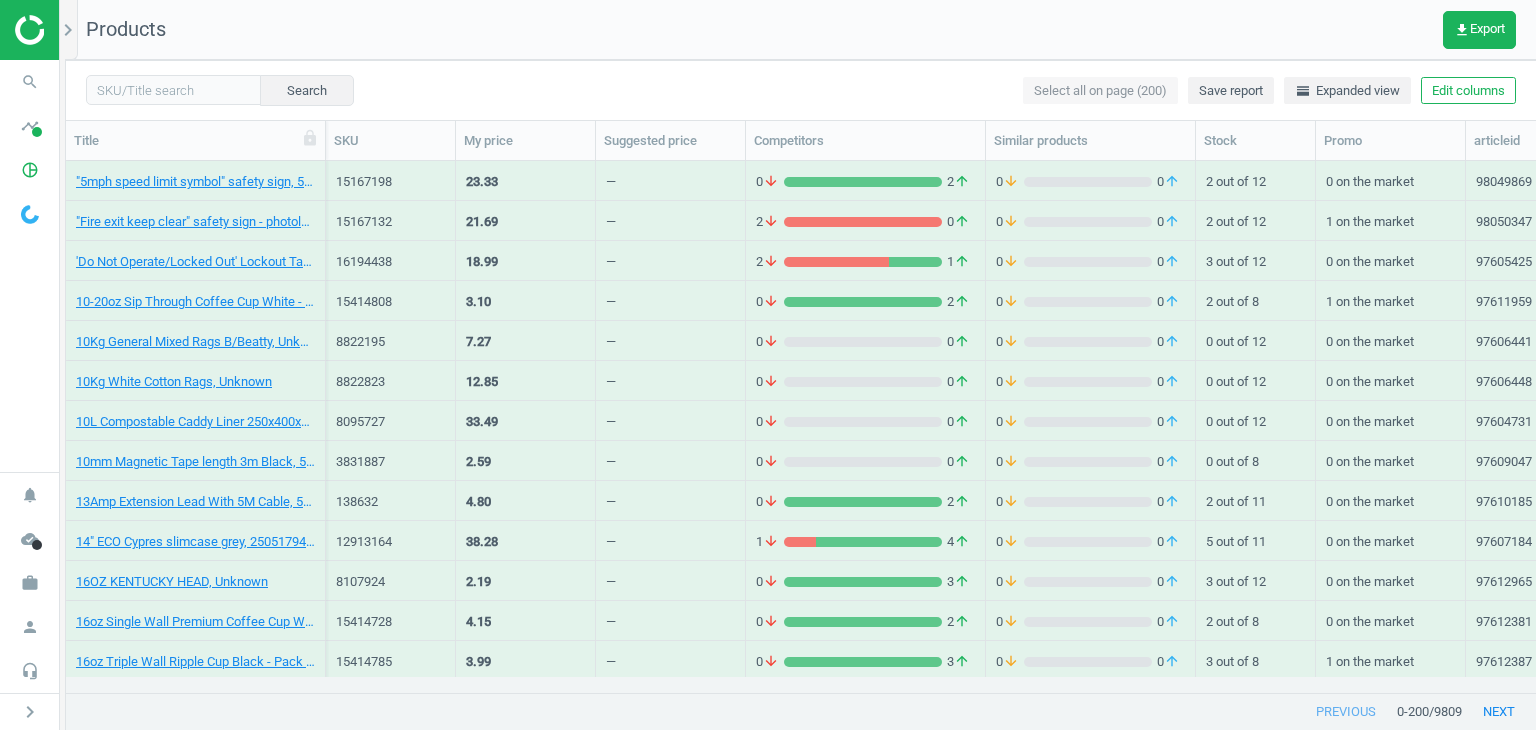 click on "Search Select all on page (200) Save report  horizontal_split Expanded view Edit columns" at bounding box center (801, 90) 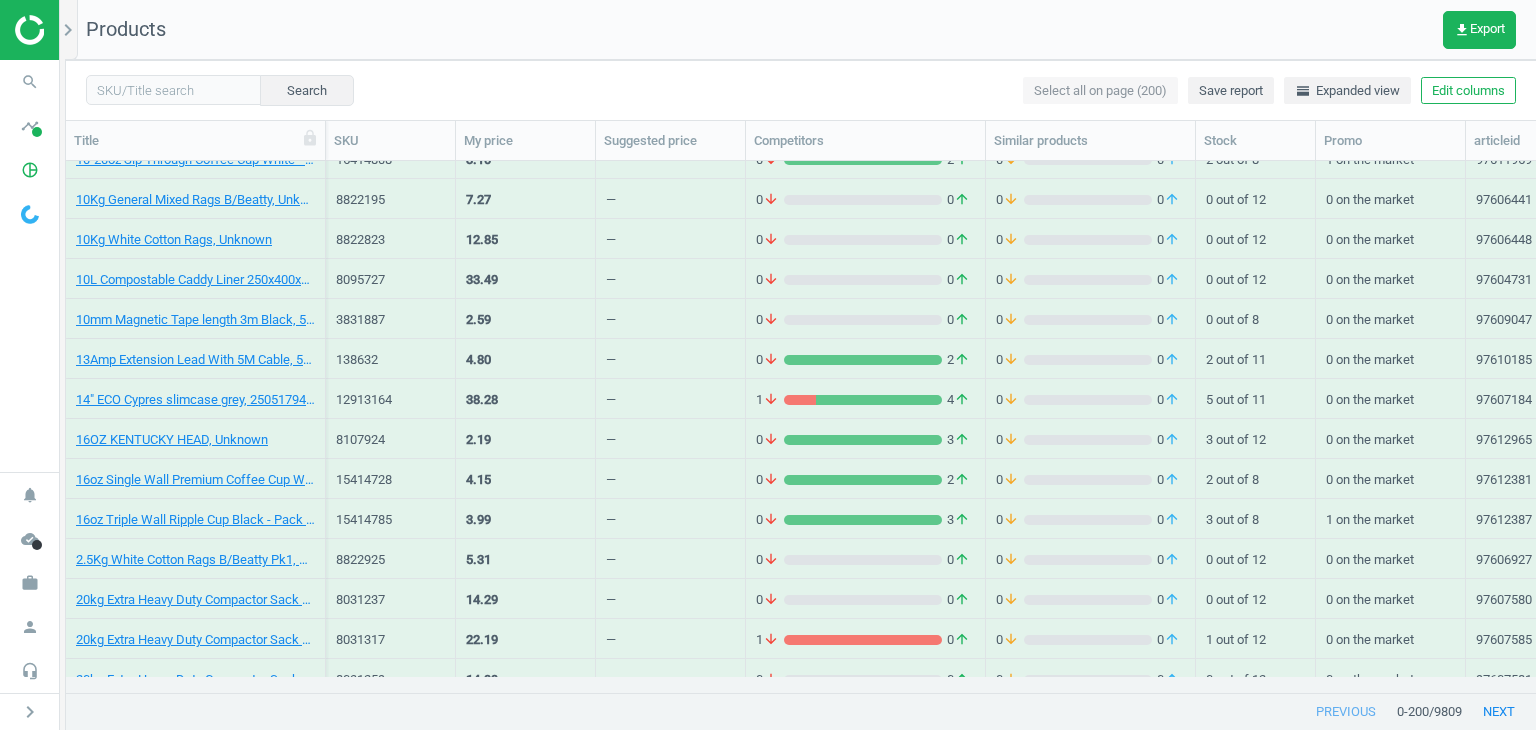 scroll, scrollTop: 0, scrollLeft: 0, axis: both 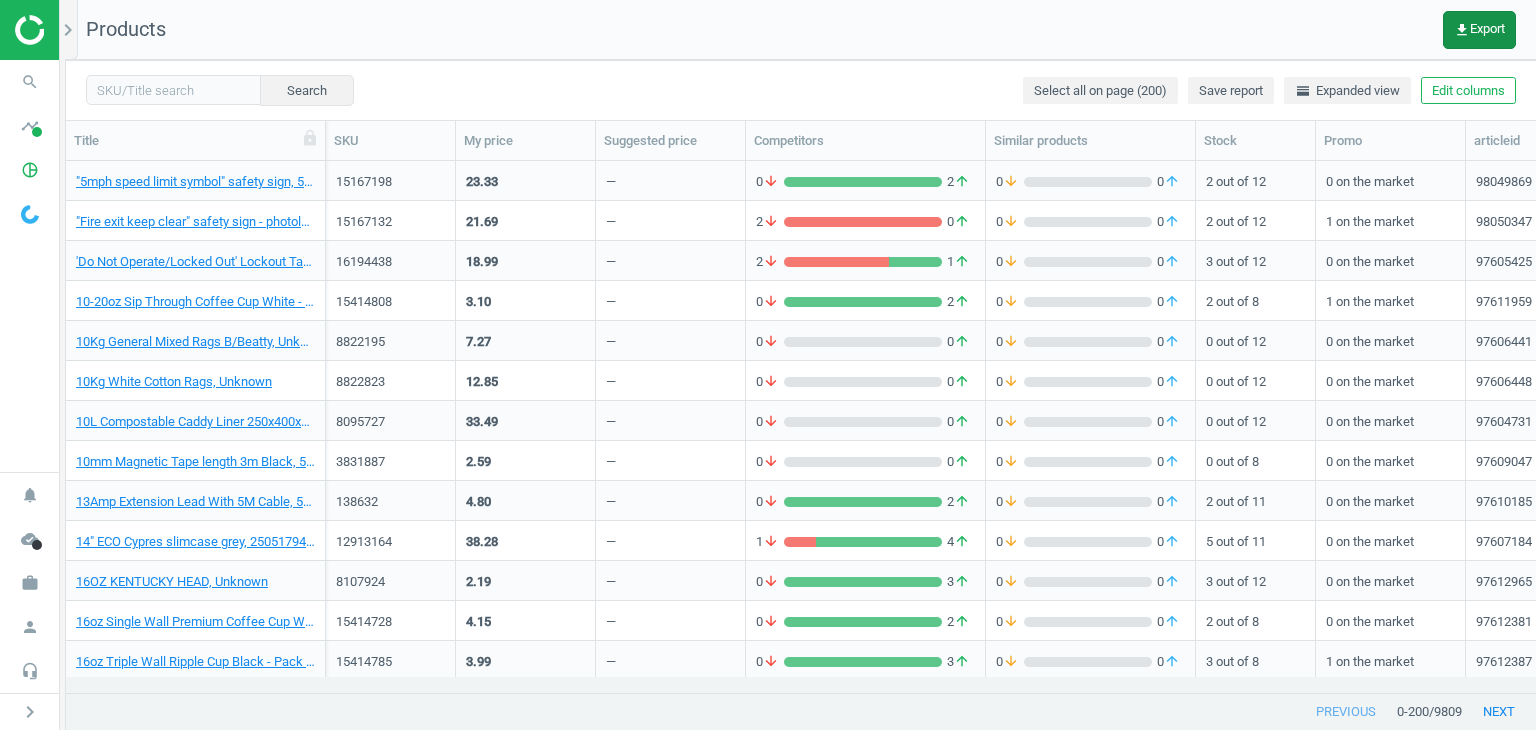 click on "get_app Export" at bounding box center (1479, 30) 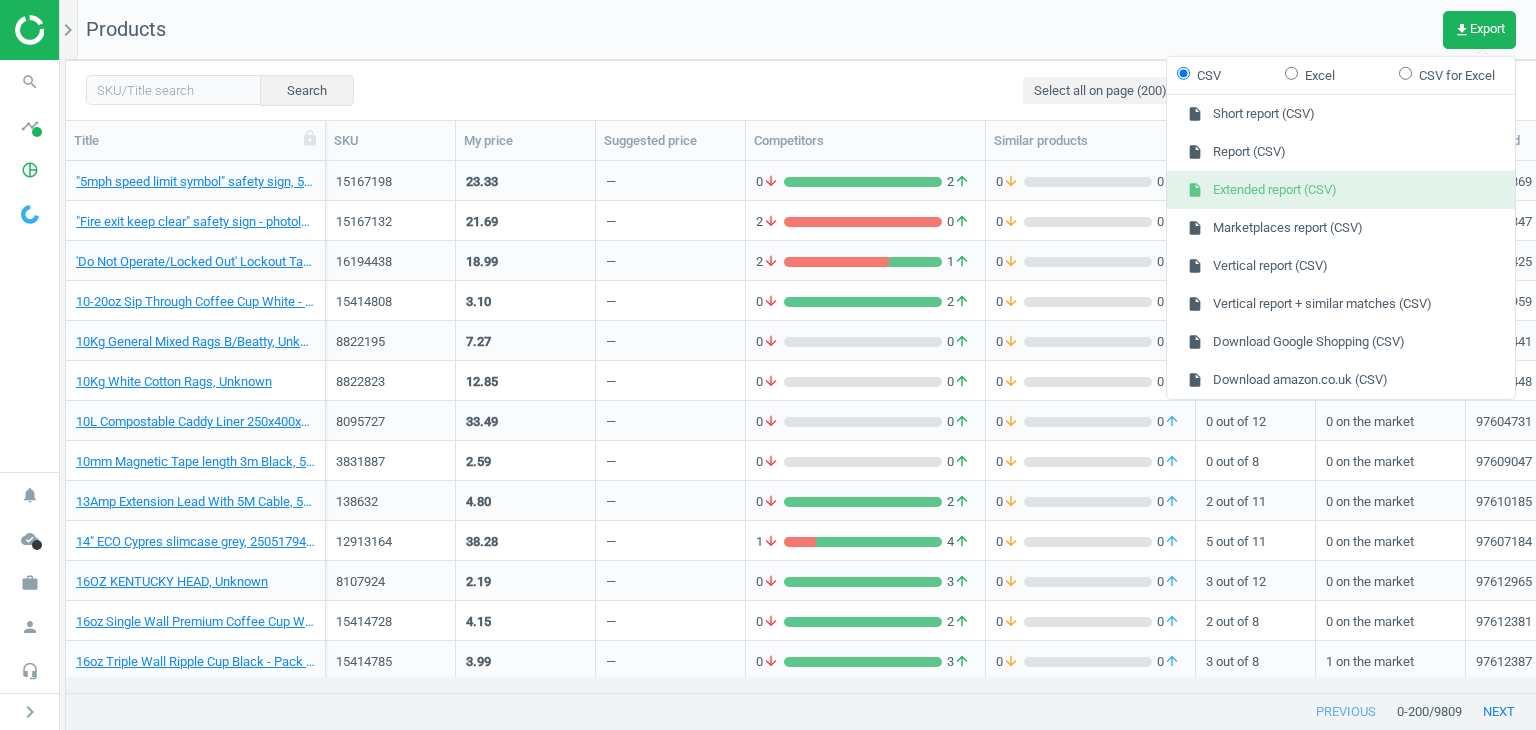 click on "insert_drive_file Extended report (CSV)" at bounding box center [1341, 190] 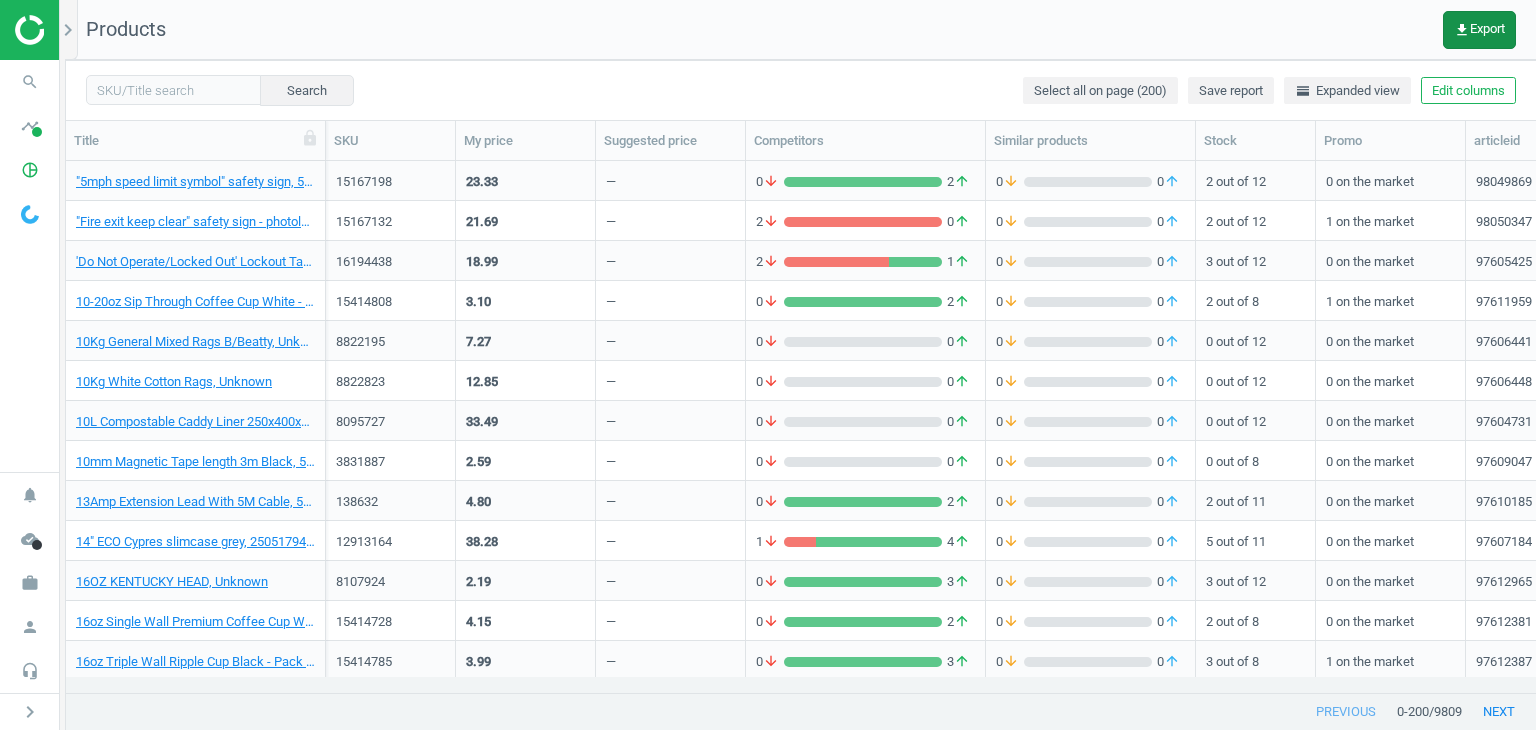 drag, startPoint x: 1485, startPoint y: 22, endPoint x: 1492, endPoint y: 14, distance: 10.630146 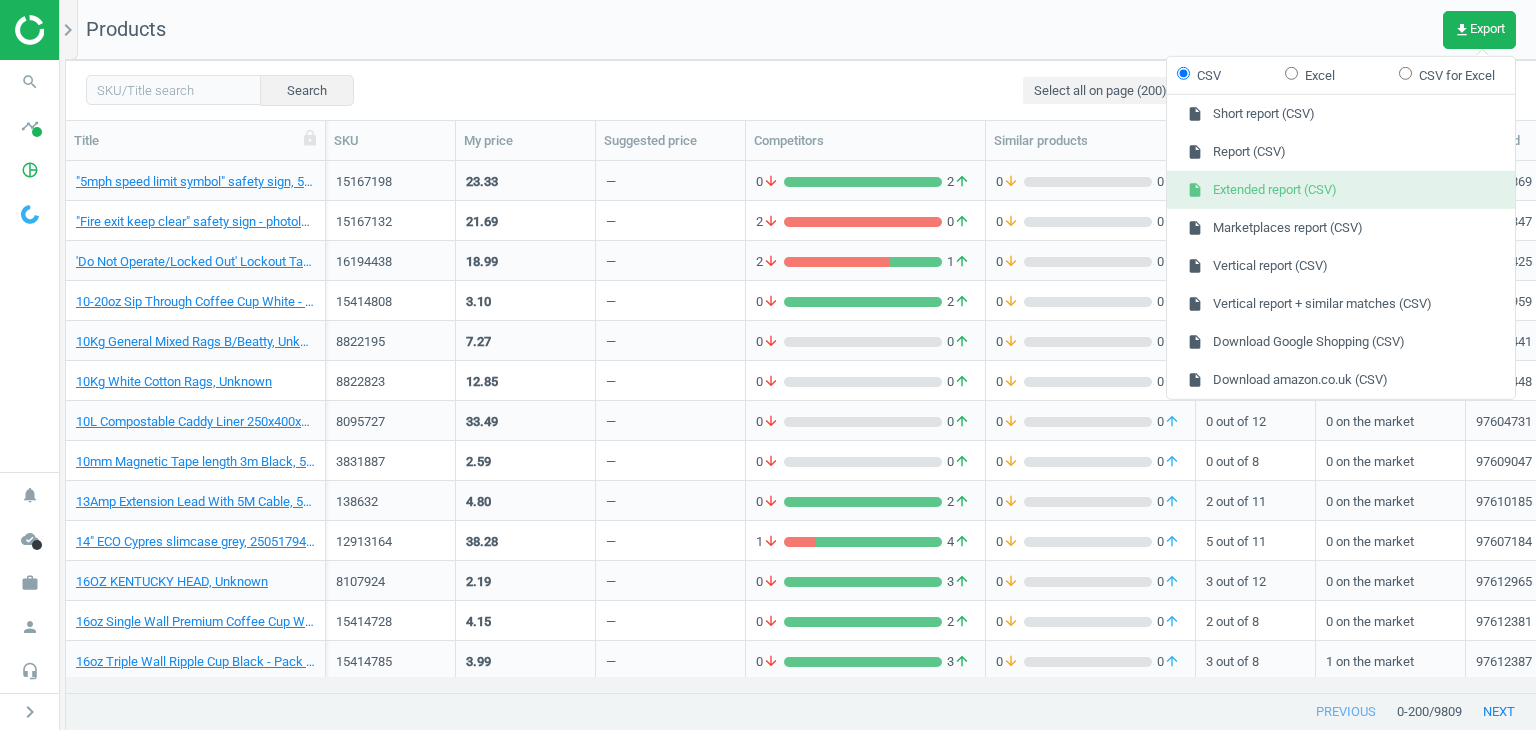 click on "insert_drive_file Extended report (CSV)" at bounding box center (1341, 190) 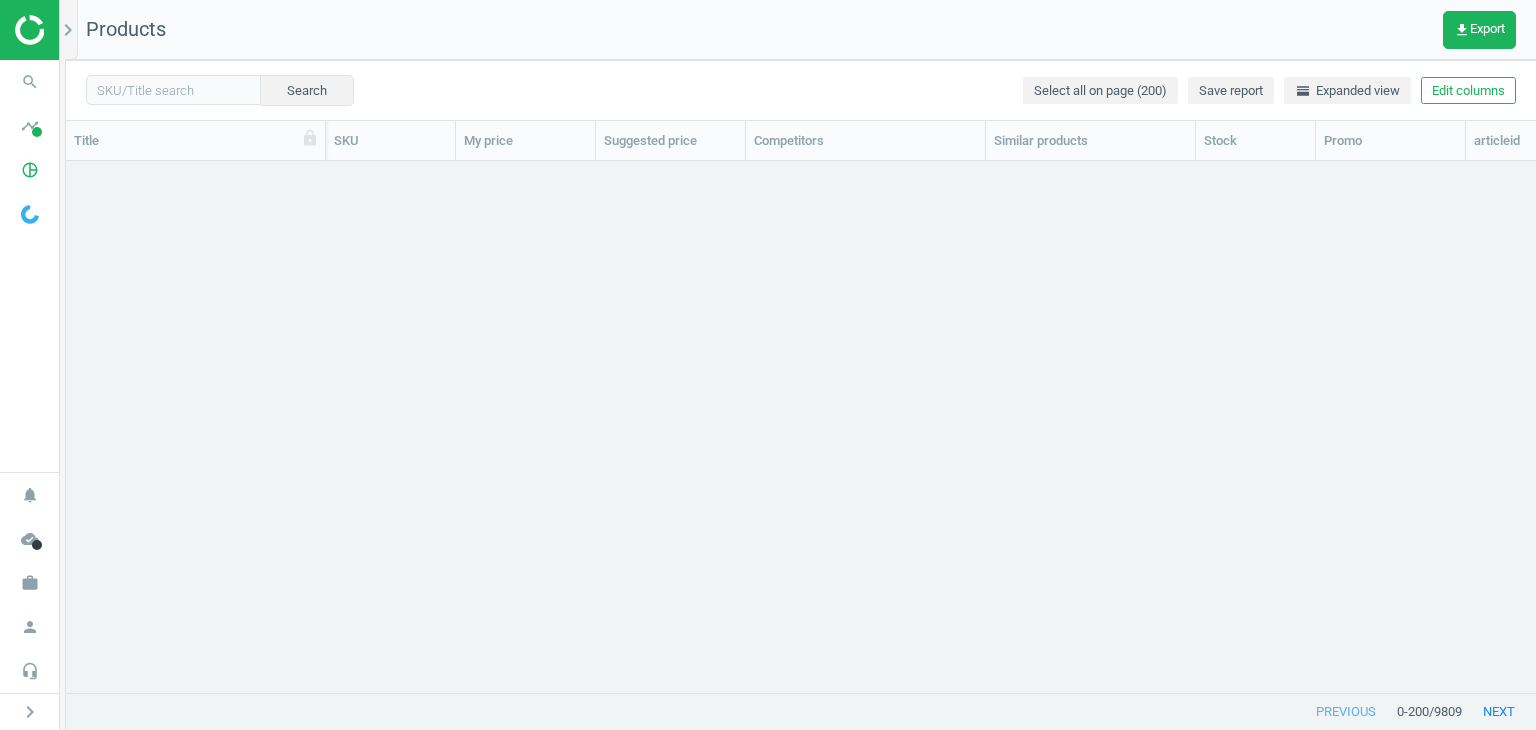 scroll, scrollTop: 3000, scrollLeft: 0, axis: vertical 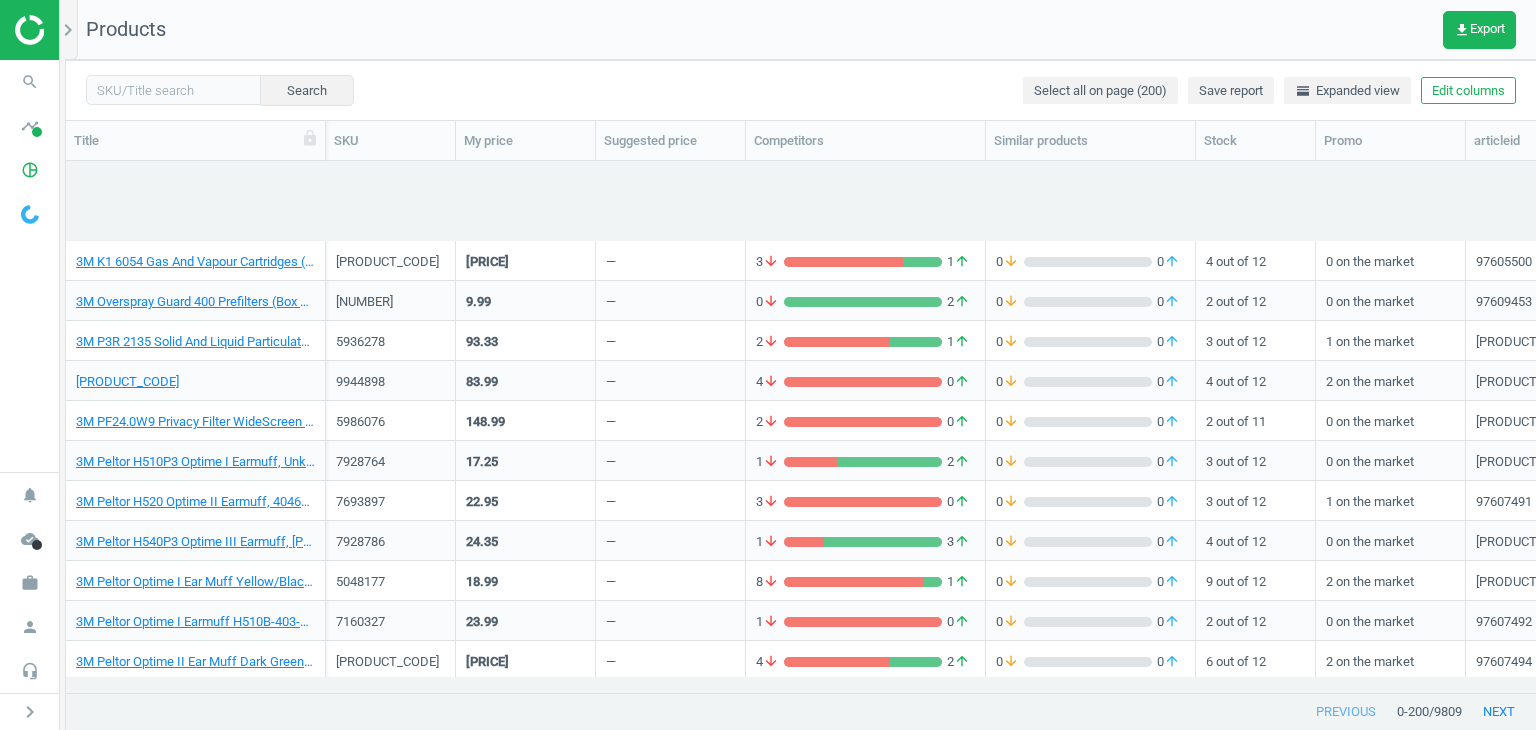 click on "Title   SKU   My price   Suggested price   Competitors   Similar products   Stock   Promo   articleid   ean   guid   vat   staples.co.uk(brand)   staples.co.uk(description)   staples.co.uk(image_url)   staples.co.uk(pack_qty)   viking-direct.co.uk(brand)   viking-direct.co.uk(description)   viking-direct.co.uk(ean)   viking-direct.co.uk(image_url)   viking-direct.co.uk(pack_qty)   viking-direct.co.uk(tiers)   ebuyer.com(brand)   ebuyer.com(description)   ebuyer.com(ean)   ebuyer.com(image_url)   ebuyer.com(pack_qty)   cartridgesave.co.uk(brand)   cartridgesave.co.uk(description)   cartridgesave.co.uk(image_url)   cartridgesave.co.uk(tiers)   arco.co.uk(brand)   arco.co.uk(description)   arco.co.uk(image_url)   arco.co.uk(pack_qty)   uk.rs-online.com(brand)   uk.rs-online.com(description)   uk.rs-online.com(image_url)   uk.rs-online.com(pack_qty)   uk.rs-online.com(tiers)   www.allianceonline.co.uk(brand)   www.allianceonline.co.uk(description)   www.allianceonline.co.uk(image_url)" at bounding box center [801, 407] 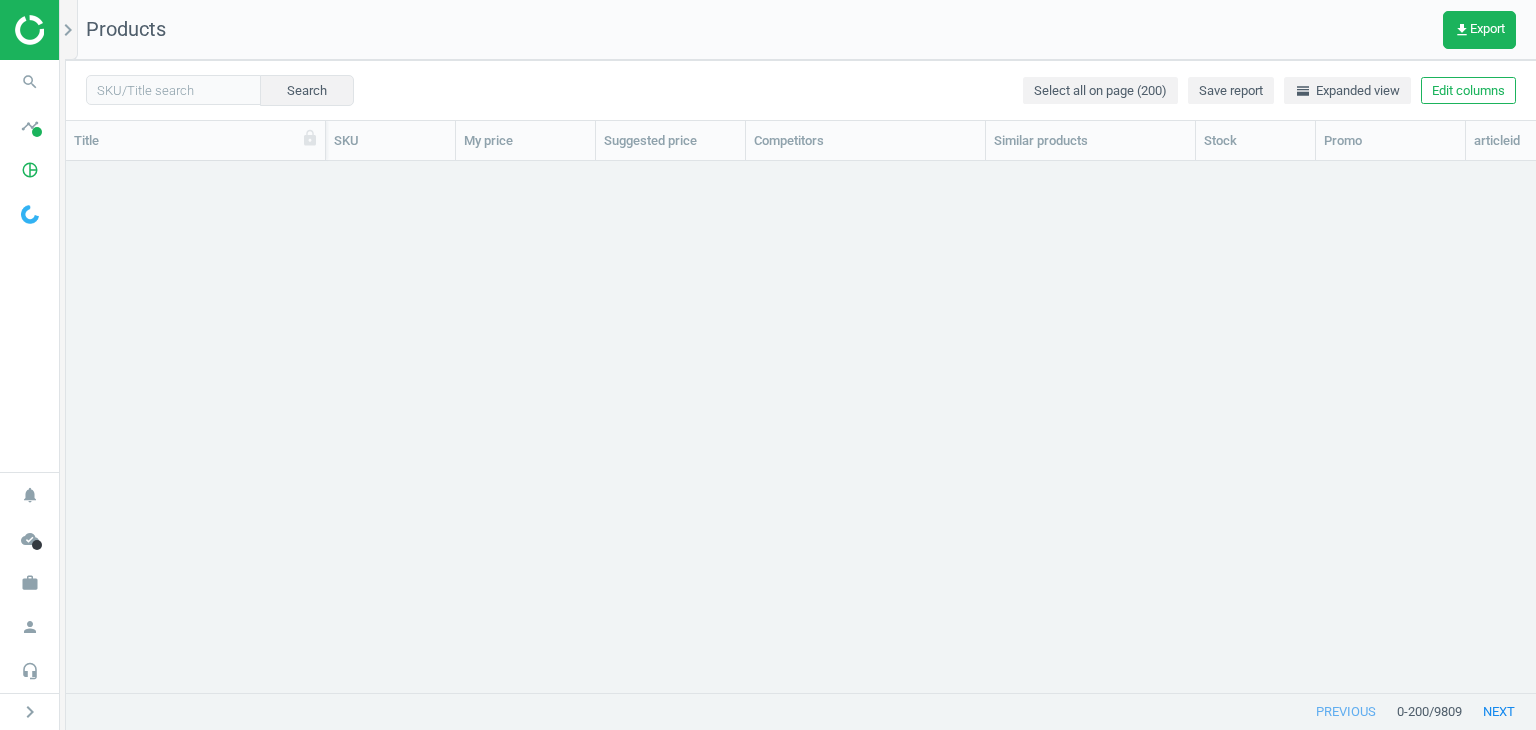 scroll, scrollTop: 7000, scrollLeft: 0, axis: vertical 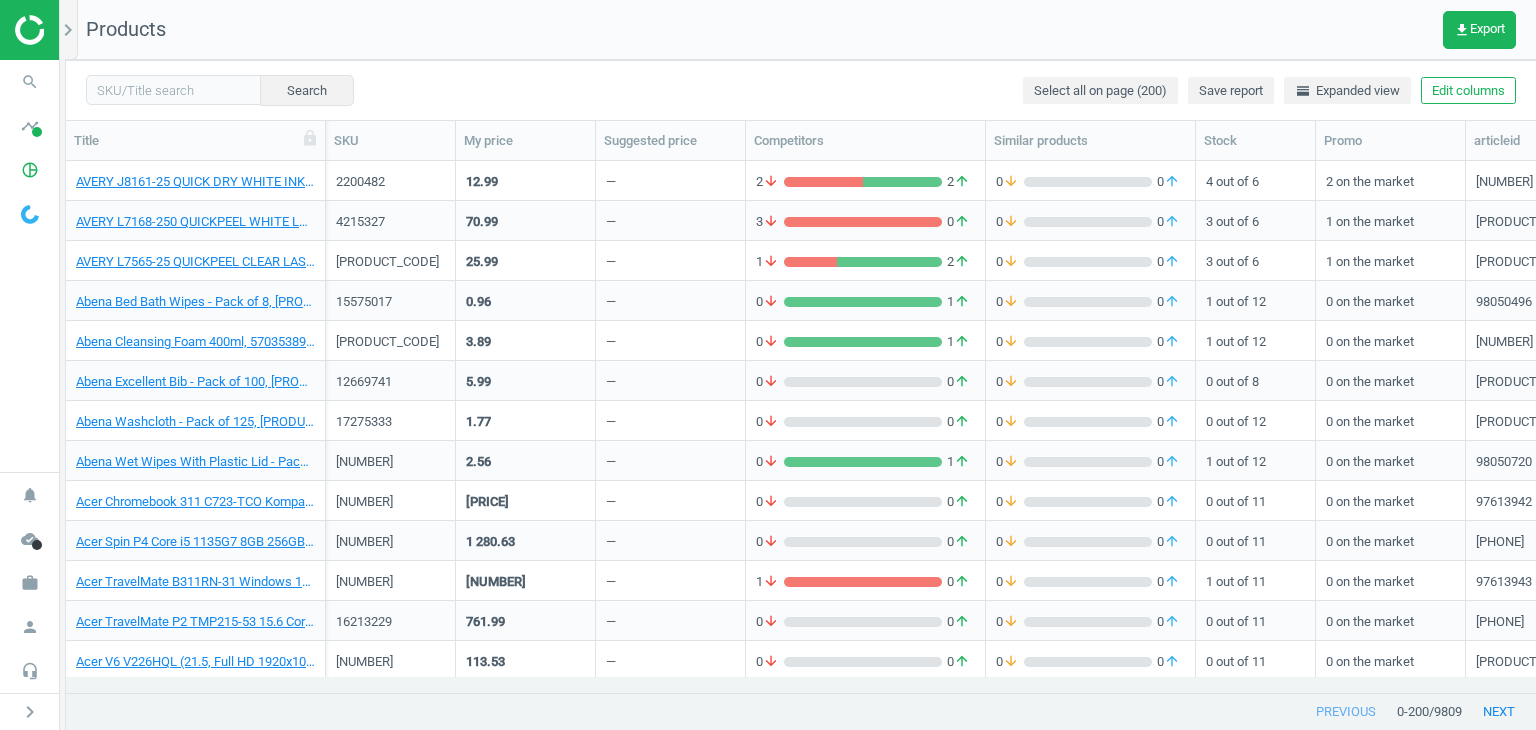 click on "Products get_app Export" at bounding box center (801, 30) 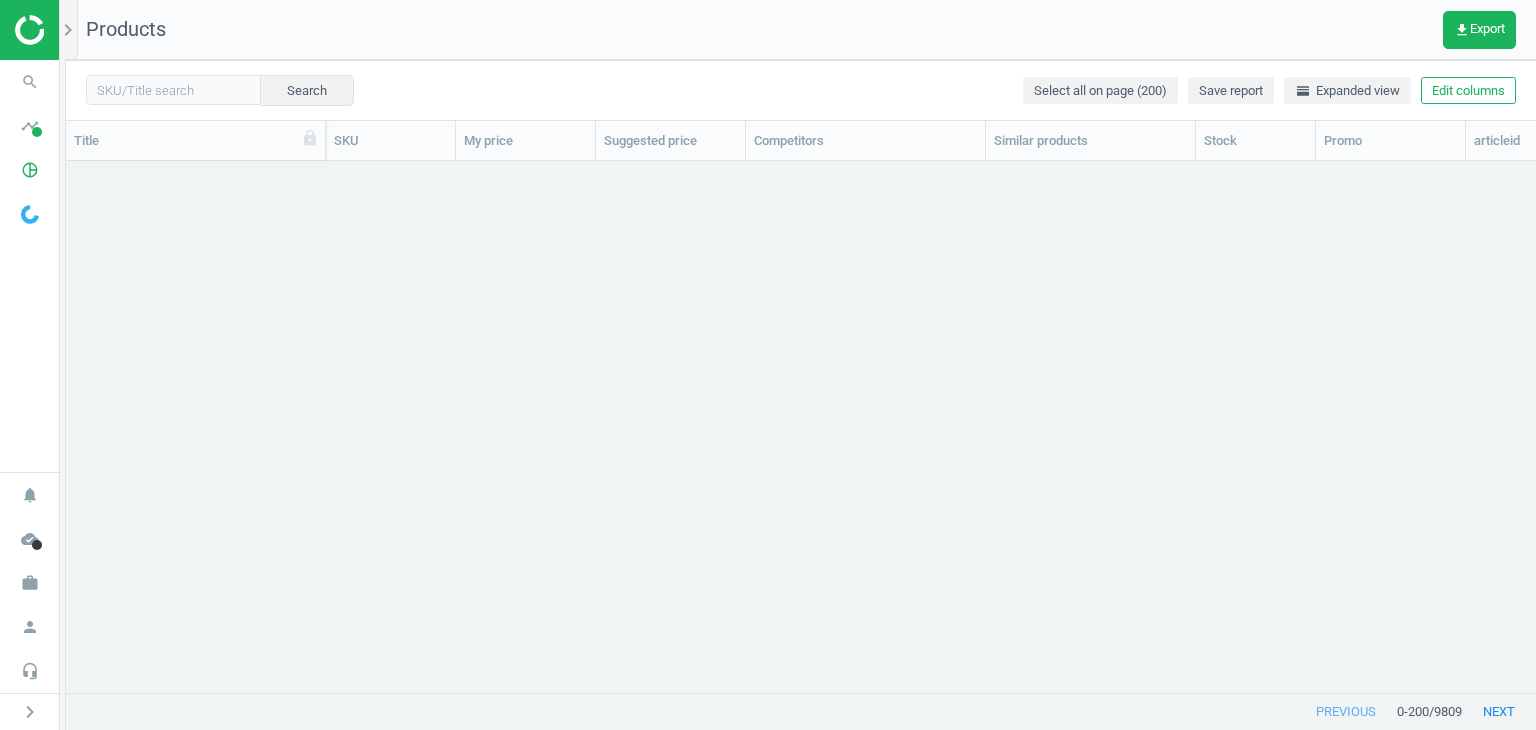 scroll, scrollTop: 0, scrollLeft: 0, axis: both 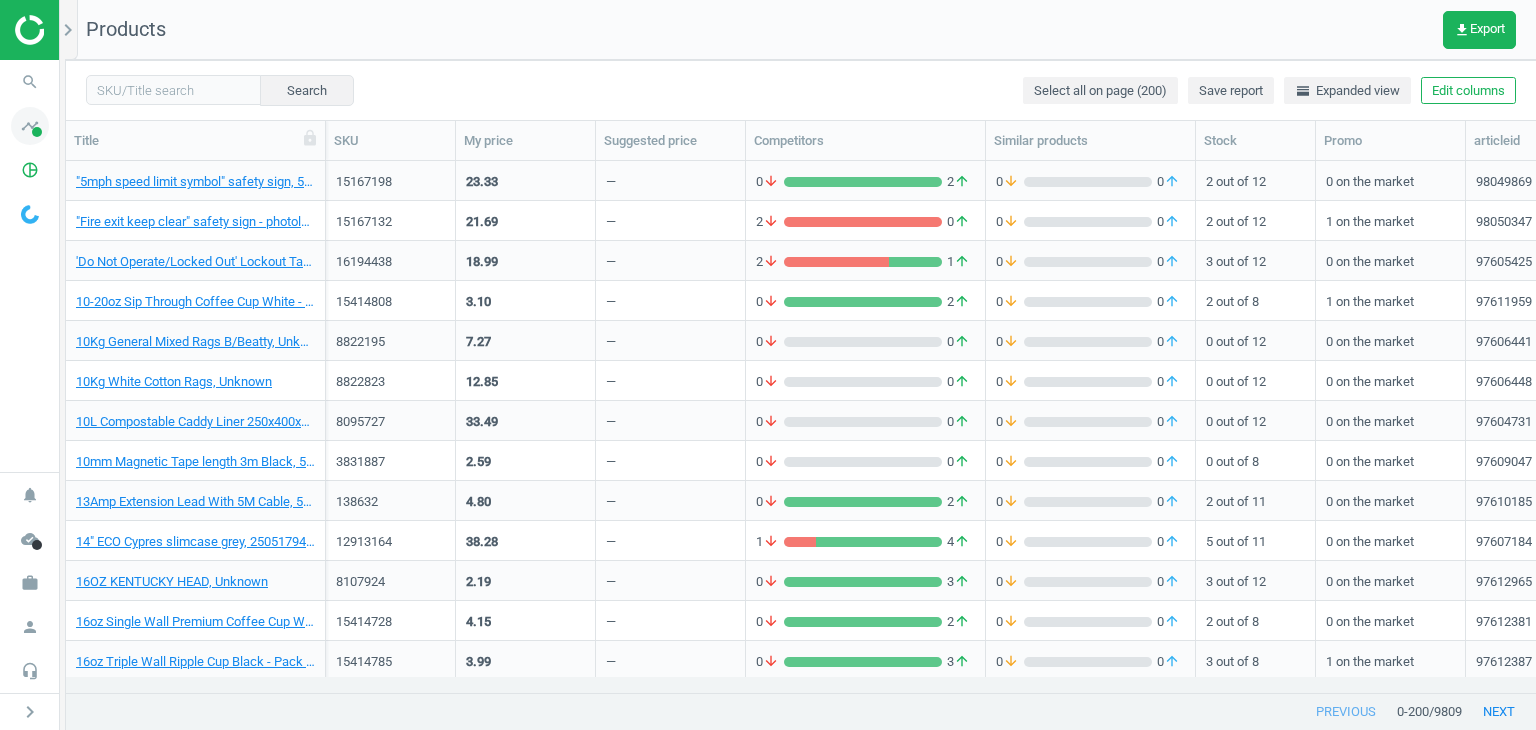 click on "timeline" at bounding box center [30, 126] 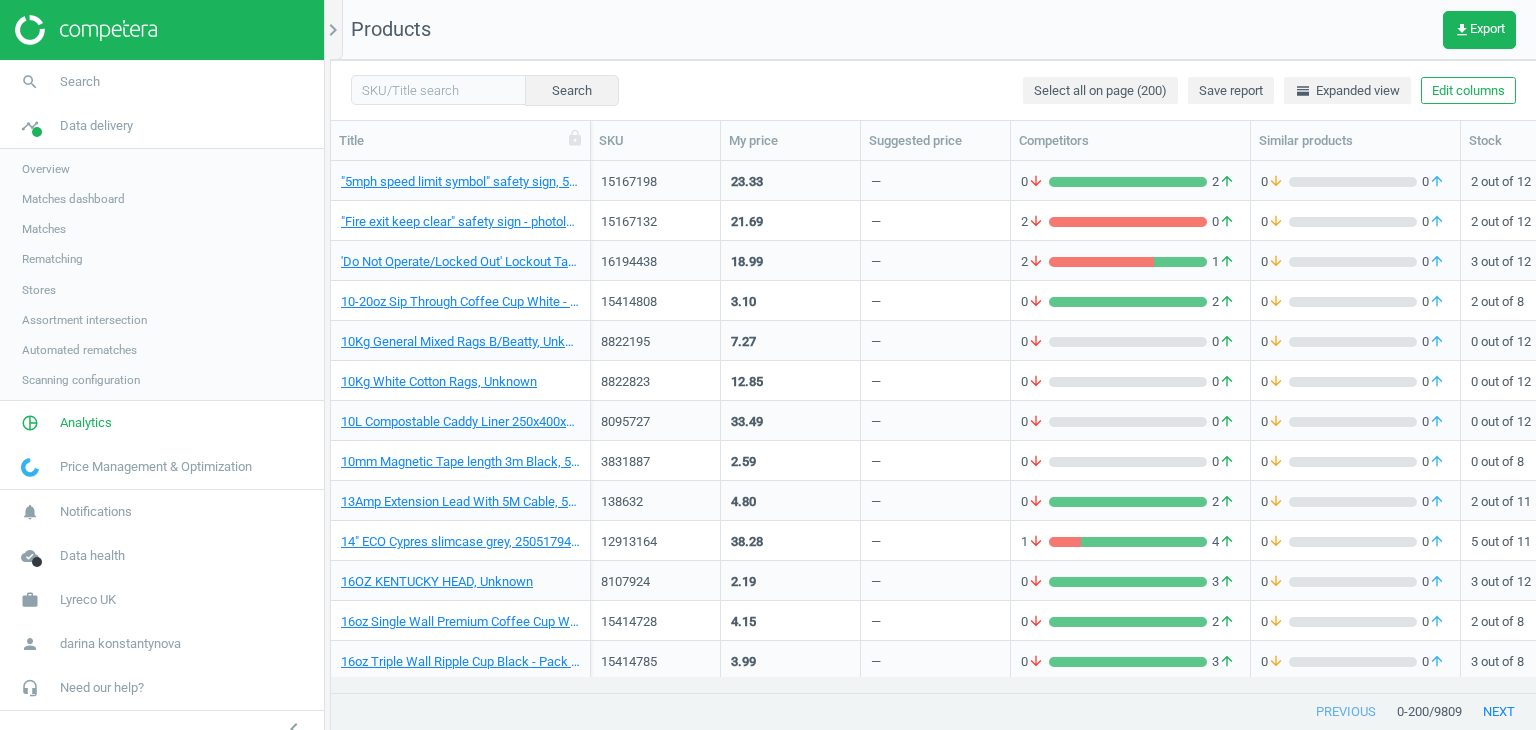 scroll, scrollTop: 16, scrollLeft: 16, axis: both 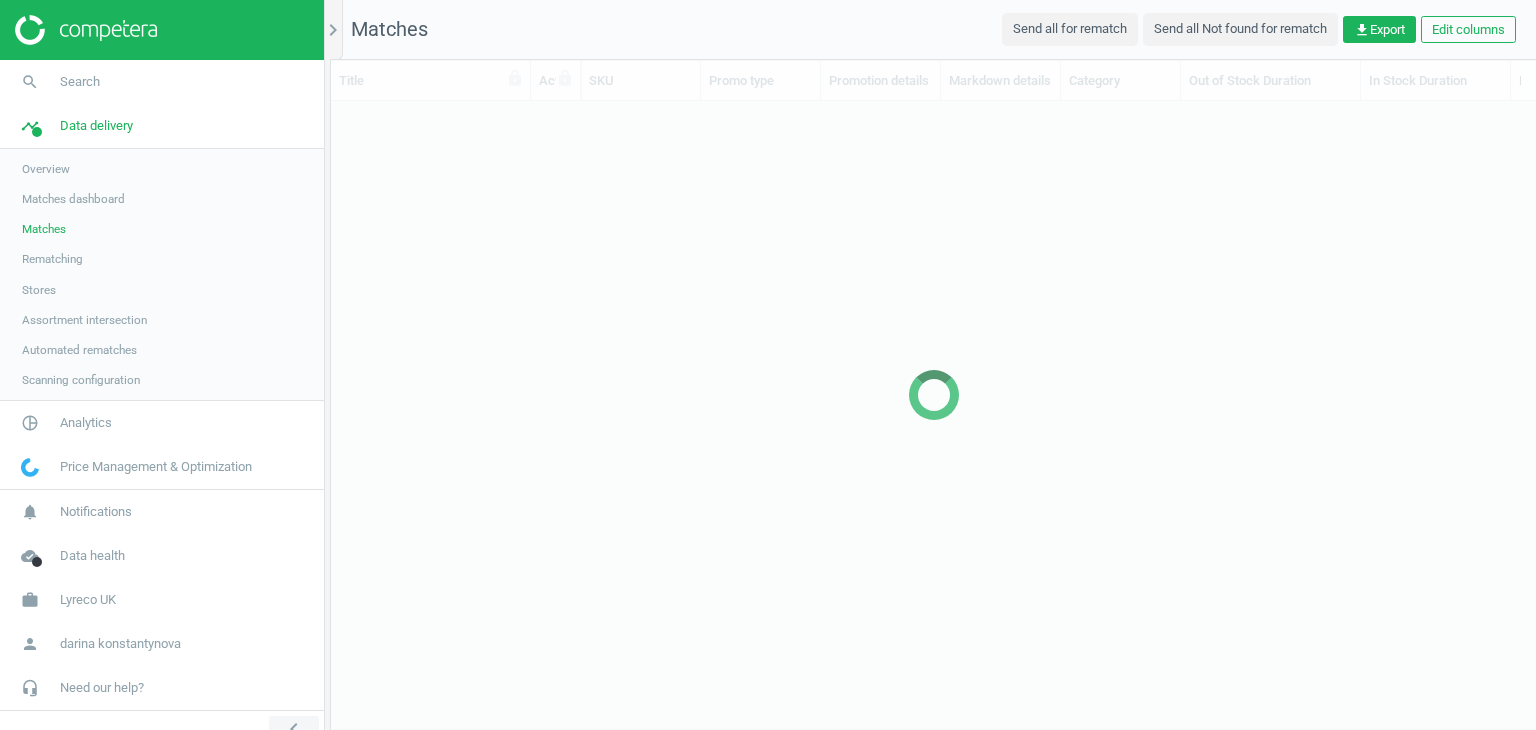 click on "chevron_left" at bounding box center [294, 729] 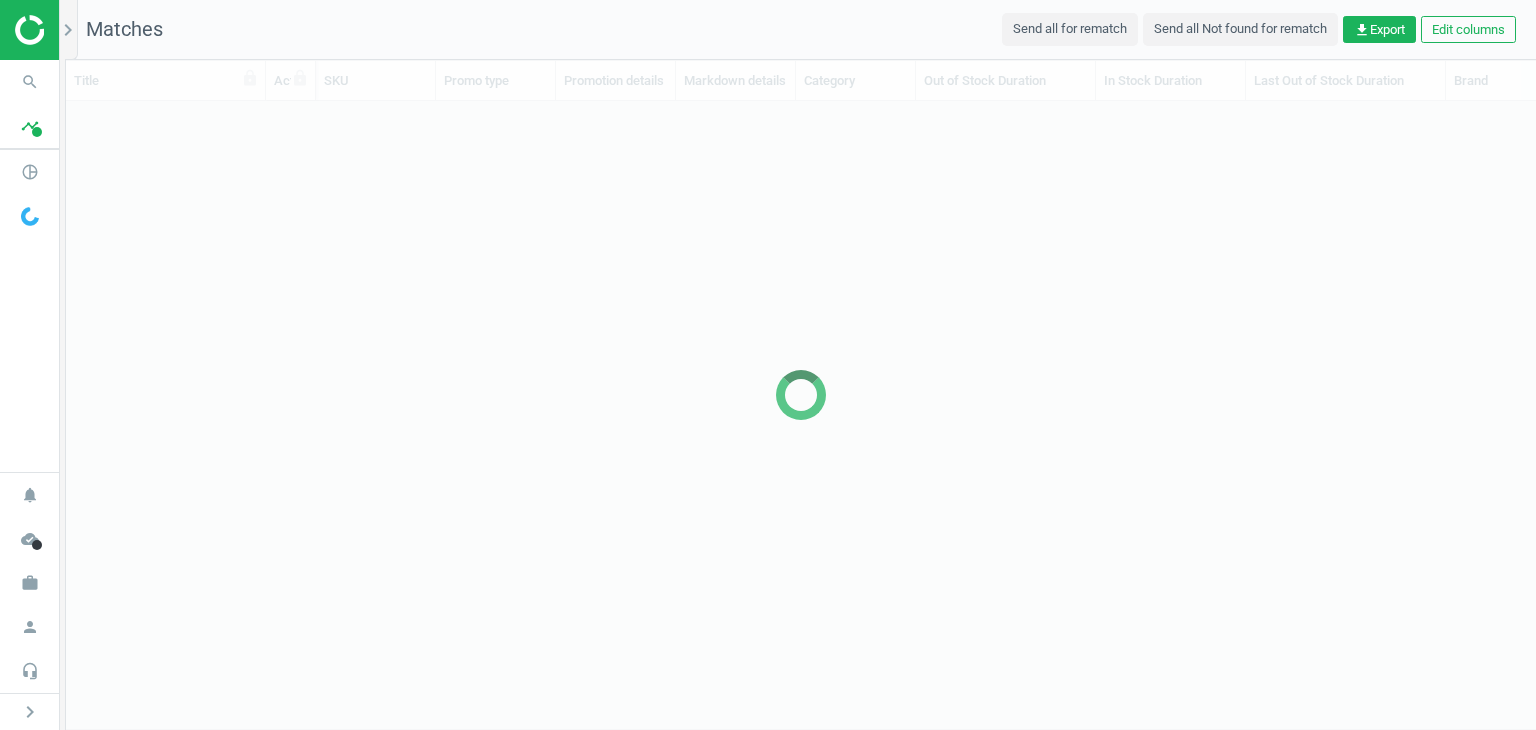 scroll, scrollTop: 16, scrollLeft: 16, axis: both 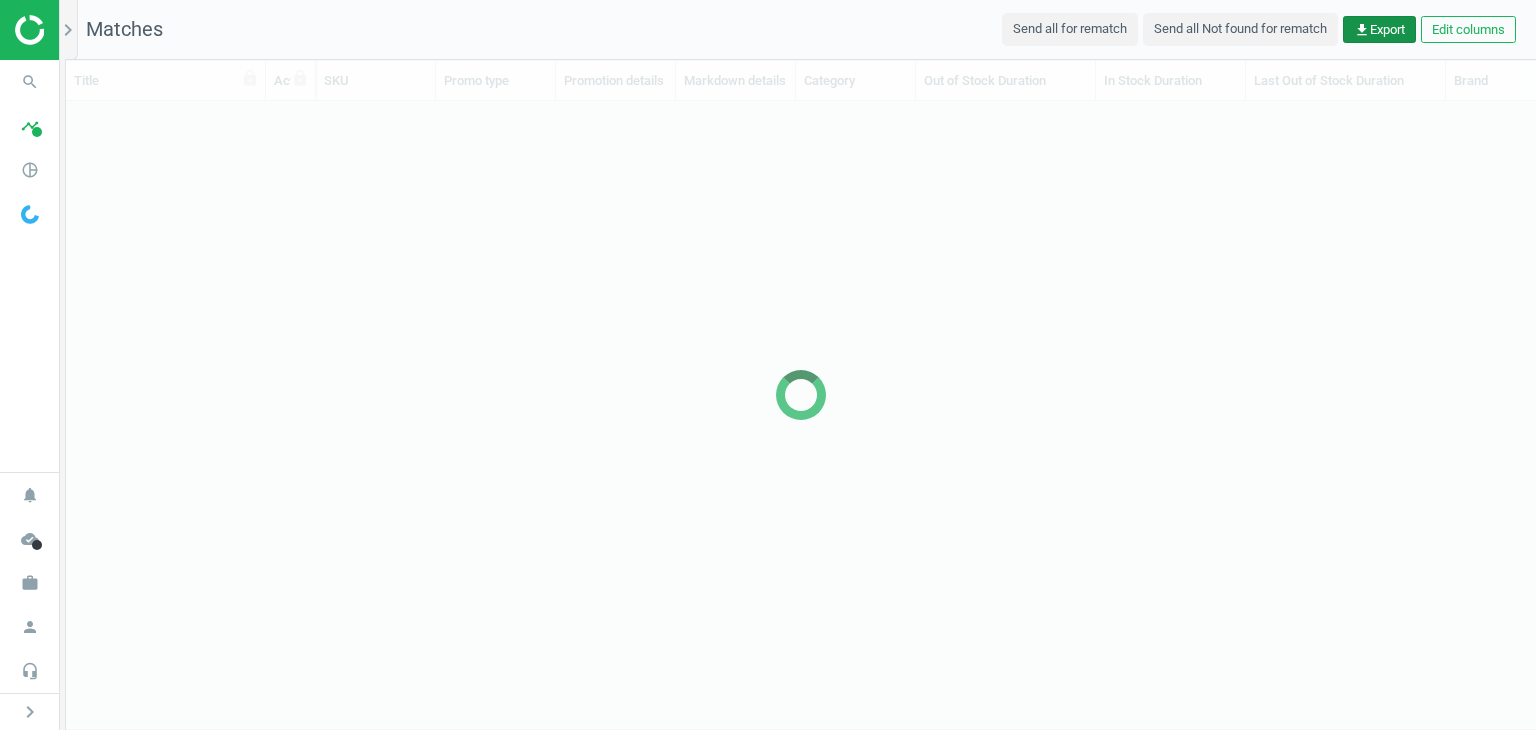 click on "get_app Export" at bounding box center (1379, 30) 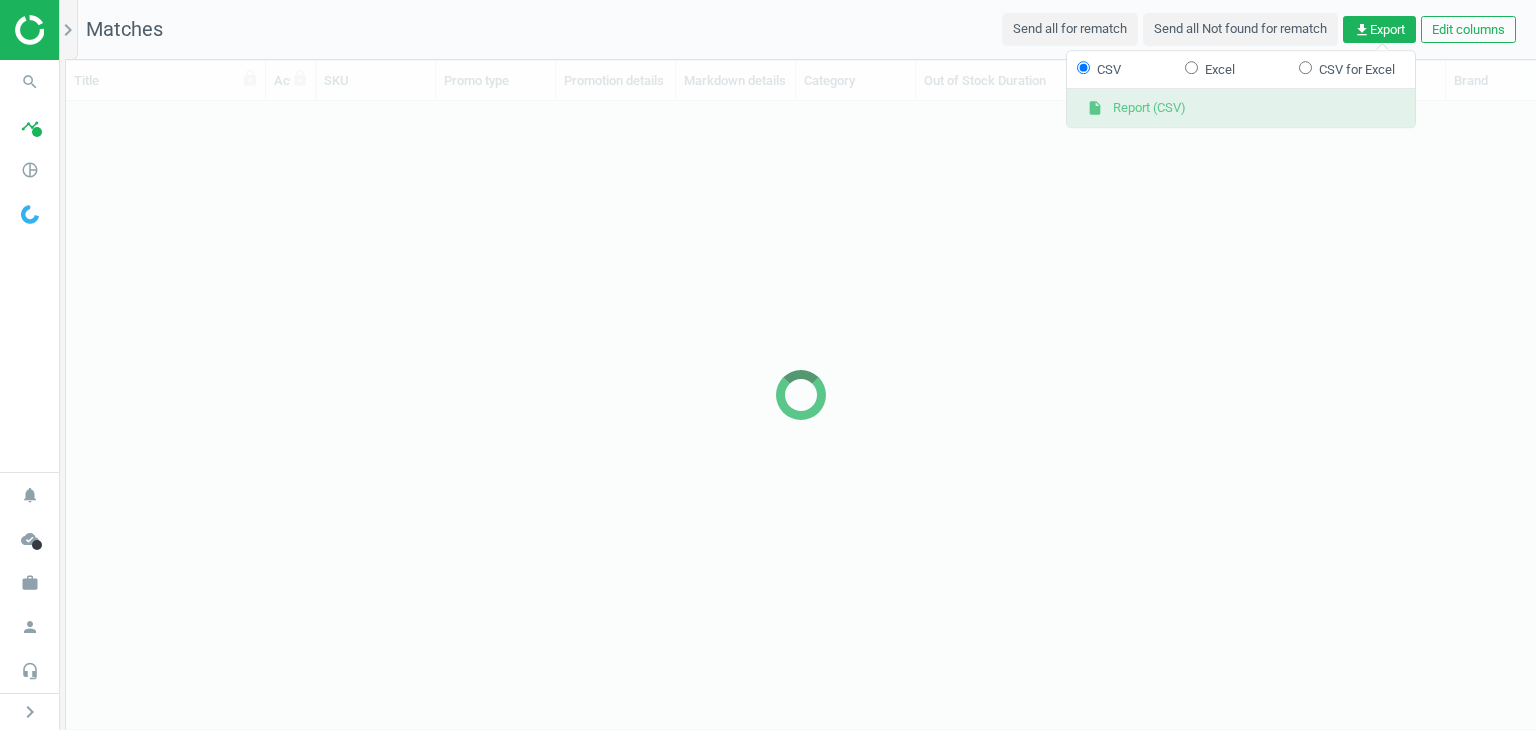 click on "insert_drive_file Report (CSV)" at bounding box center [1241, 109] 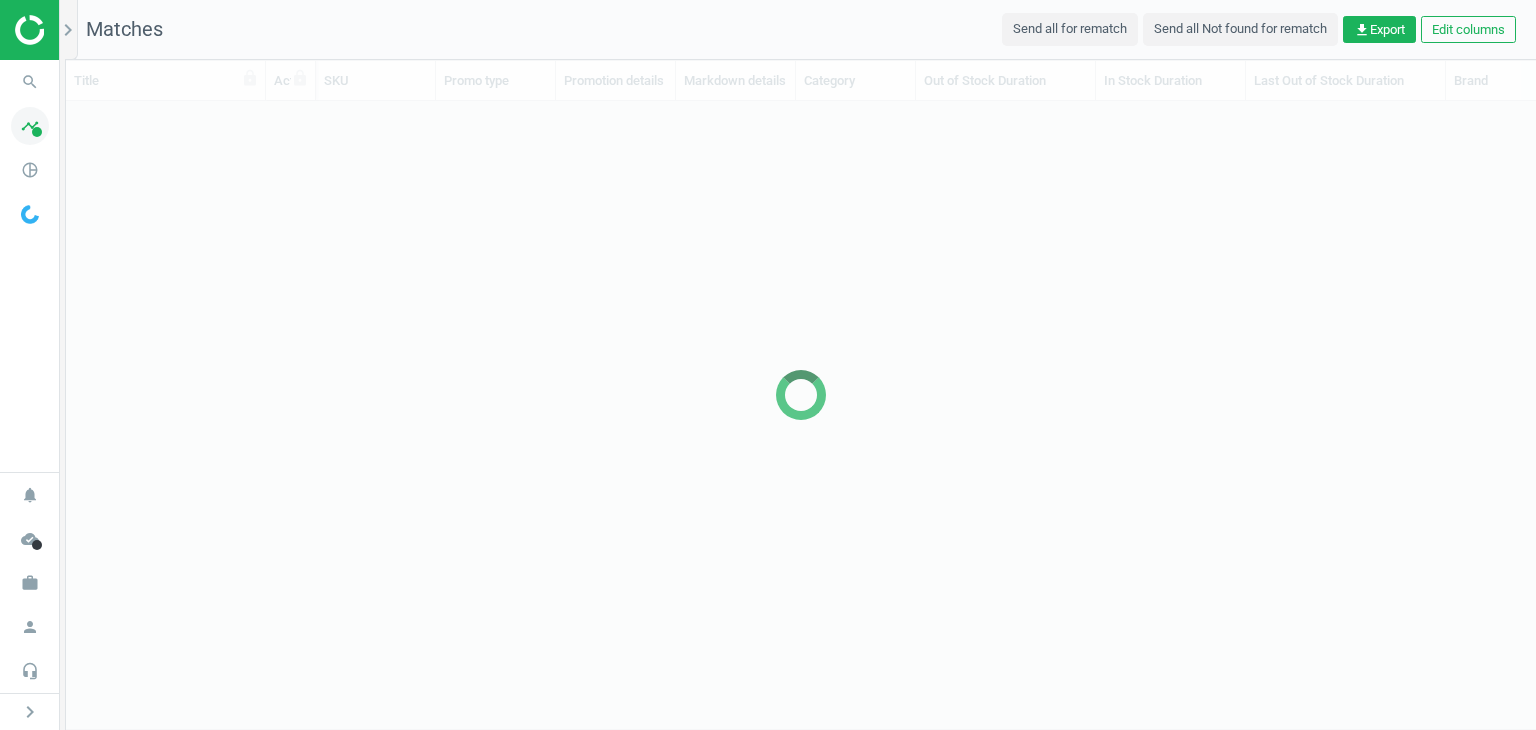 click on "timeline" at bounding box center (30, 126) 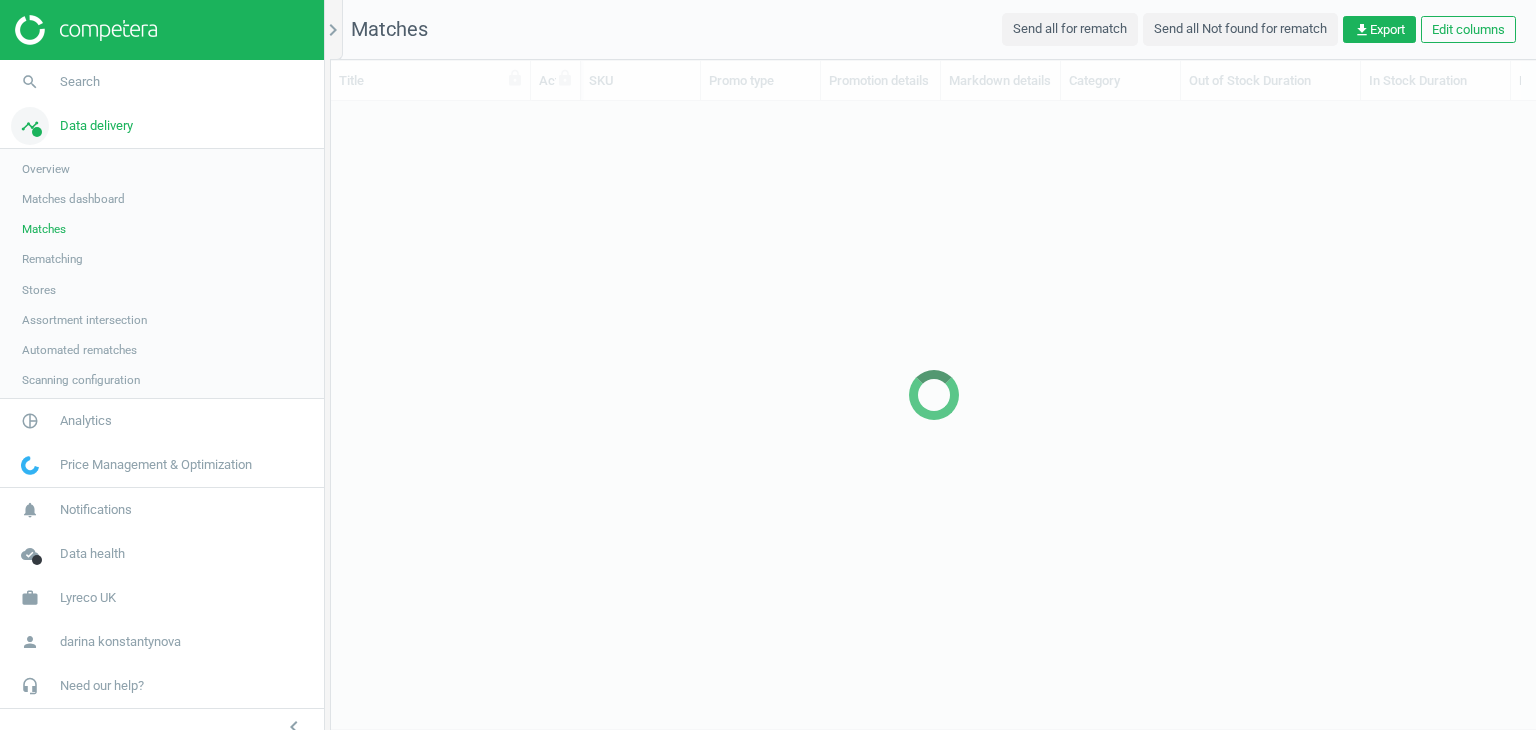 scroll, scrollTop: 16, scrollLeft: 16, axis: both 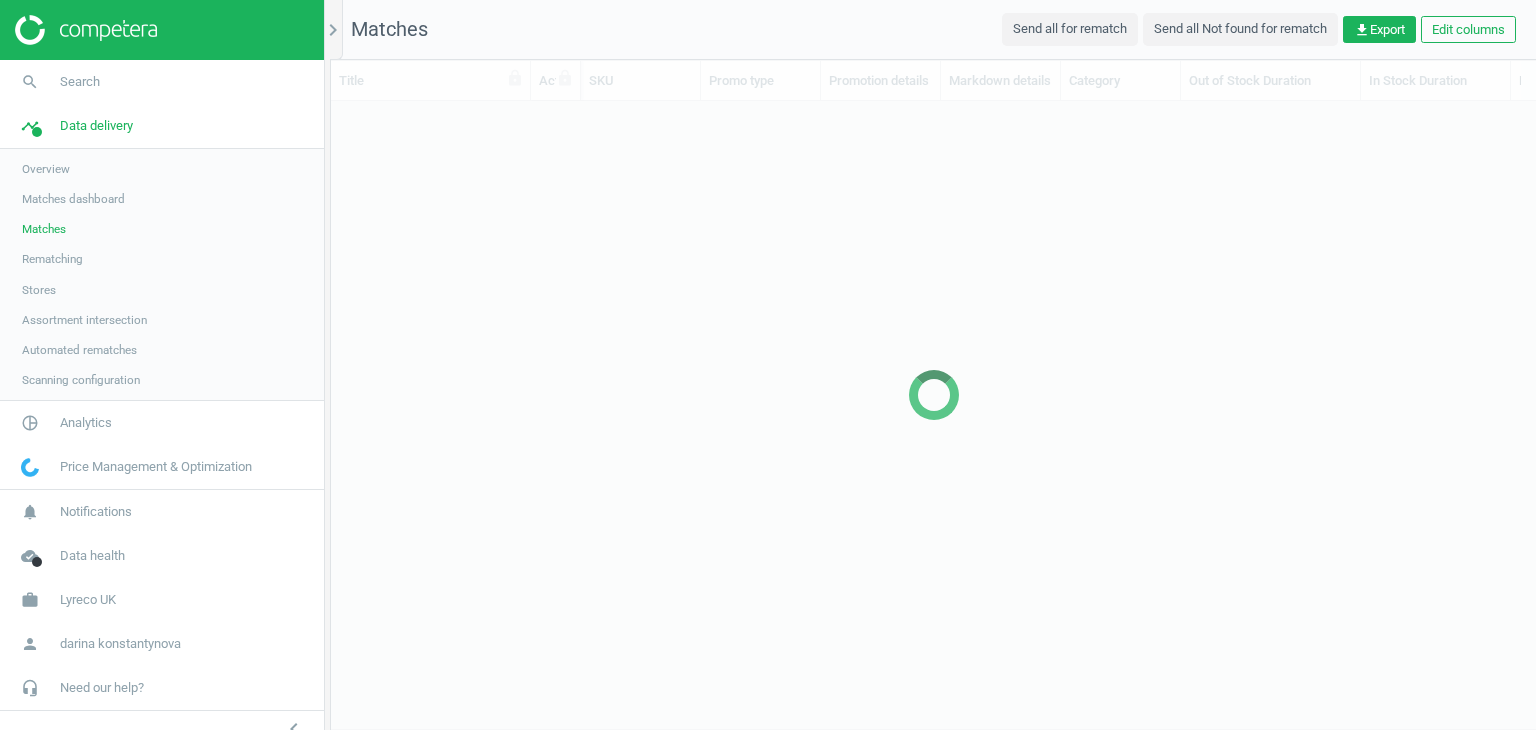 click on "Matches dashboard" at bounding box center (73, 199) 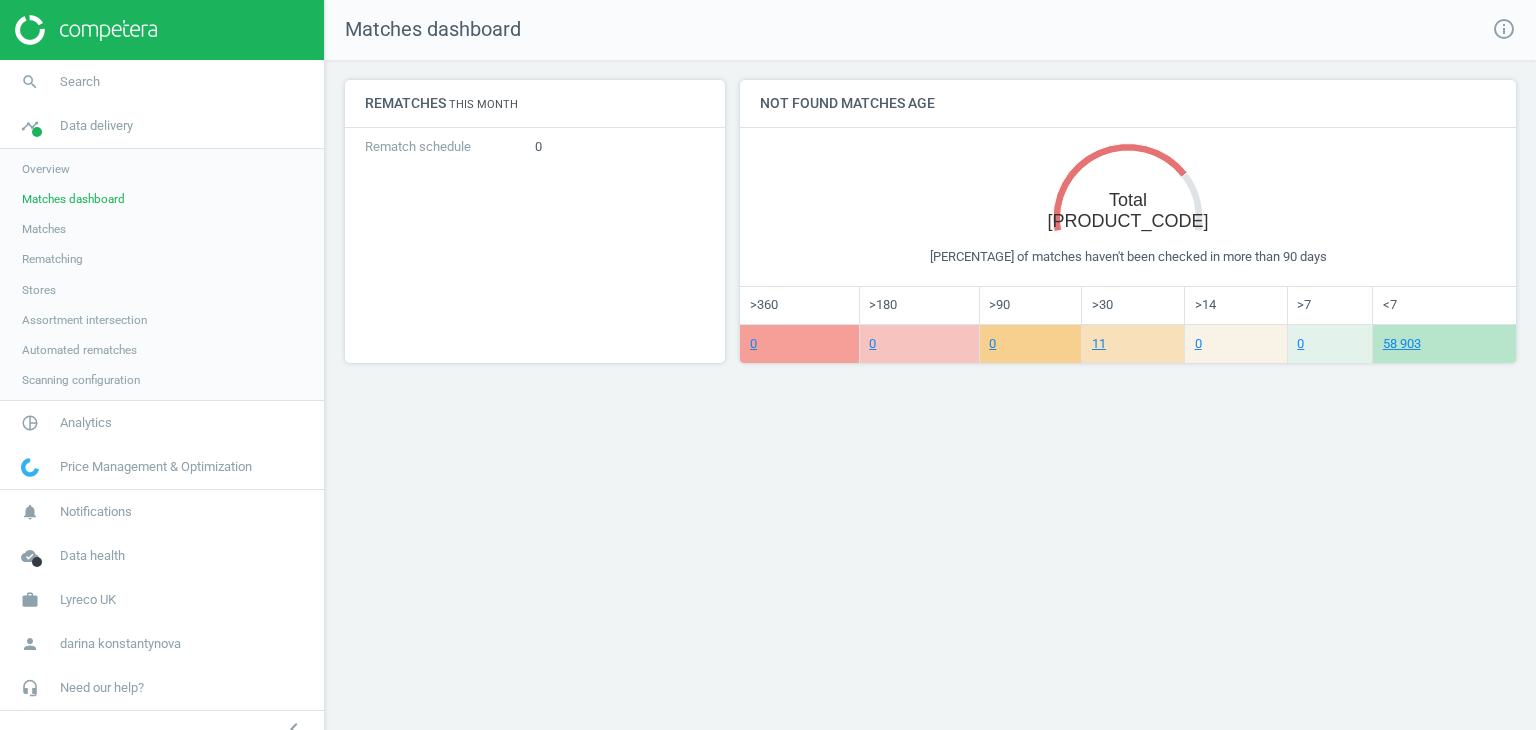 click on "Matches" at bounding box center [44, 229] 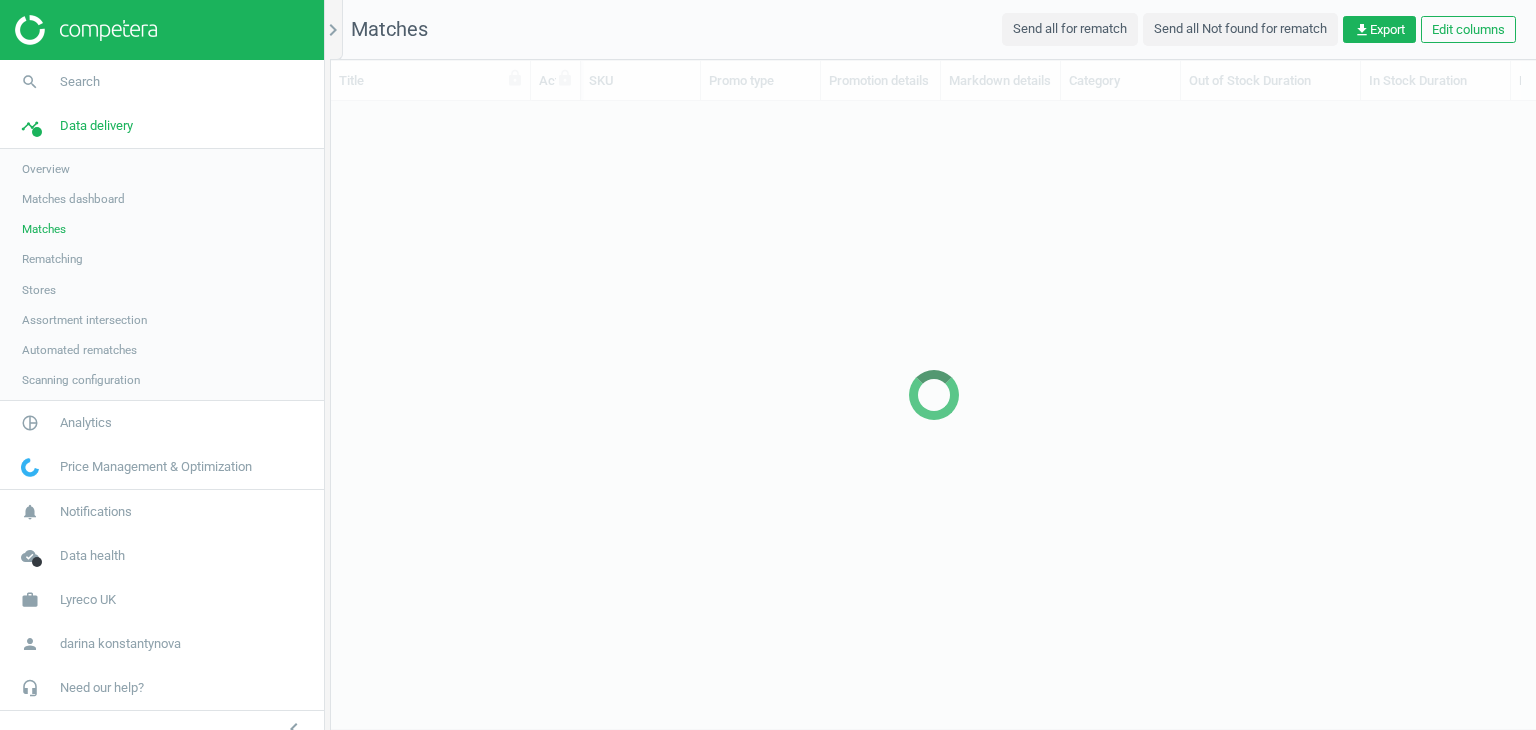 scroll, scrollTop: 16, scrollLeft: 16, axis: both 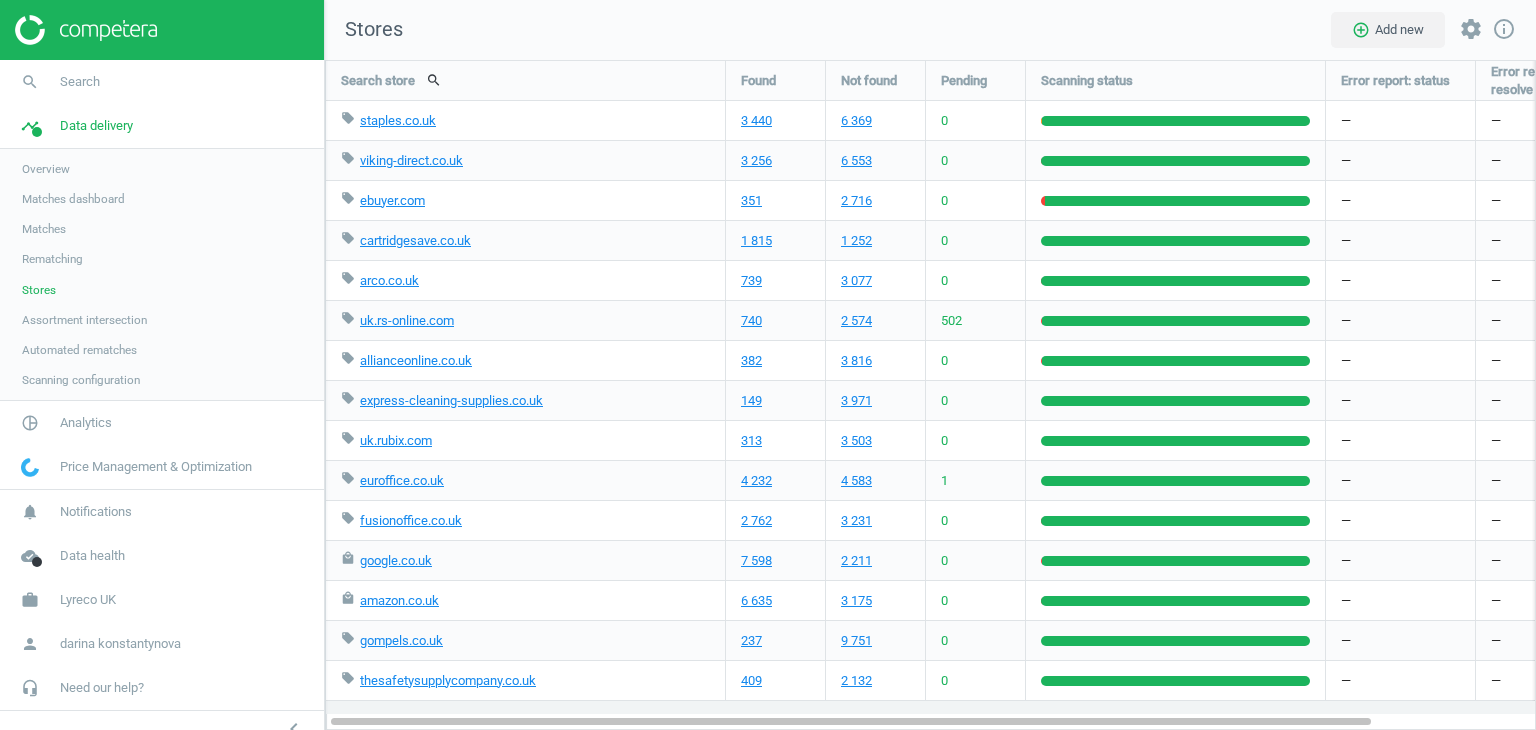 click on "6 369" at bounding box center [875, 120] 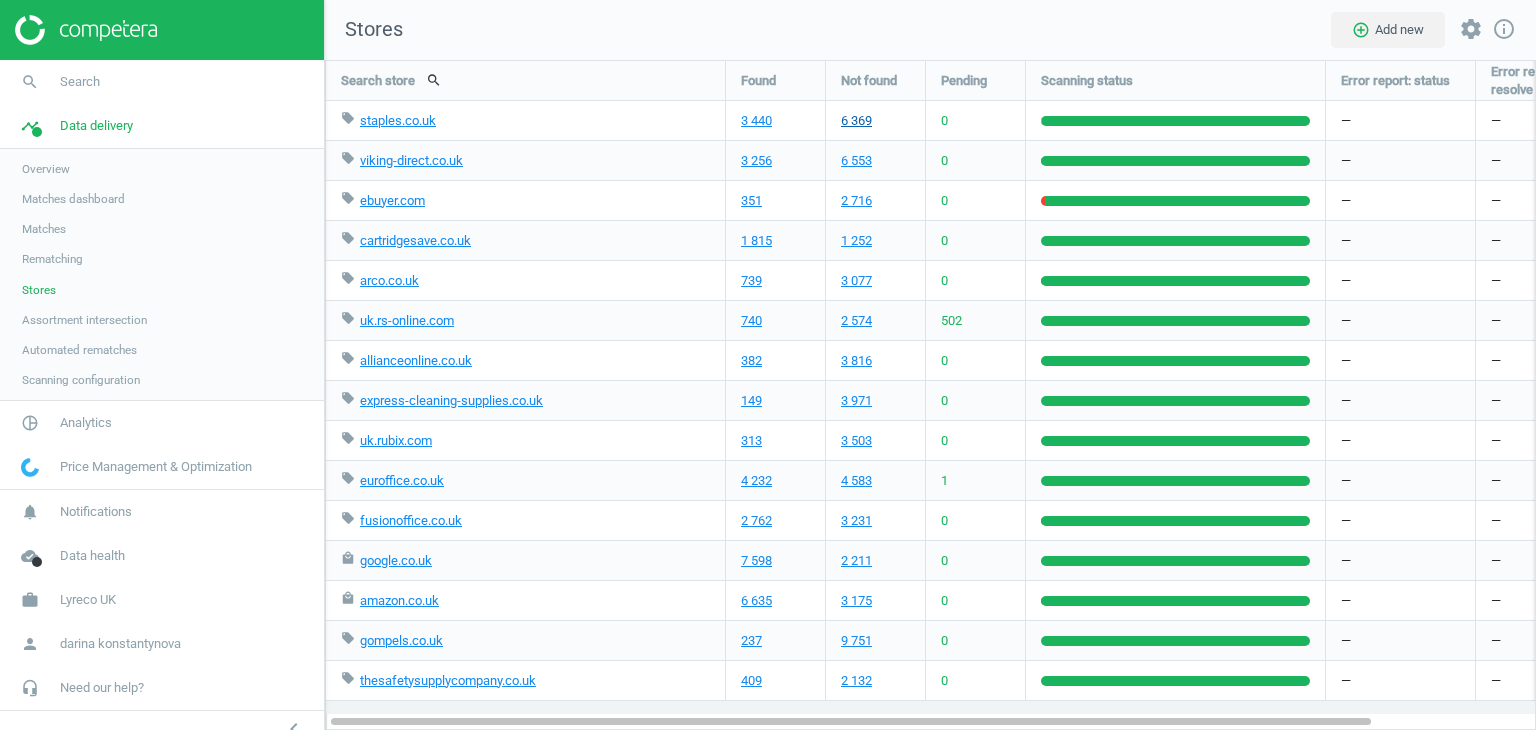 click on "6 369" at bounding box center [856, 121] 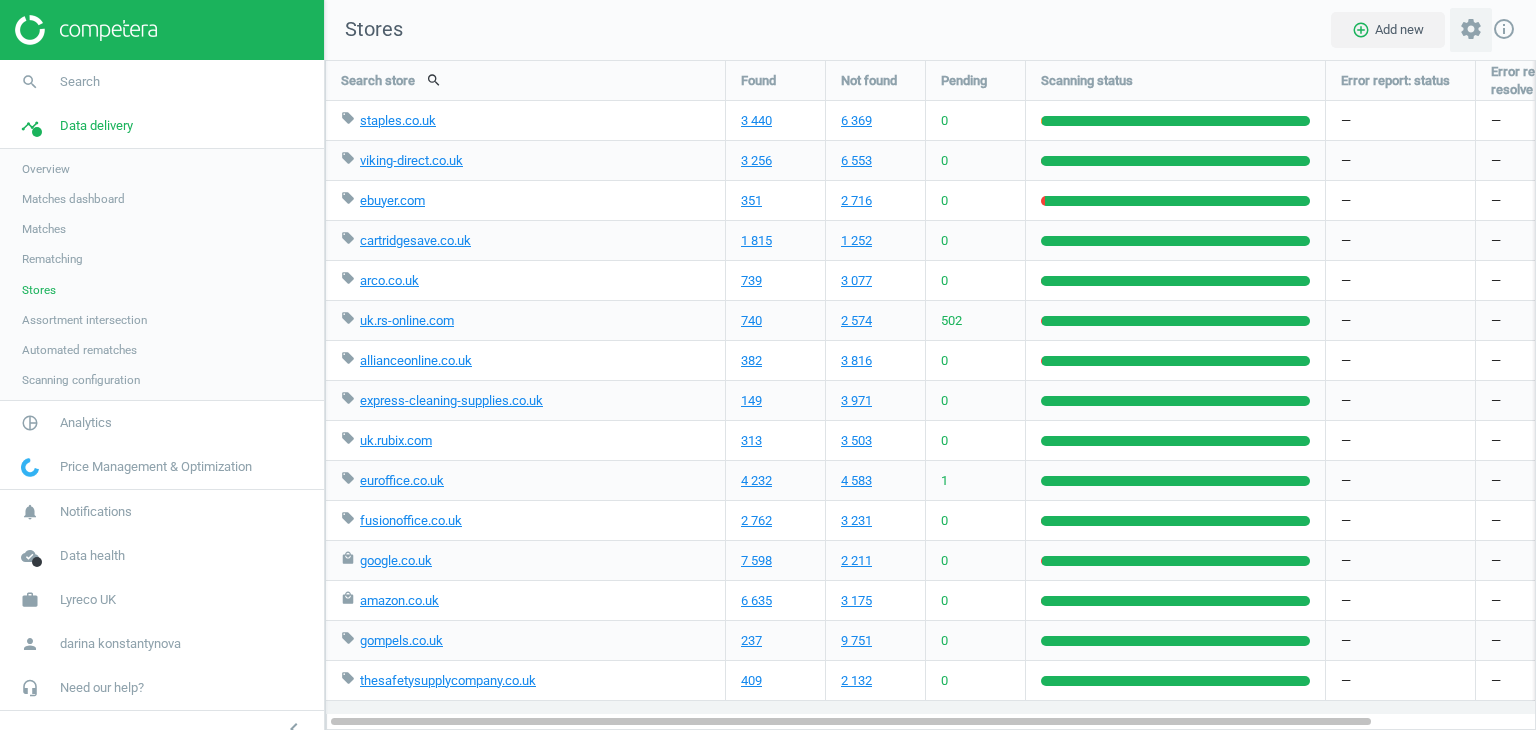 click on "settings" at bounding box center (1471, 29) 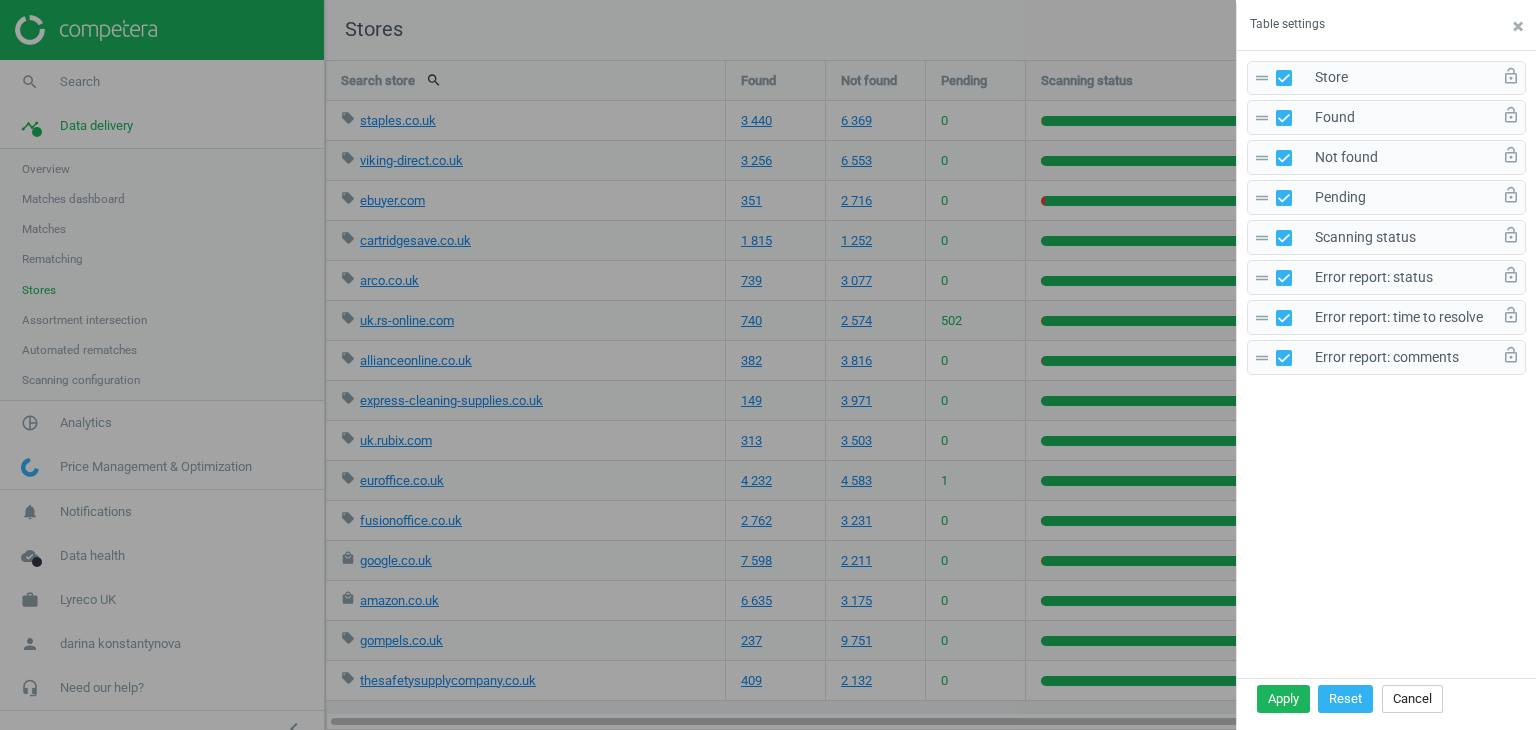 click at bounding box center (768, 365) 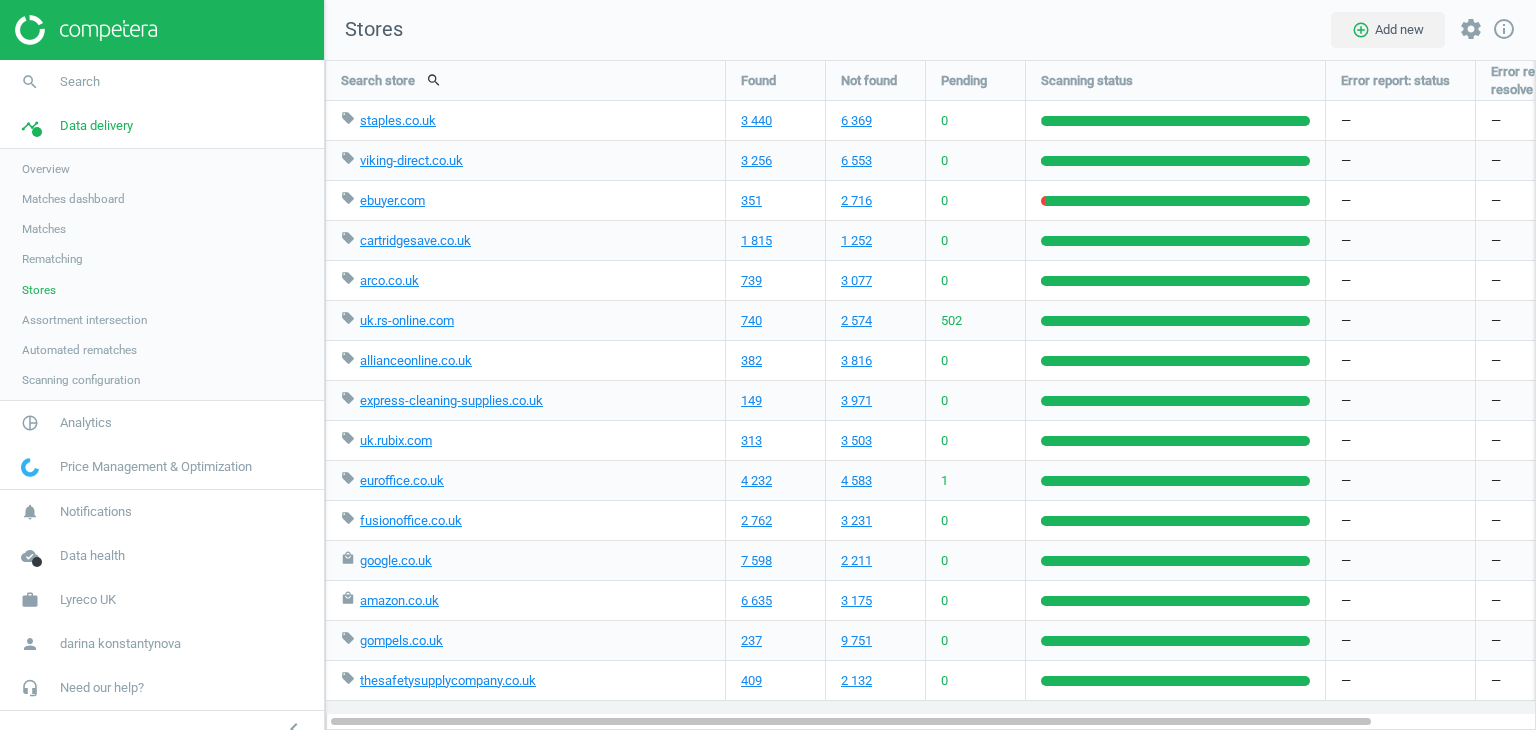 click on "Matches" at bounding box center (162, 229) 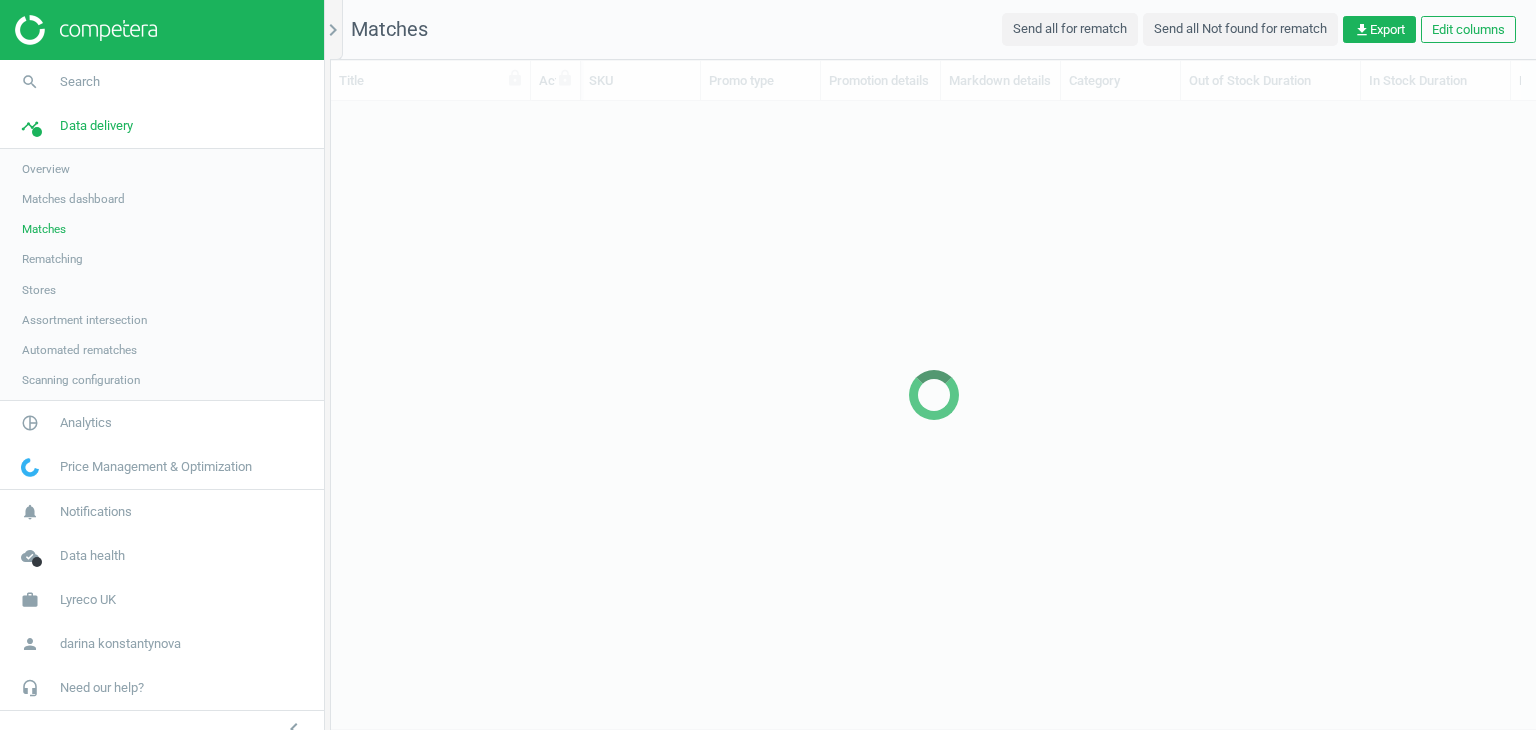 scroll, scrollTop: 16, scrollLeft: 16, axis: both 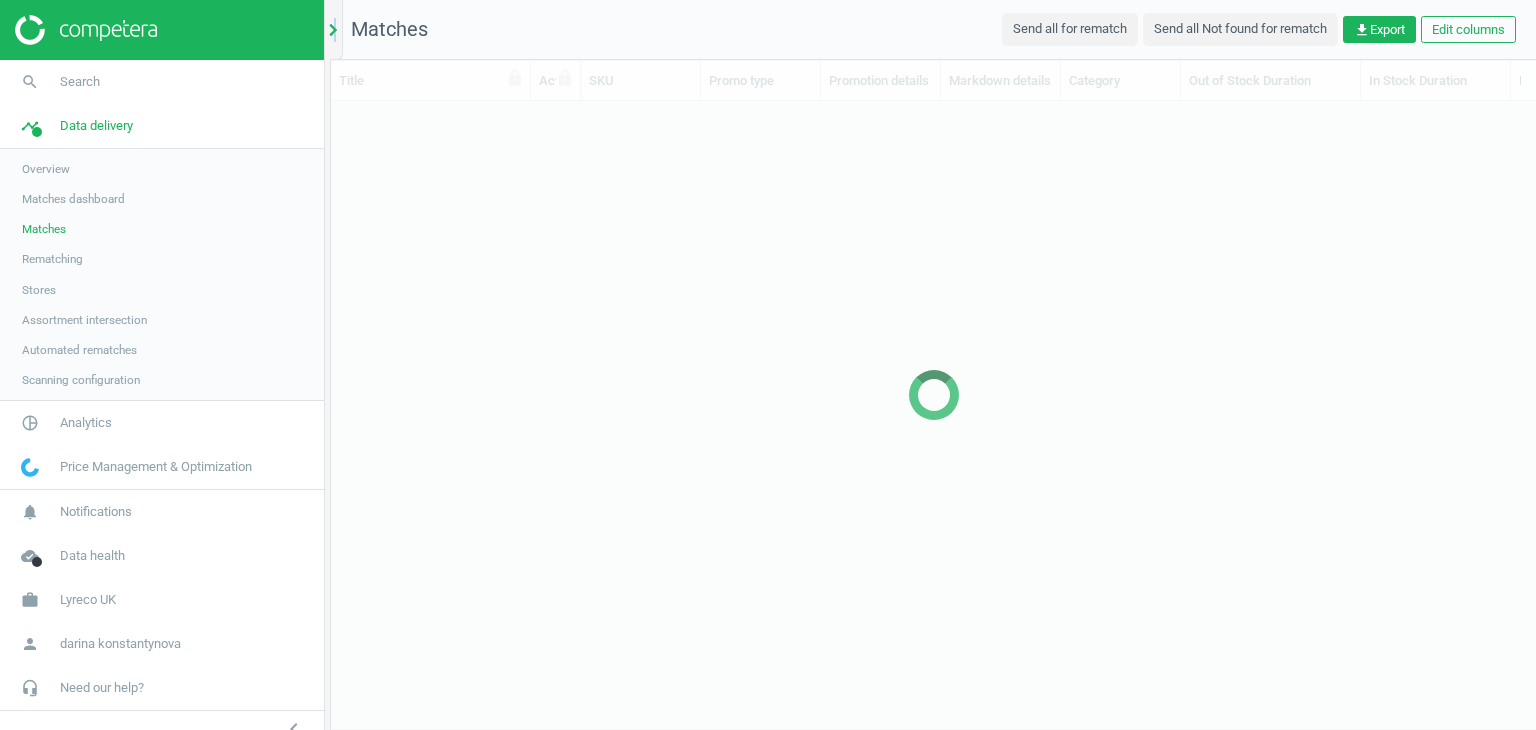 click on "chevron_right" at bounding box center [333, 30] 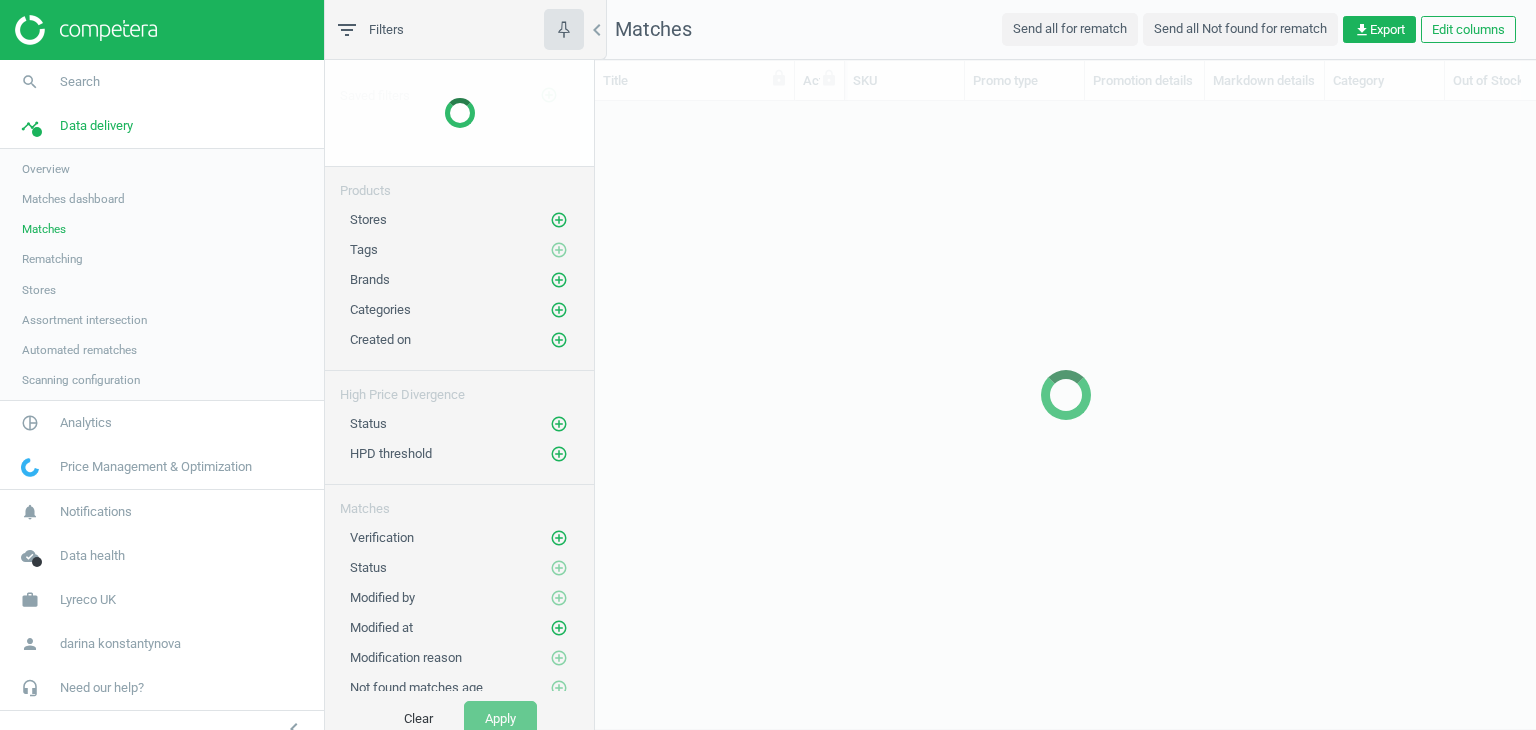 scroll, scrollTop: 596, scrollLeft: 926, axis: both 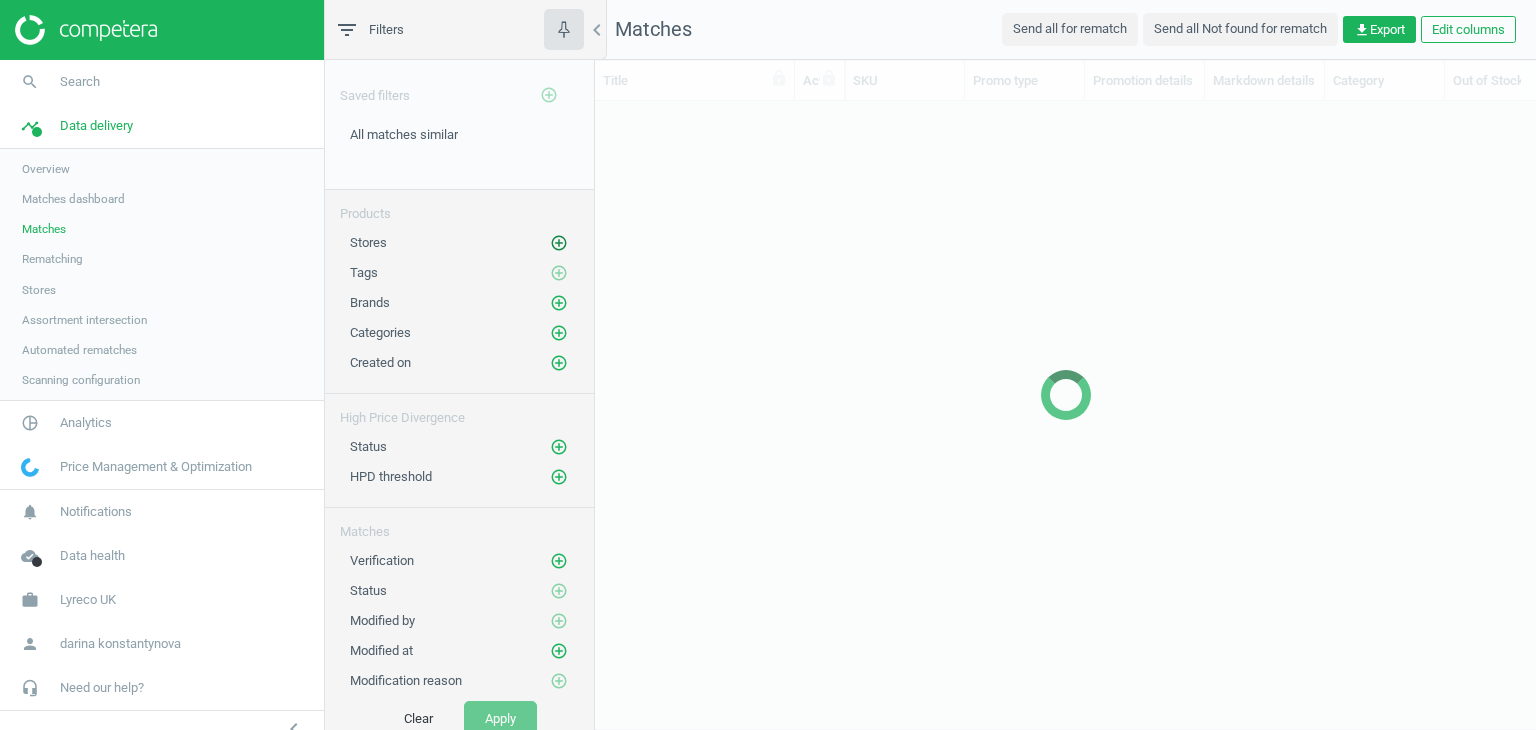 click on "add_circle_outline" at bounding box center [559, 243] 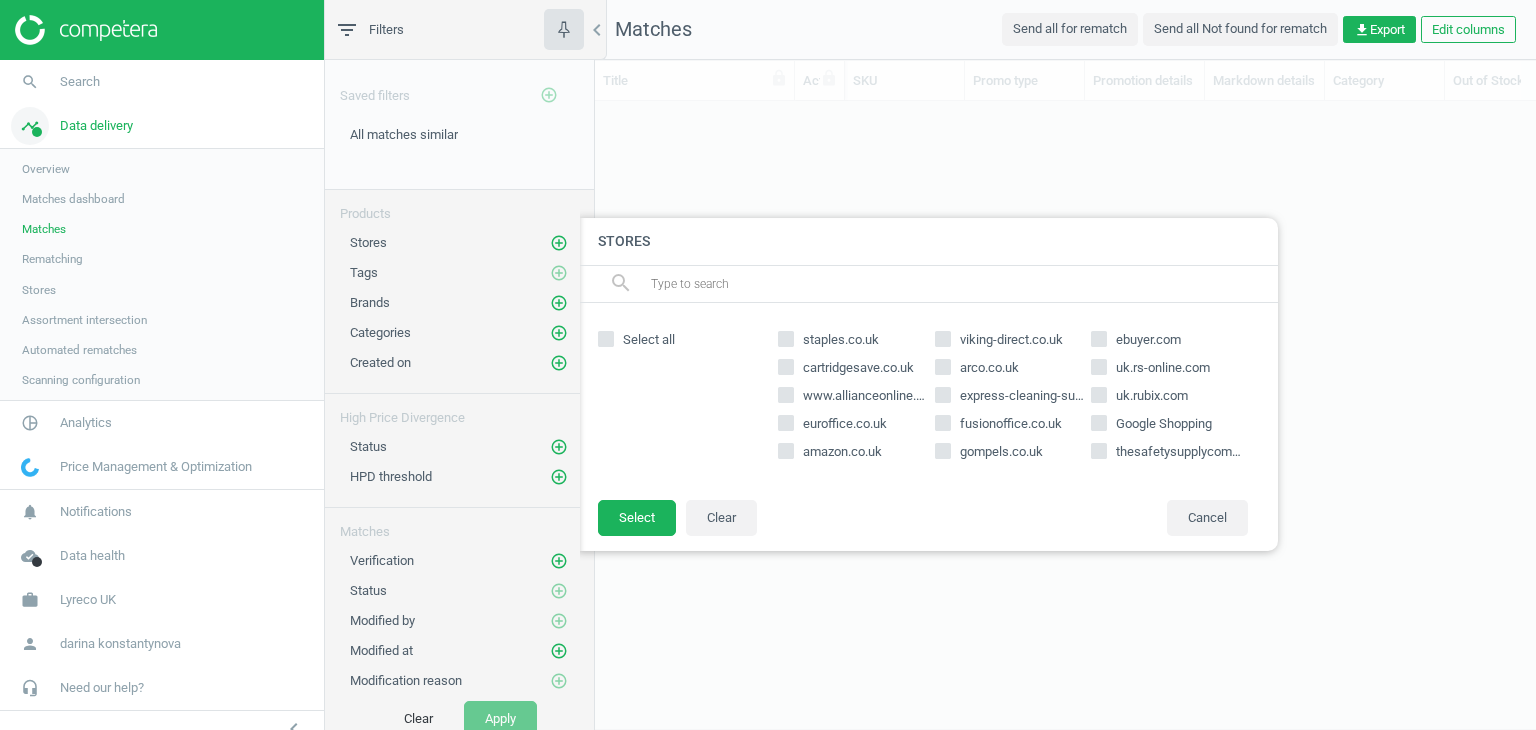 click on "Data delivery" at bounding box center (96, 126) 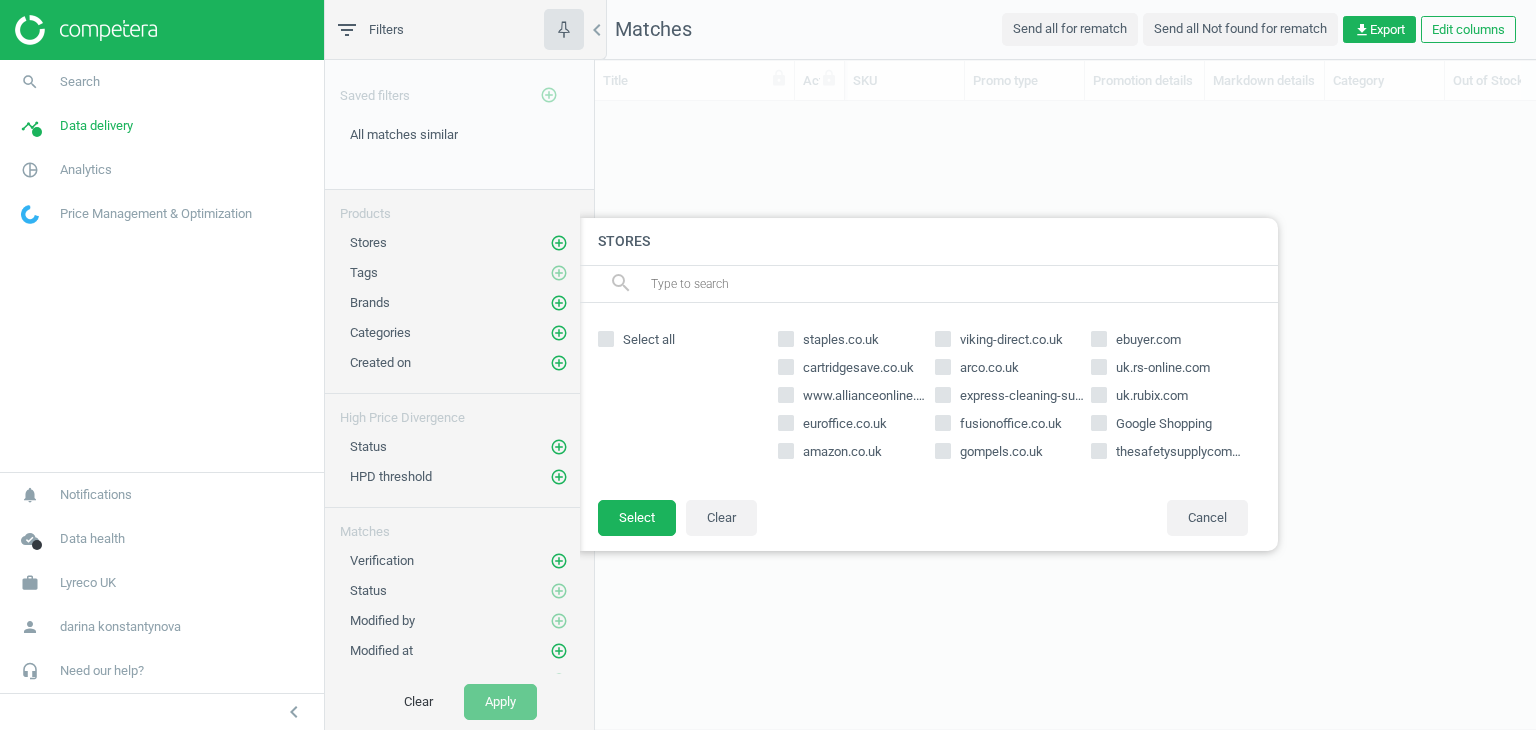 click 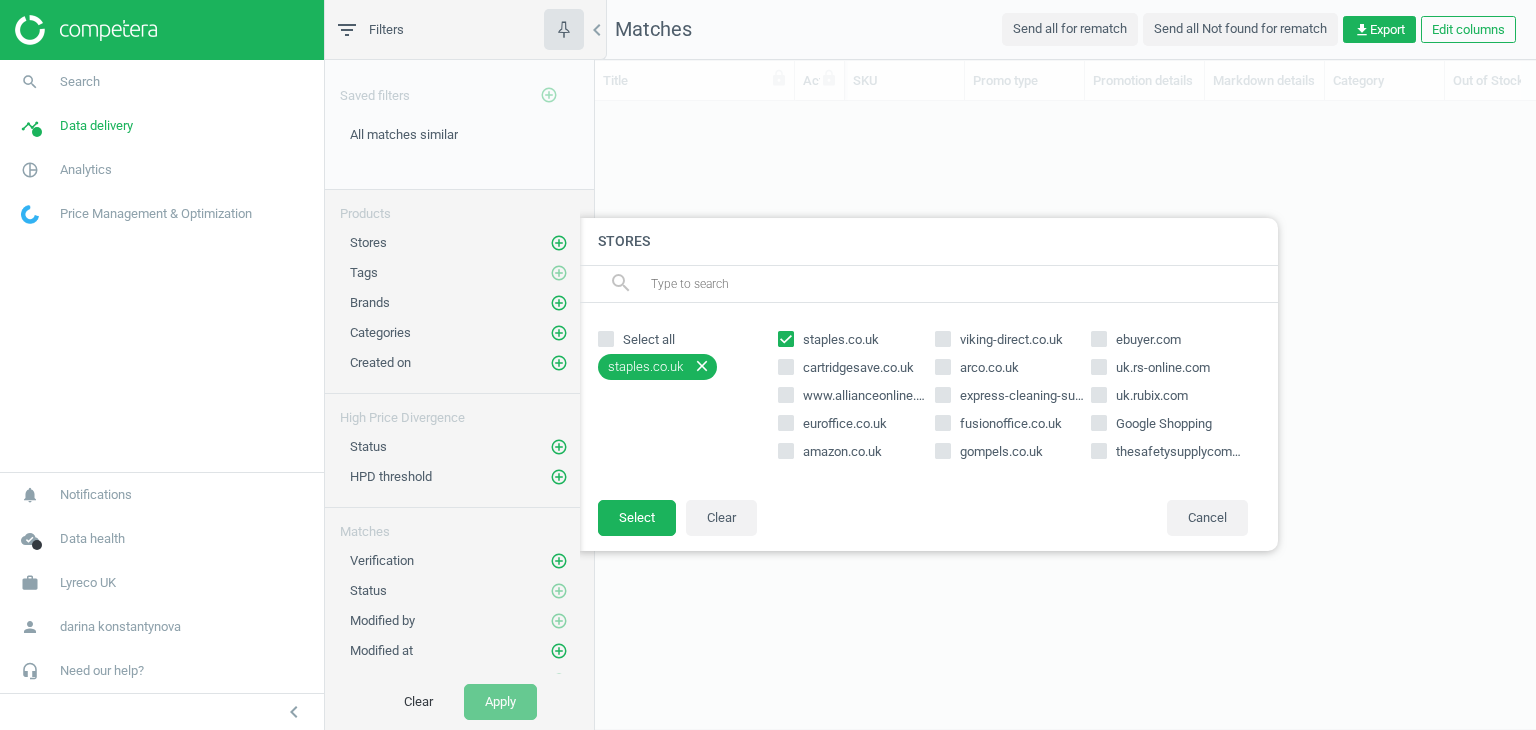 click 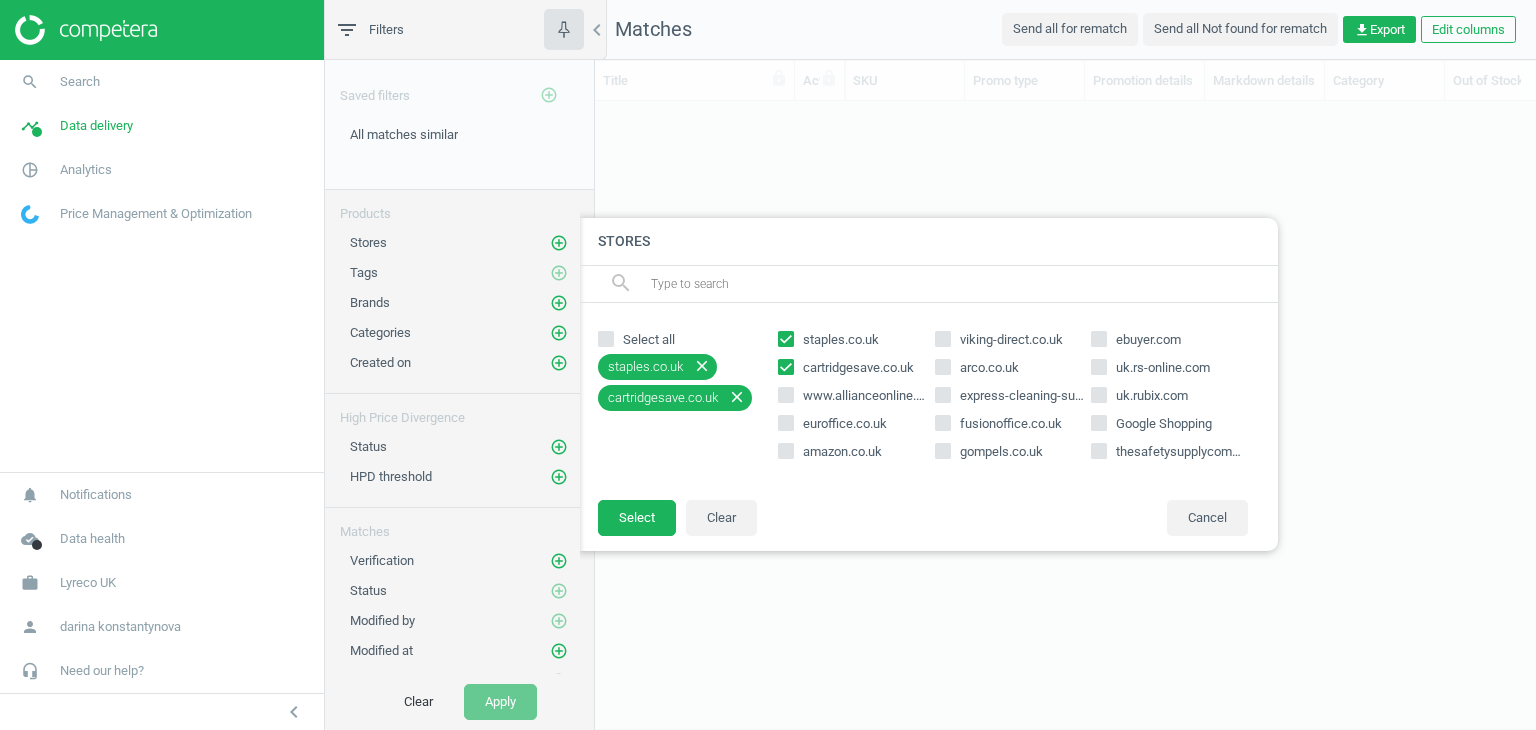 click on "www.allianceonline.co.uk" at bounding box center (786, 394) 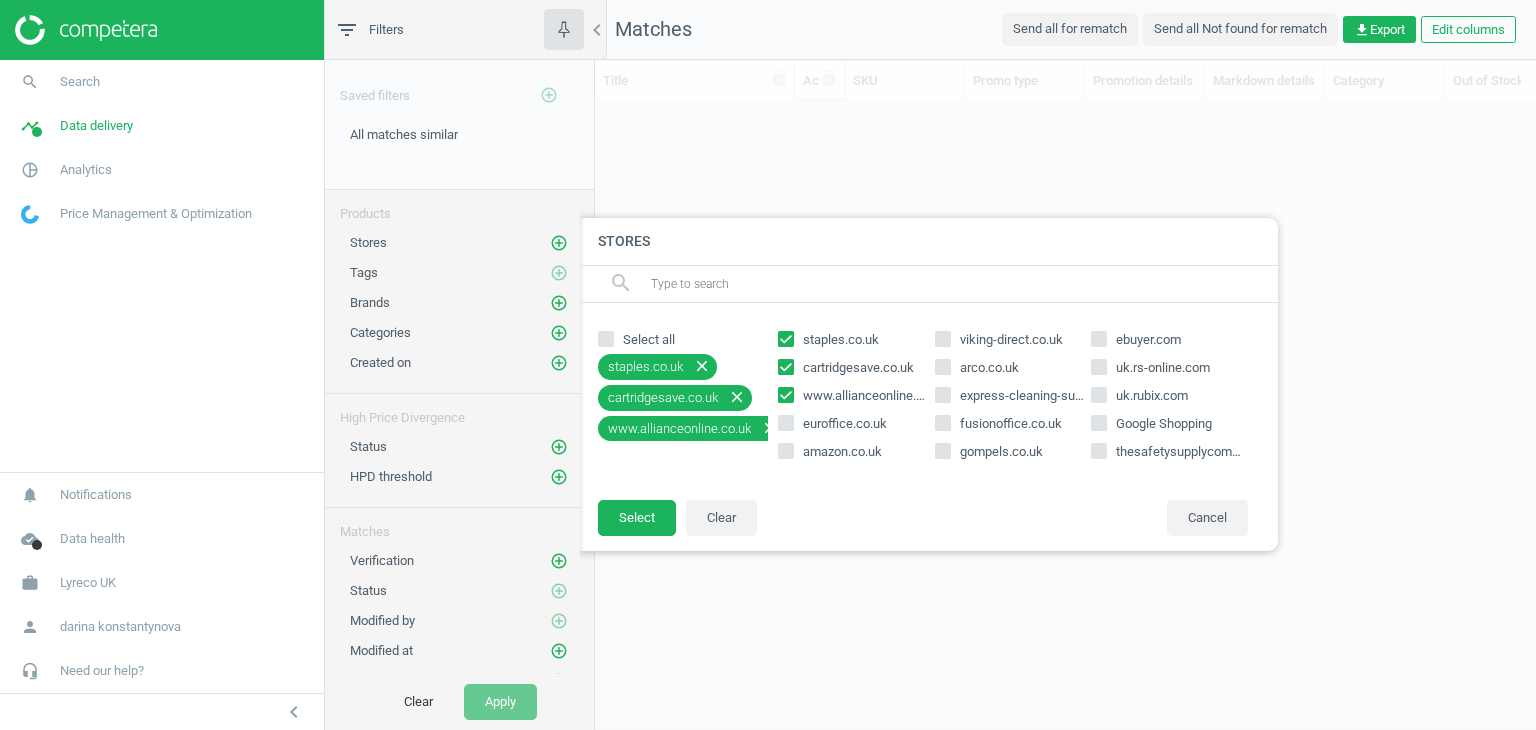 click on "euroffice.co.uk" at bounding box center [786, 422] 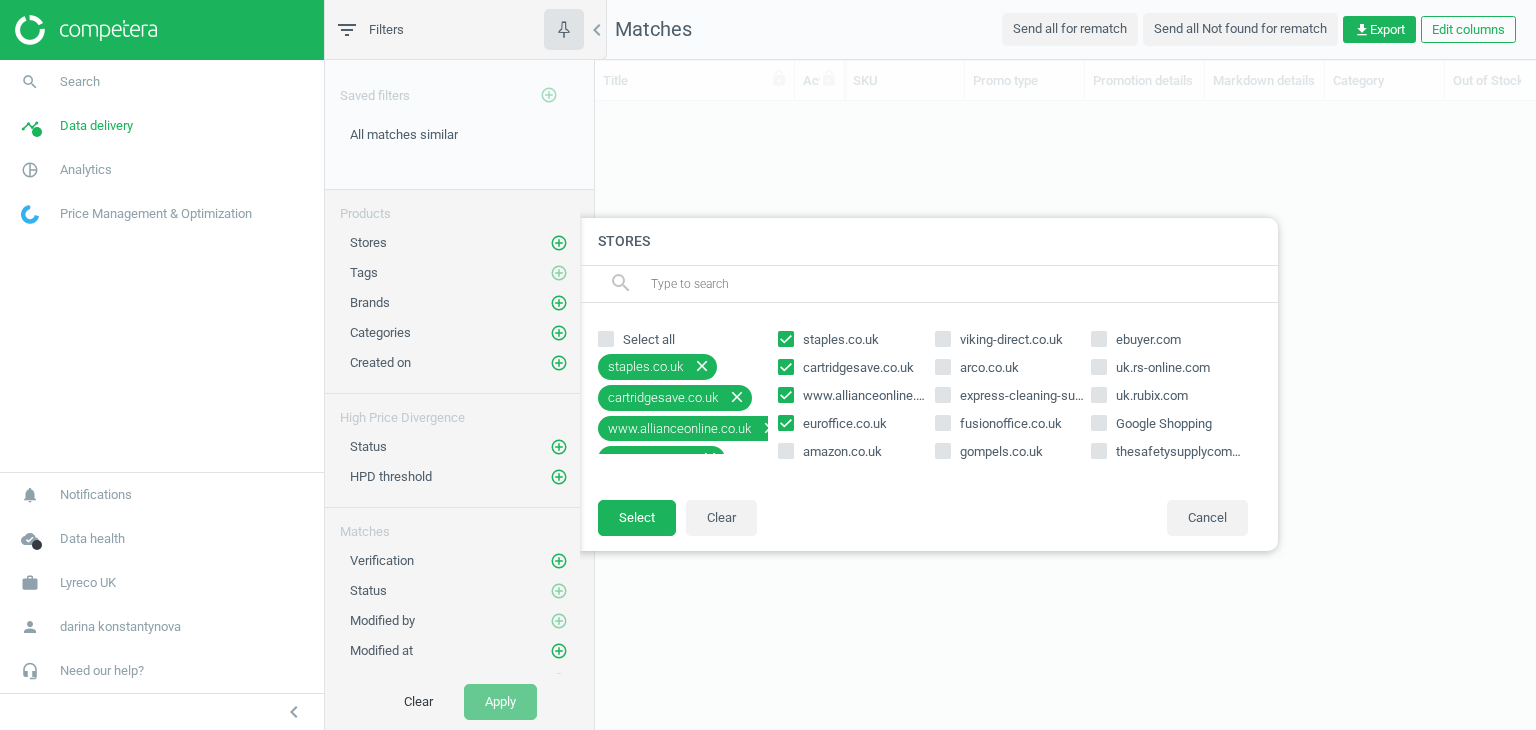 click on "amazon.co.uk" at bounding box center [786, 450] 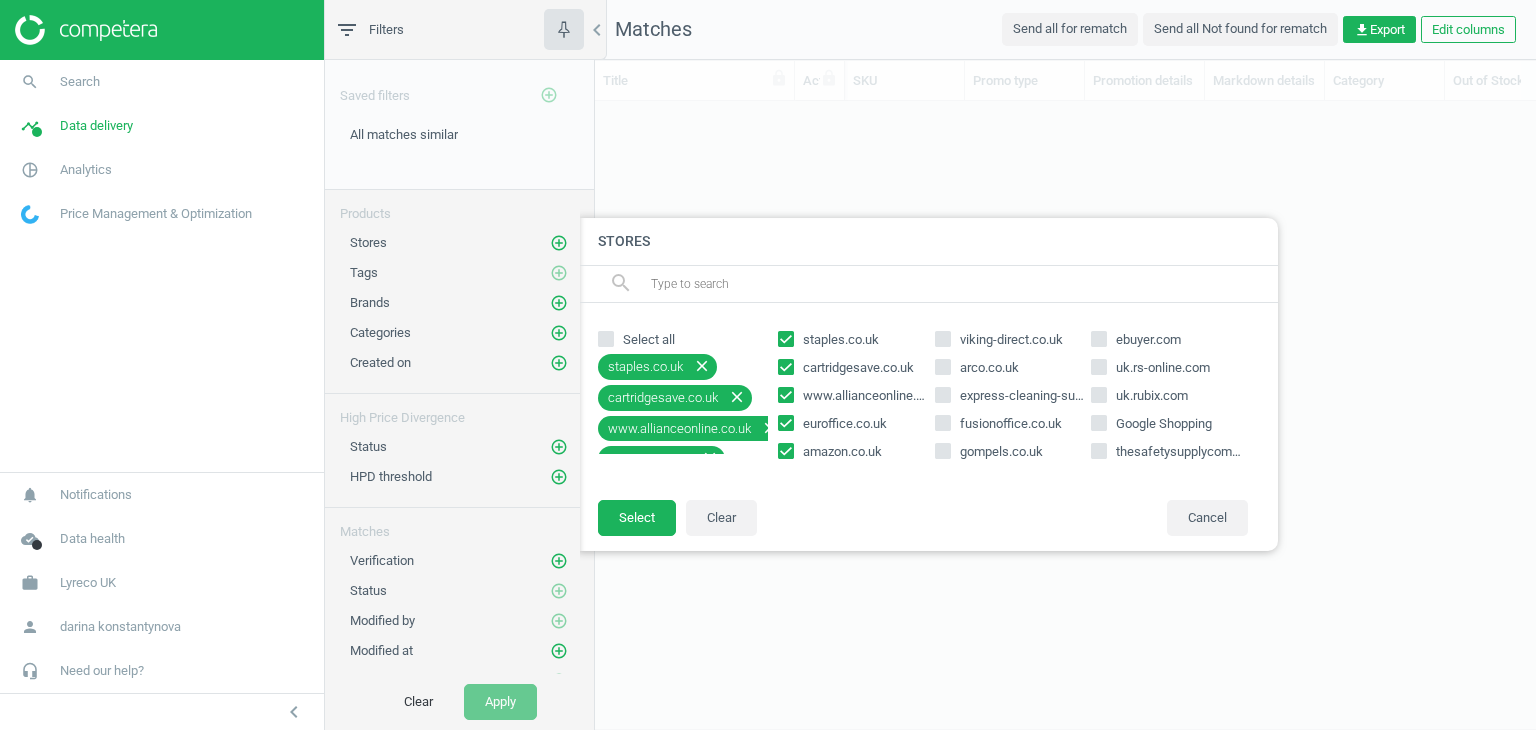 click on "viking-direct.co.uk" at bounding box center (1011, 340) 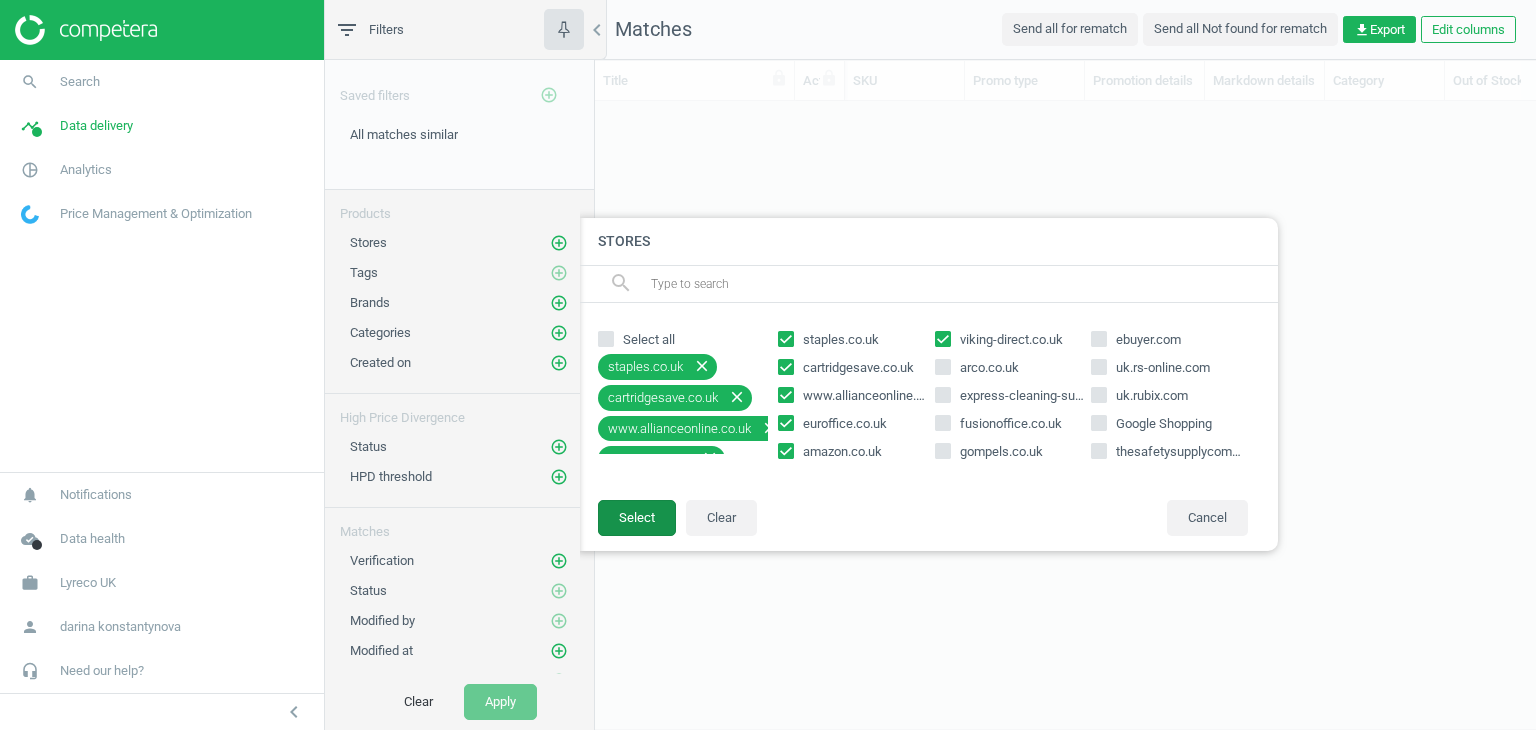 click on "Select" at bounding box center (637, 518) 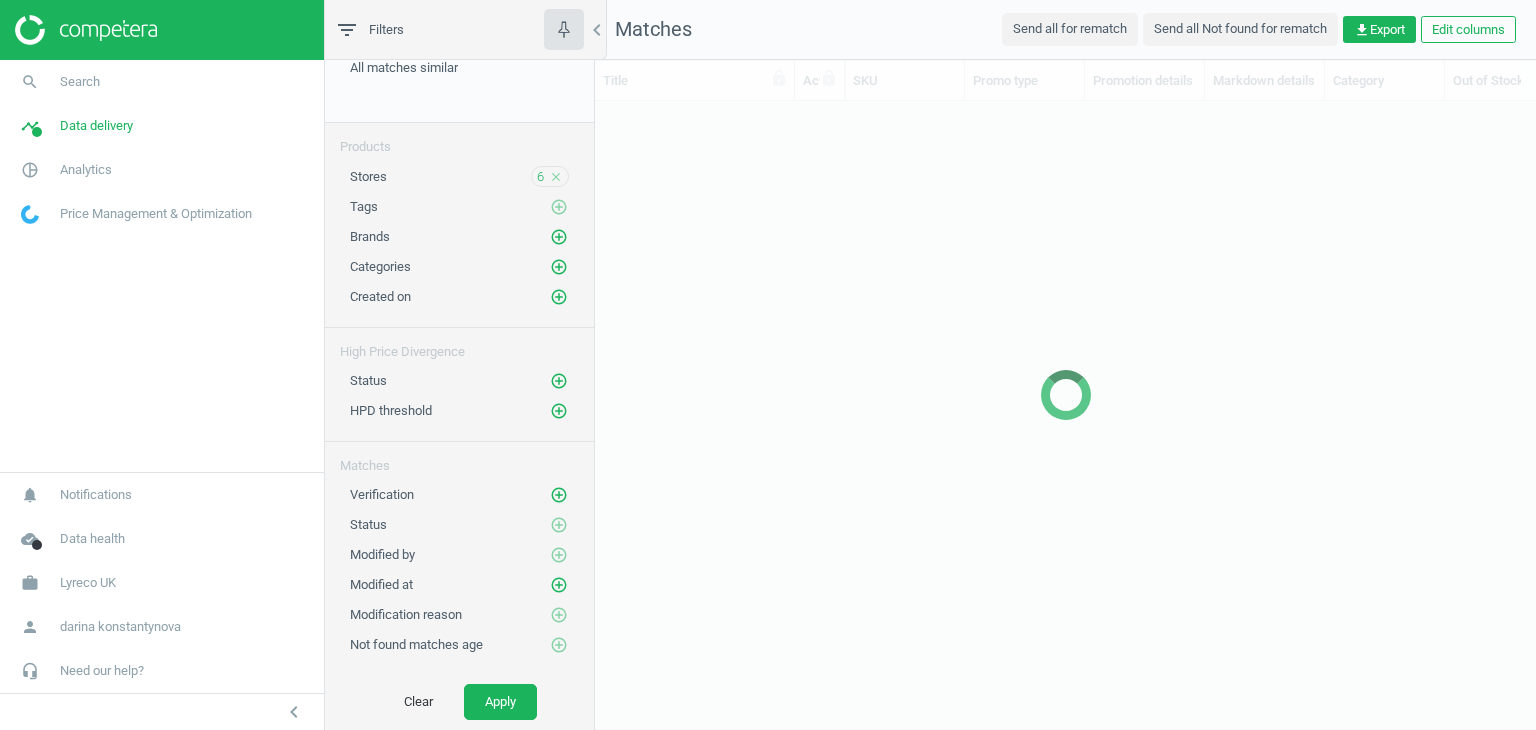 scroll, scrollTop: 152, scrollLeft: 0, axis: vertical 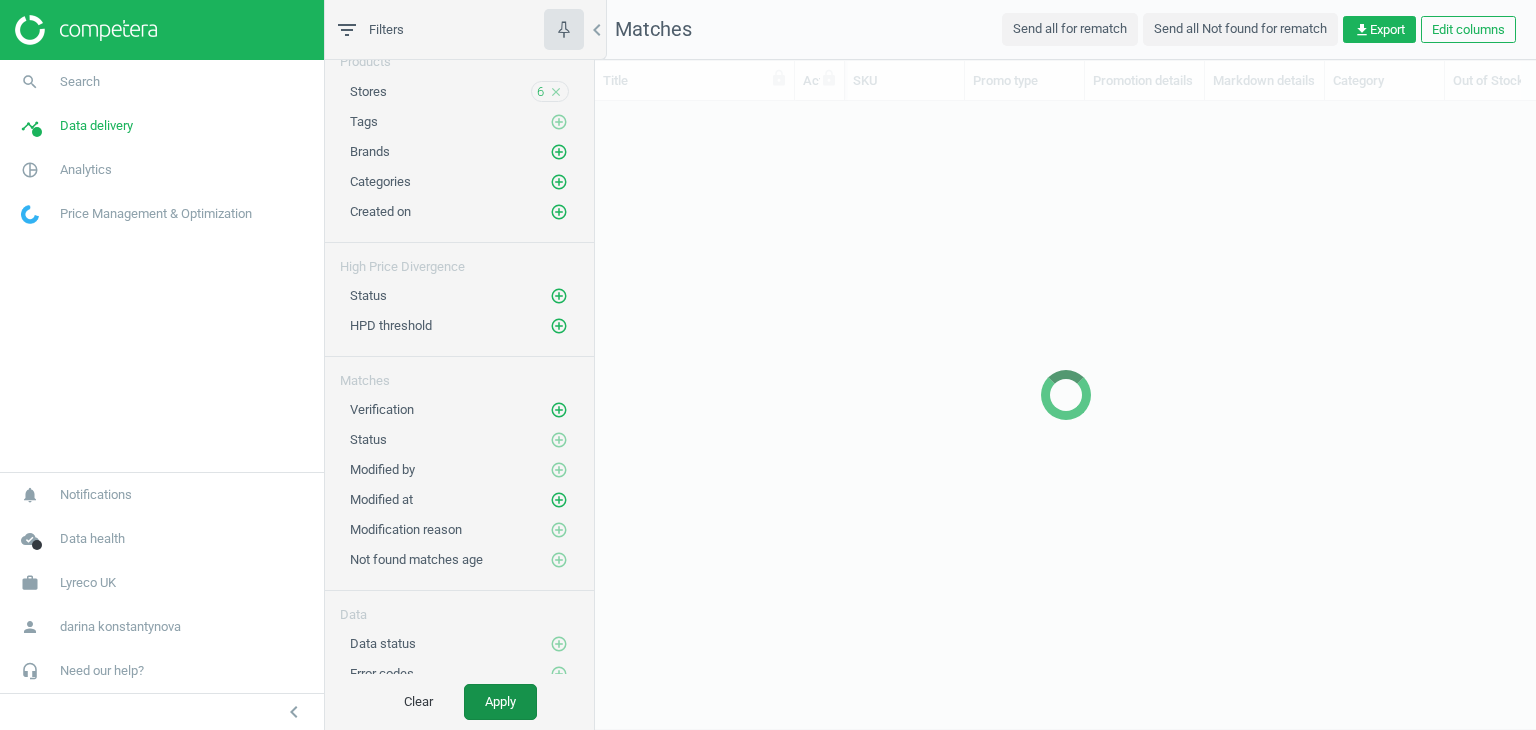 click on "Apply" at bounding box center (500, 702) 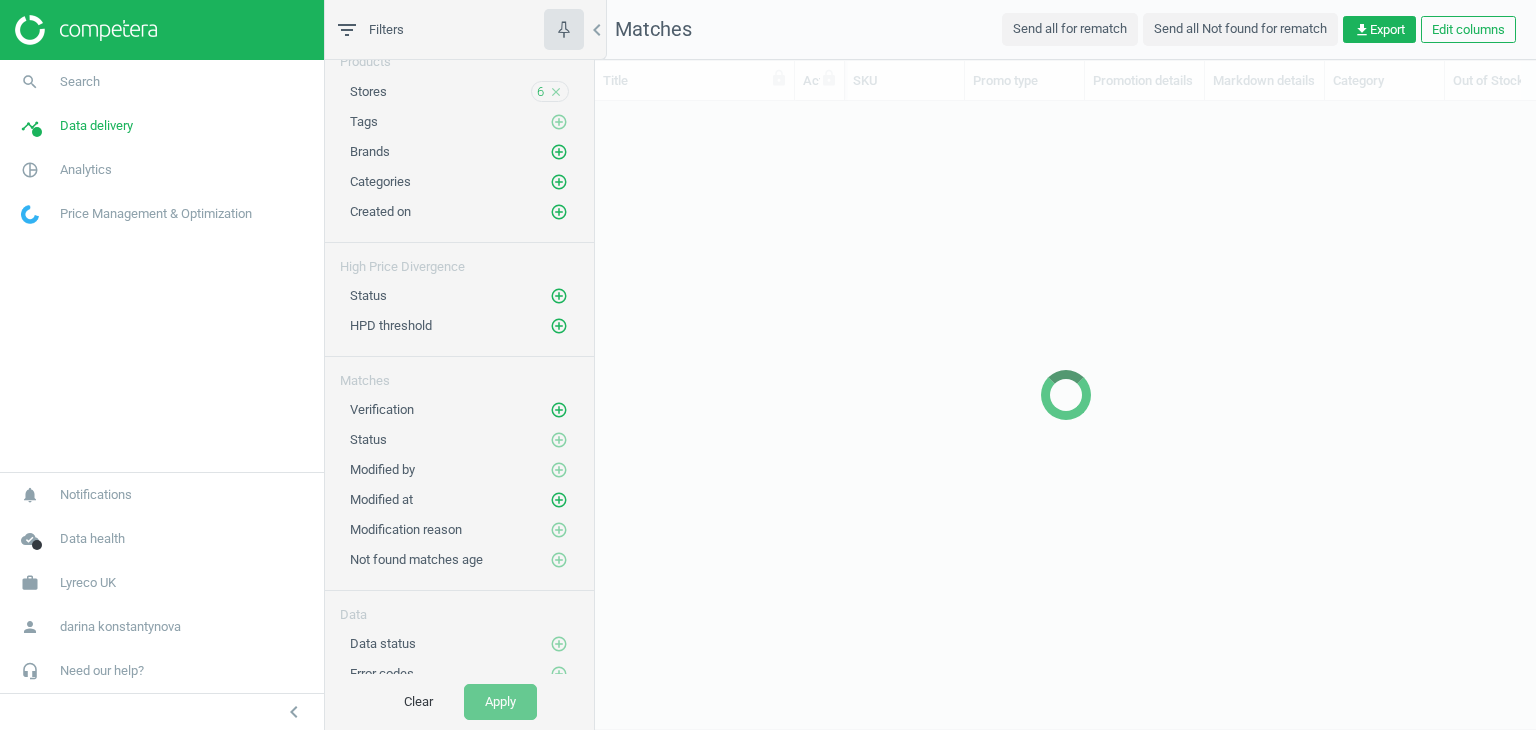 scroll, scrollTop: 561, scrollLeft: 926, axis: both 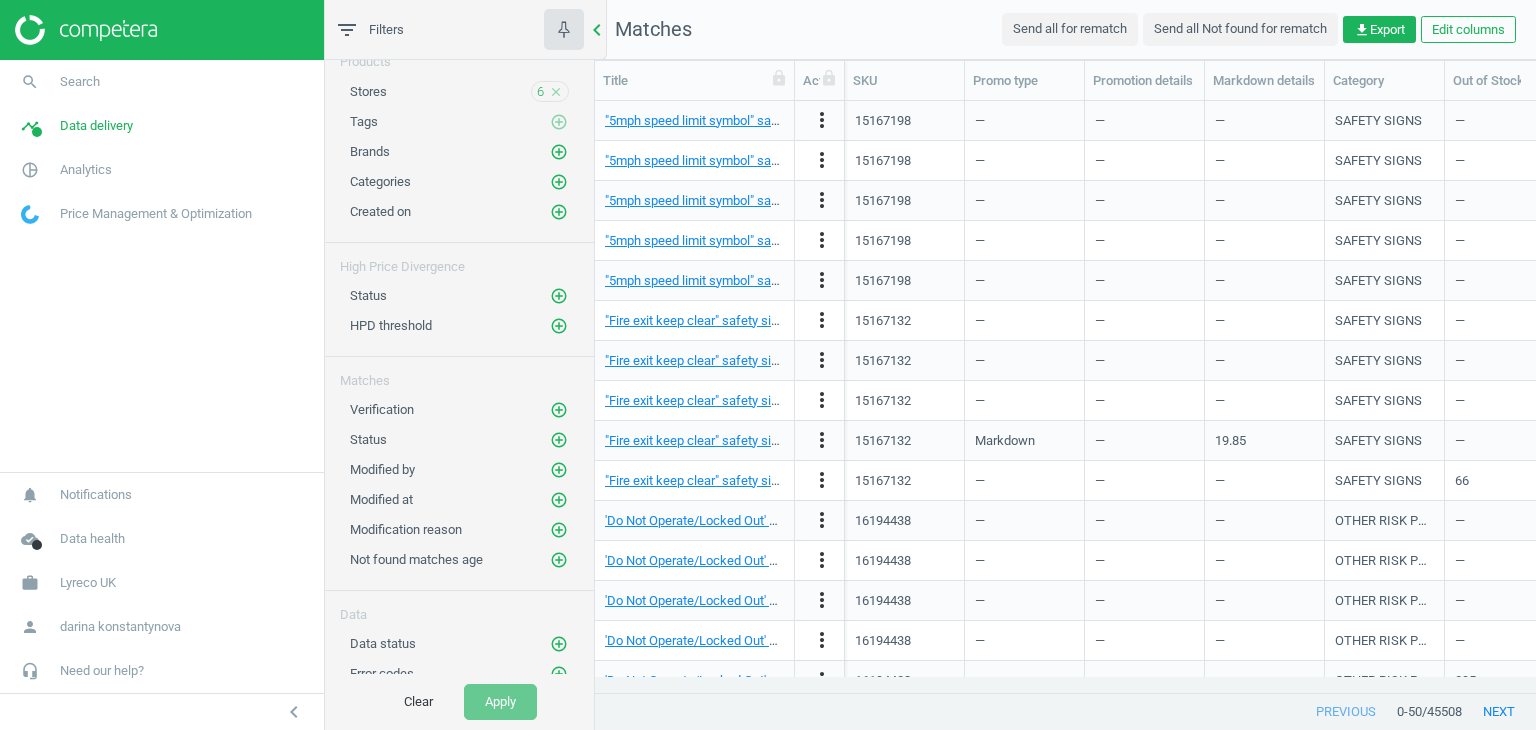 click on "chevron_left" at bounding box center (597, 30) 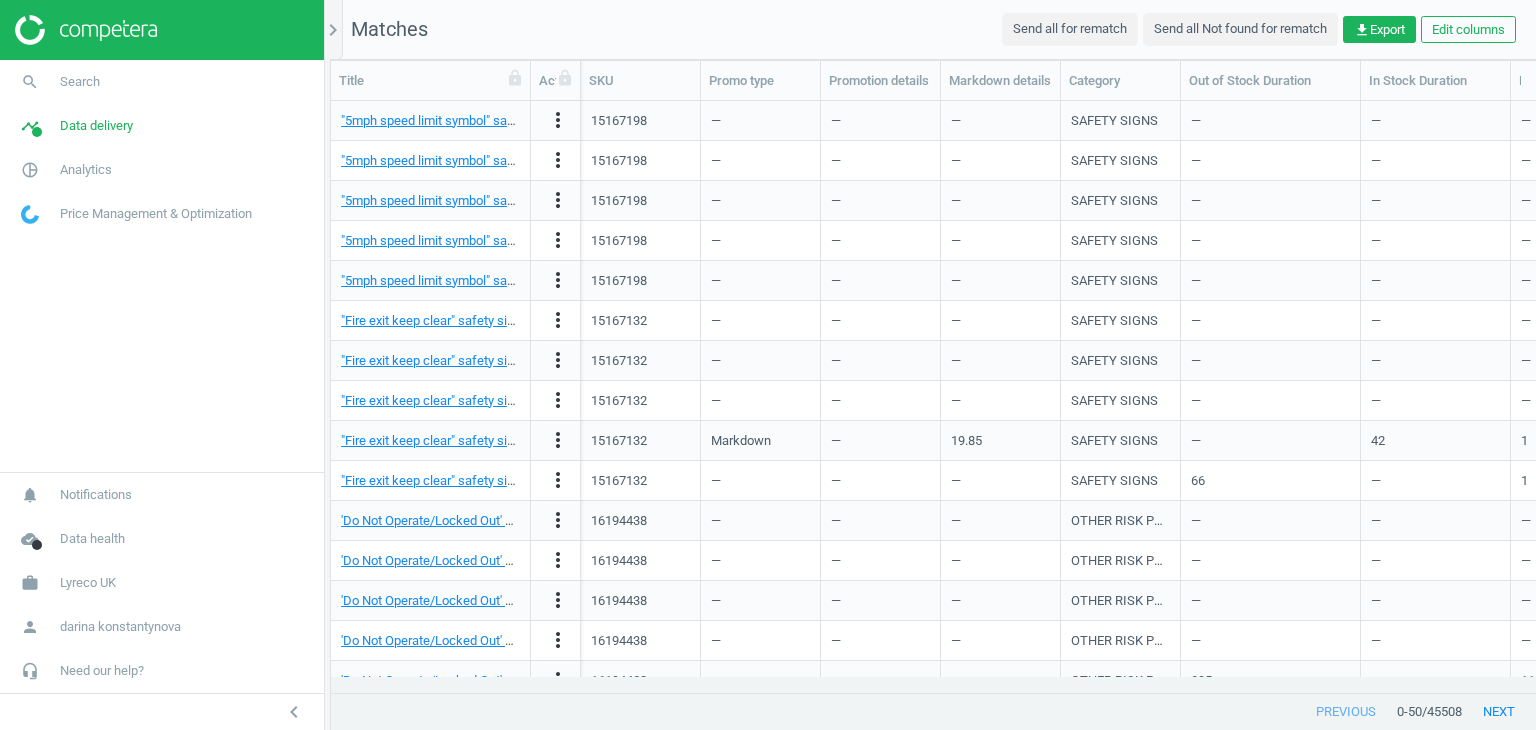 scroll, scrollTop: 16, scrollLeft: 16, axis: both 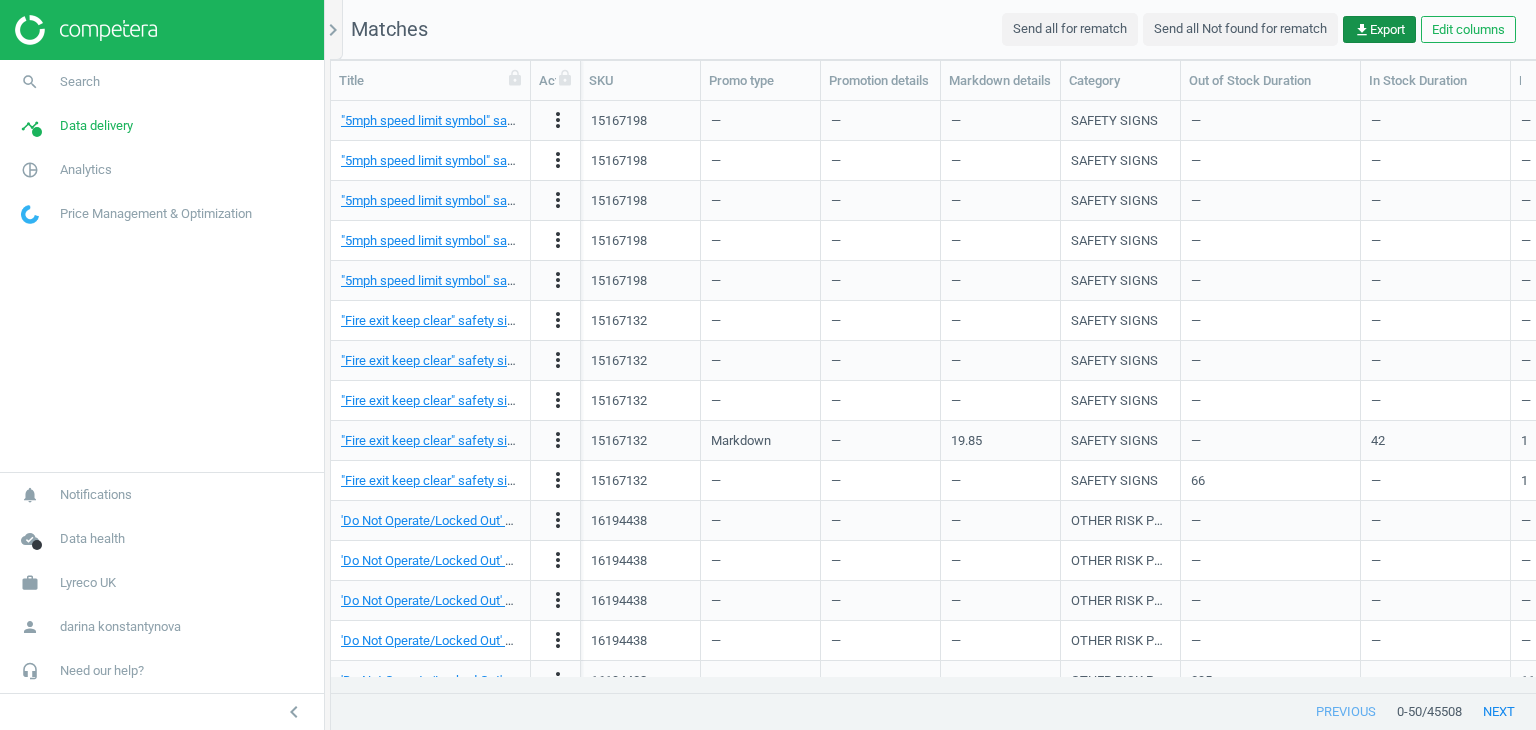 click on "get_app Export" at bounding box center (1379, 30) 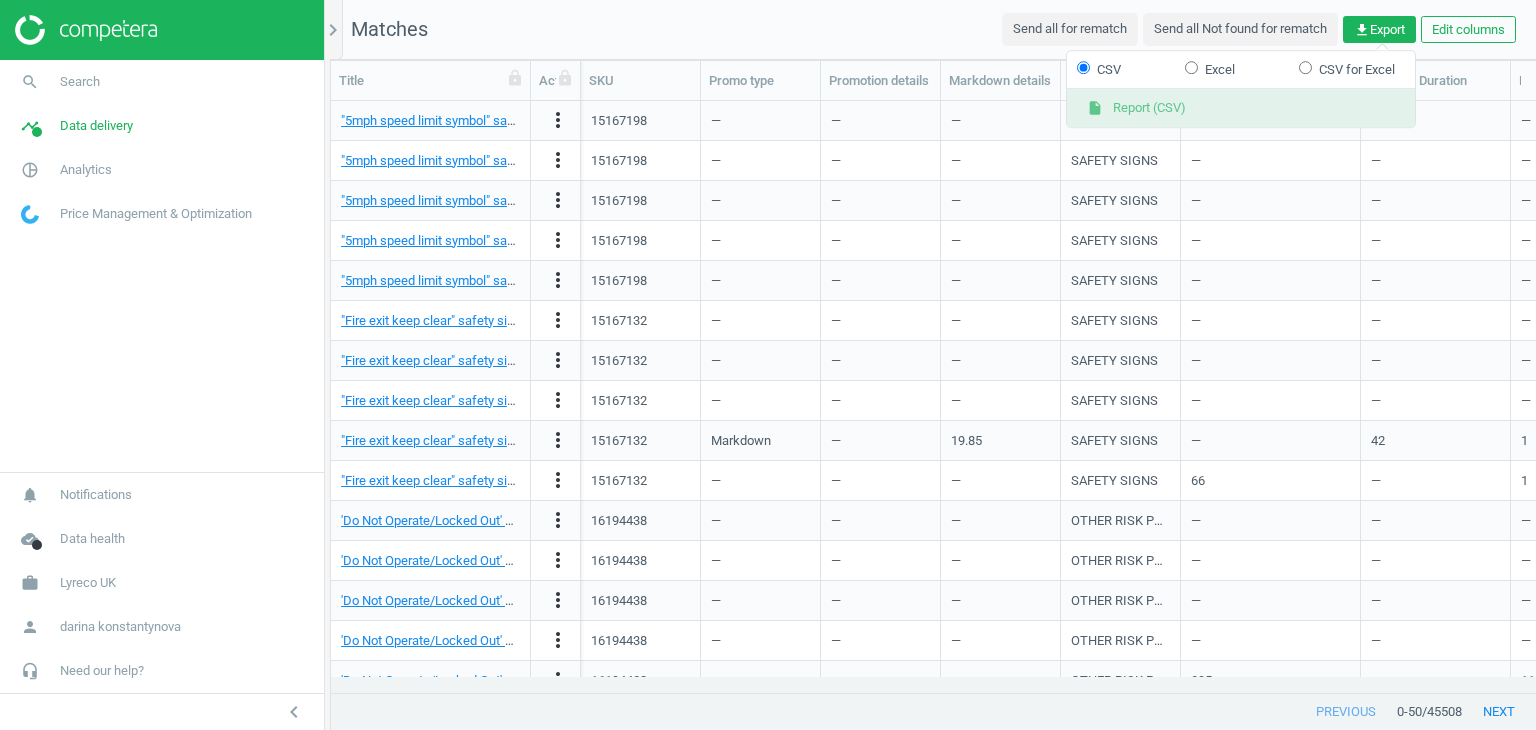click on "insert_drive_file Report (CSV)" at bounding box center (1241, 109) 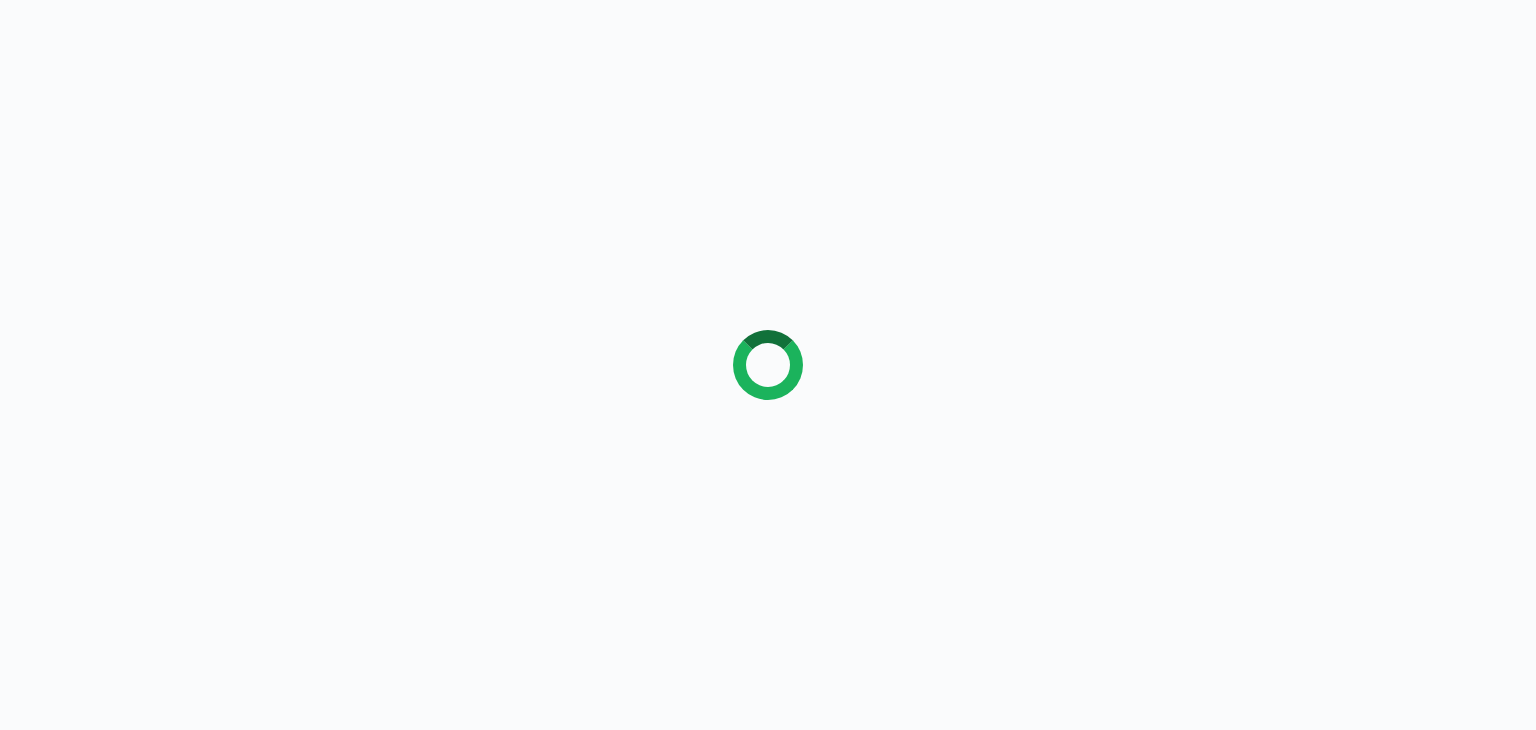 scroll, scrollTop: 0, scrollLeft: 0, axis: both 